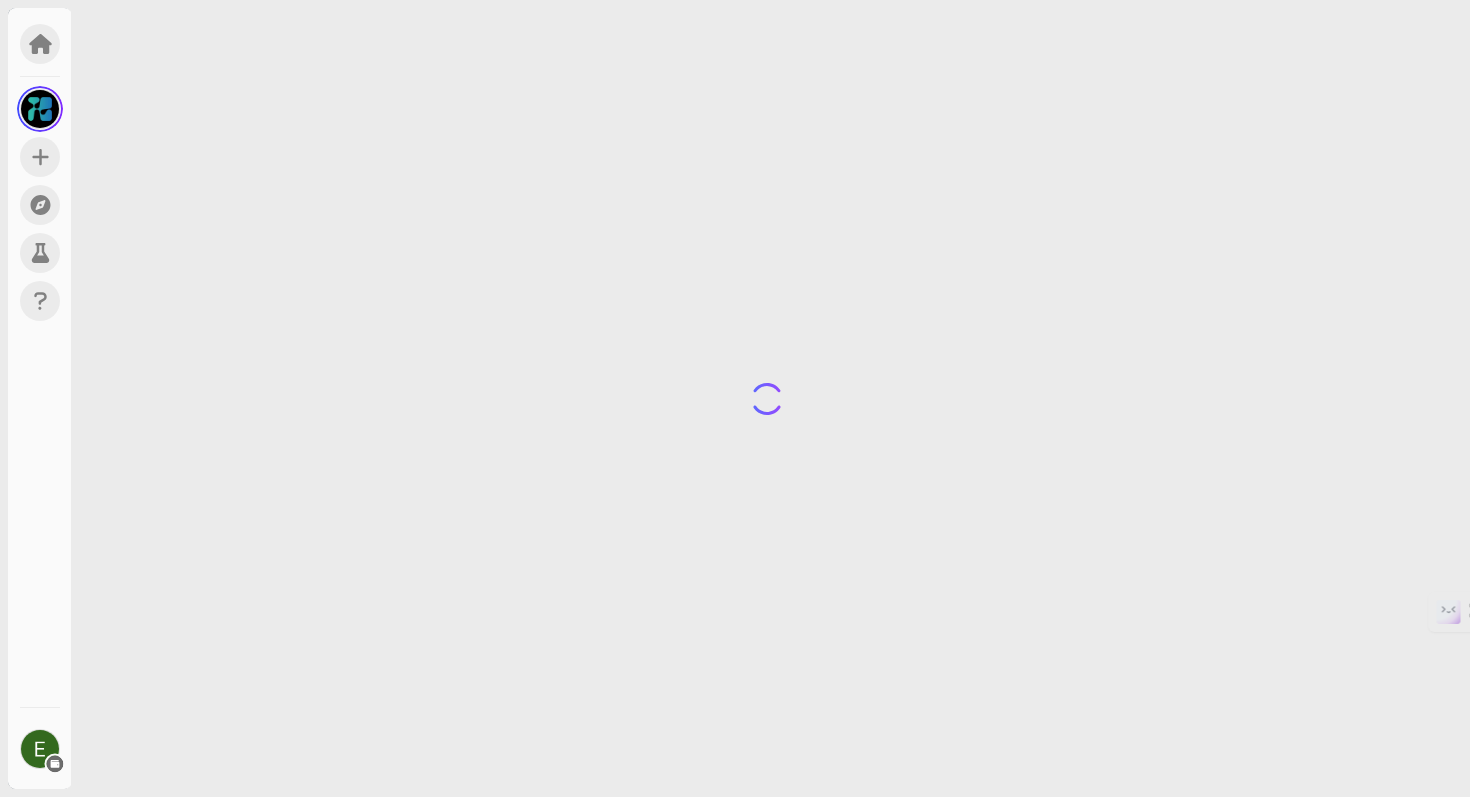 scroll, scrollTop: 0, scrollLeft: 0, axis: both 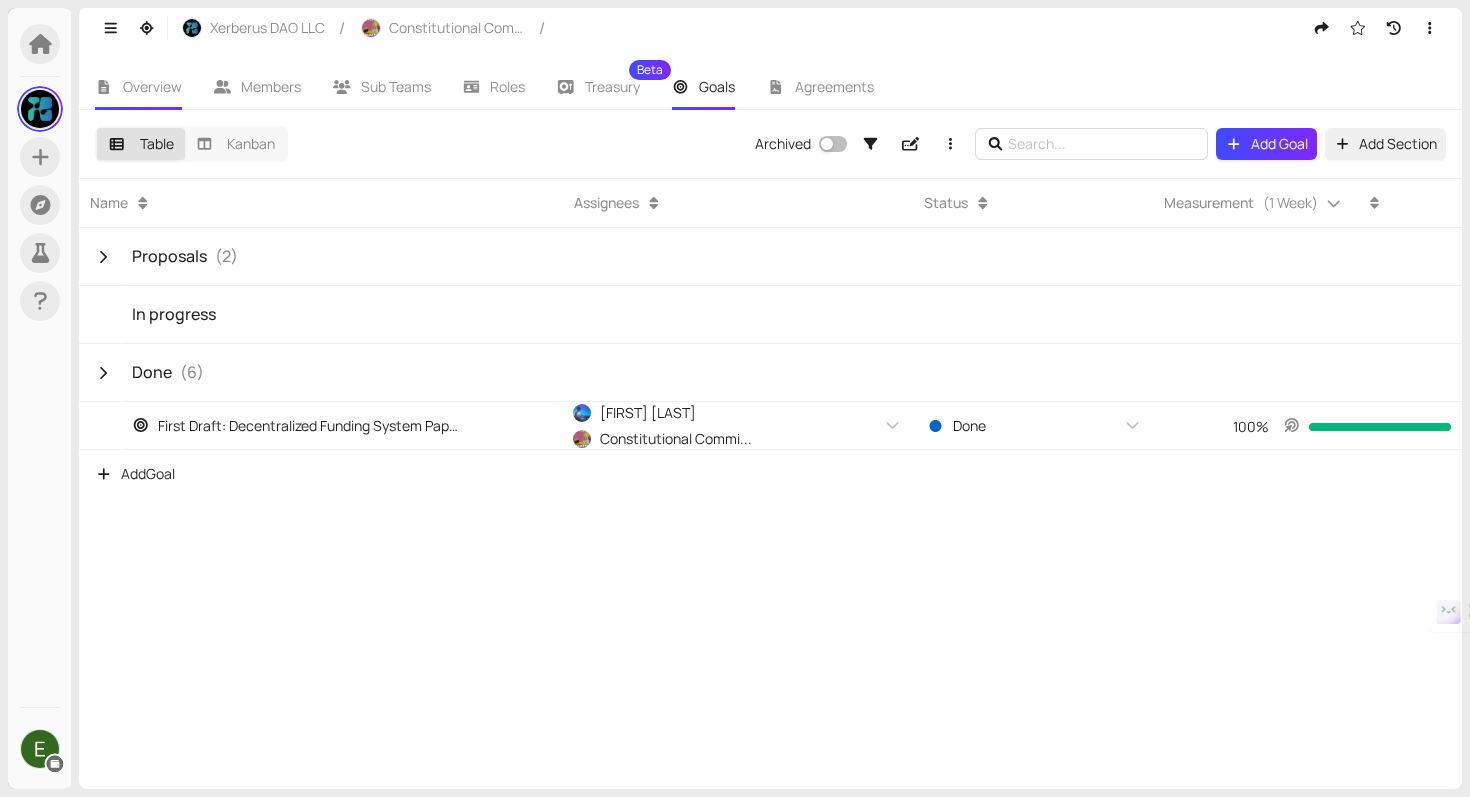 click on "Overview" at bounding box center [152, 86] 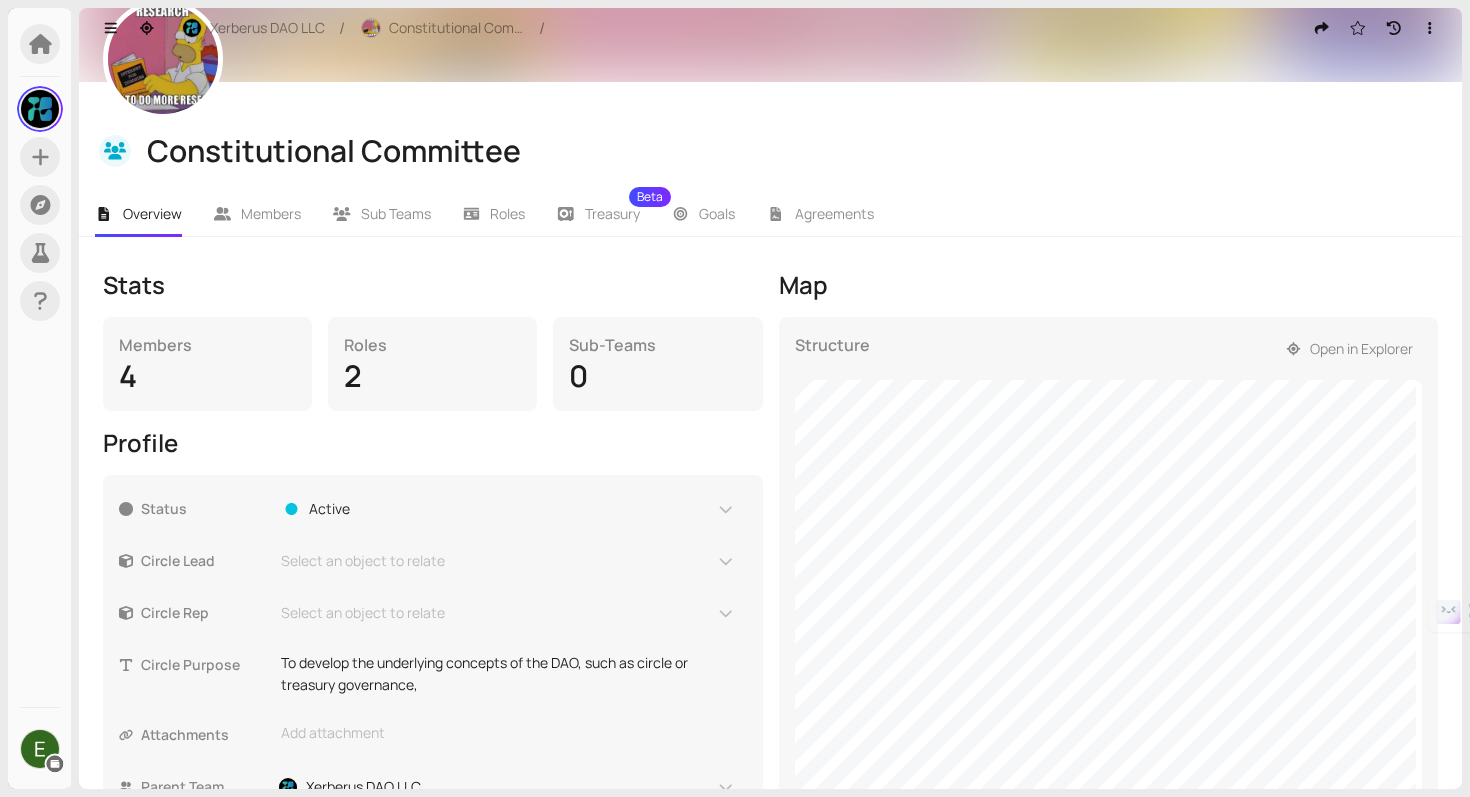 scroll, scrollTop: 0, scrollLeft: 0, axis: both 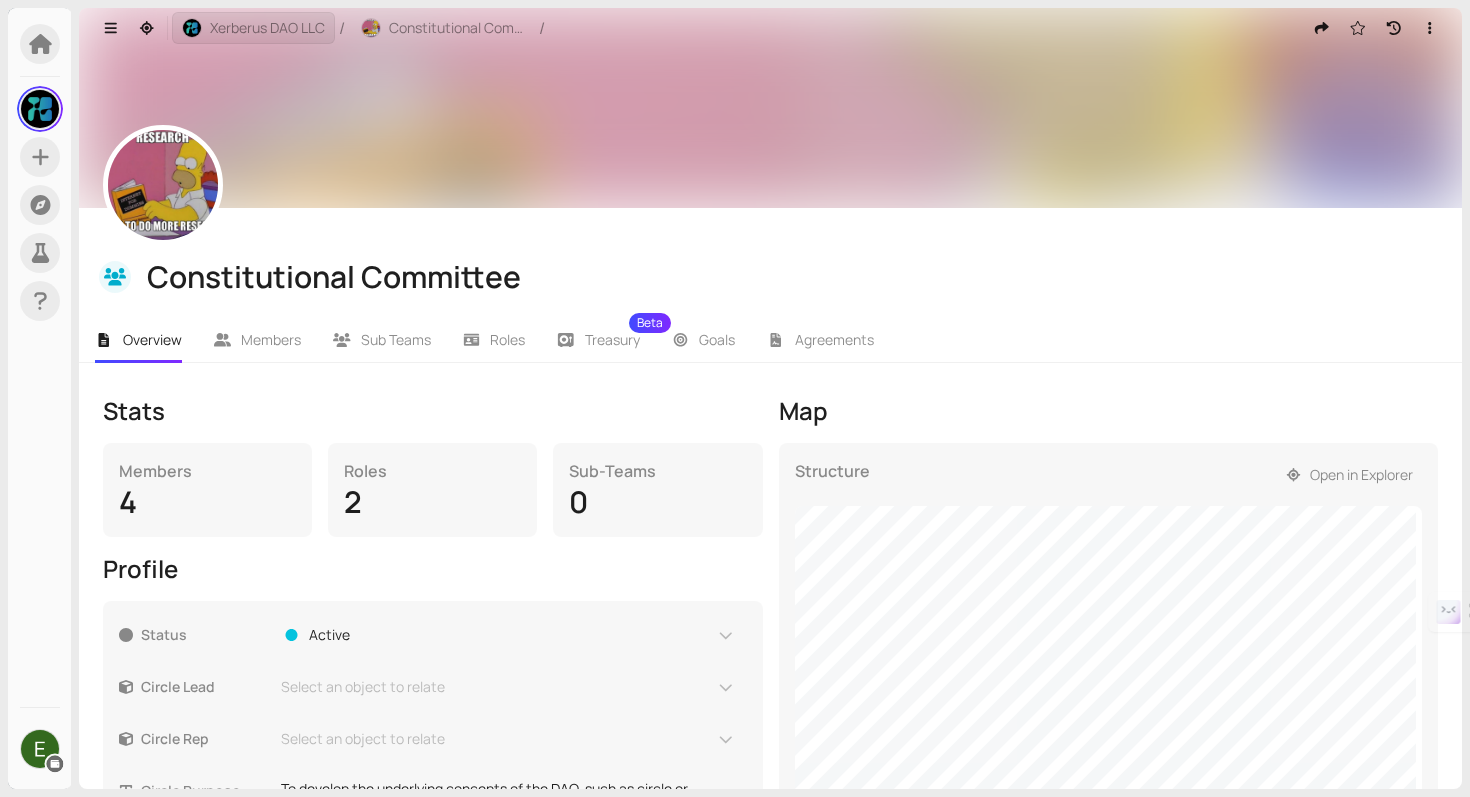 click on "Xerberus DAO LLC" at bounding box center [267, 28] 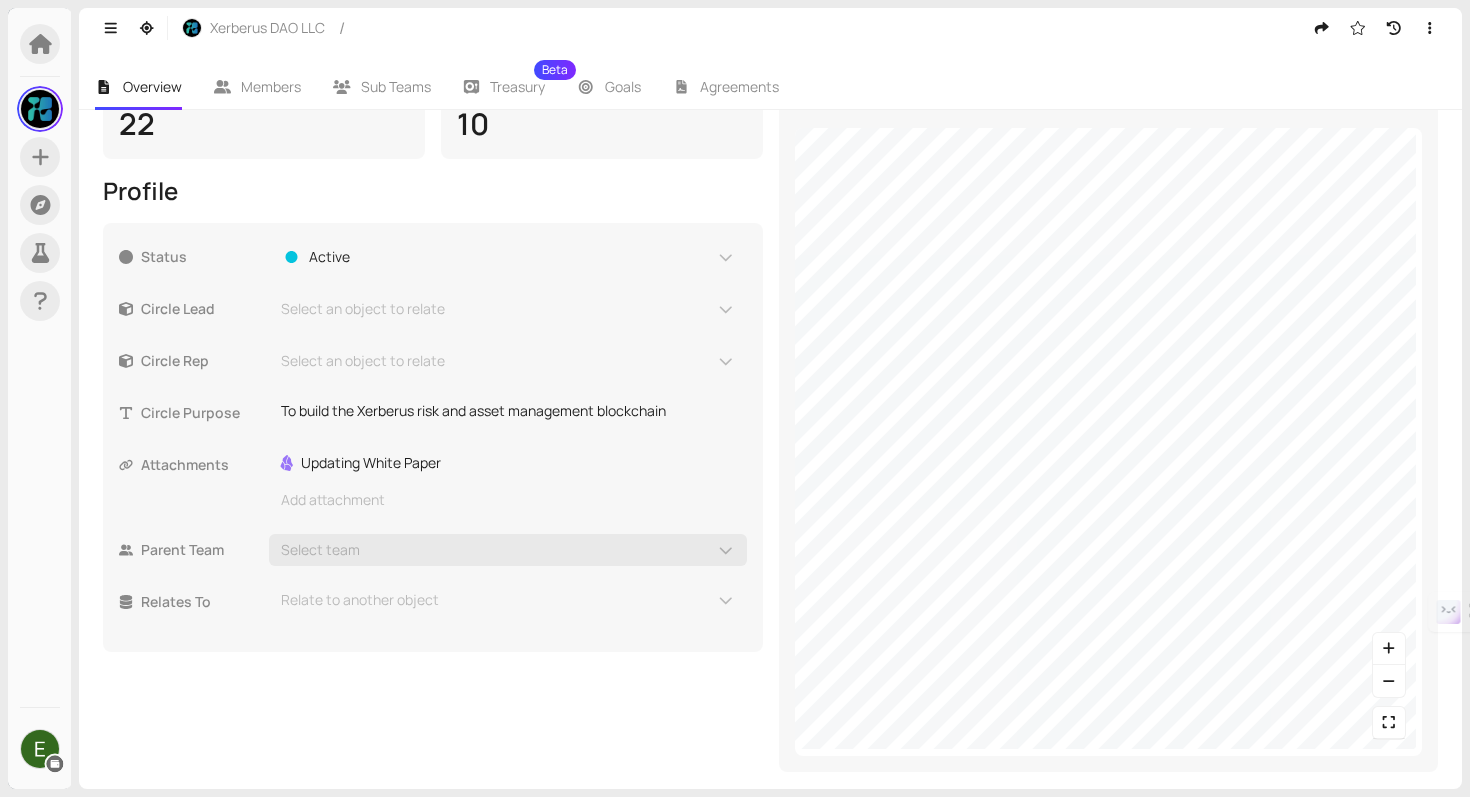 scroll, scrollTop: 0, scrollLeft: 0, axis: both 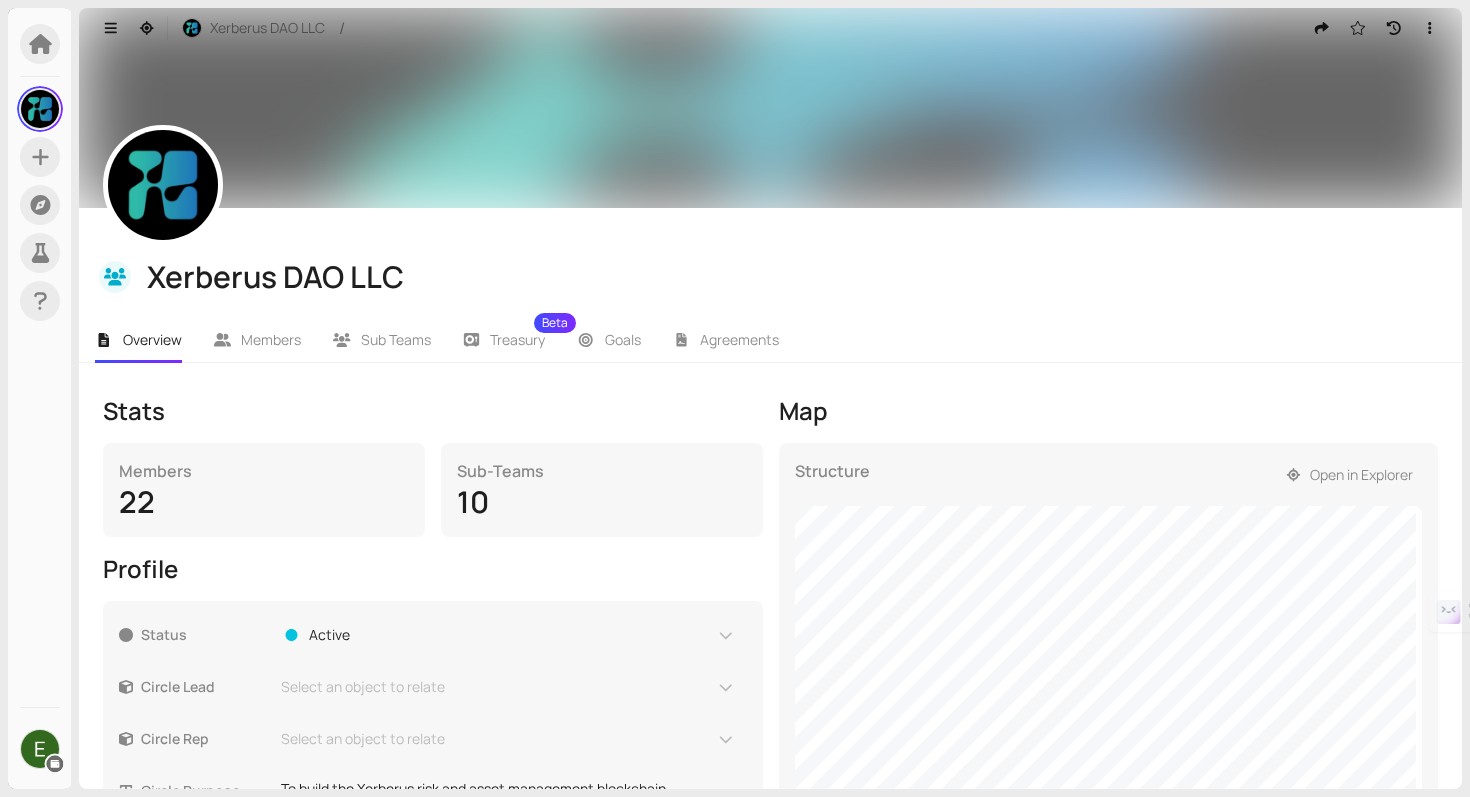 click on "Stats" at bounding box center [433, 411] 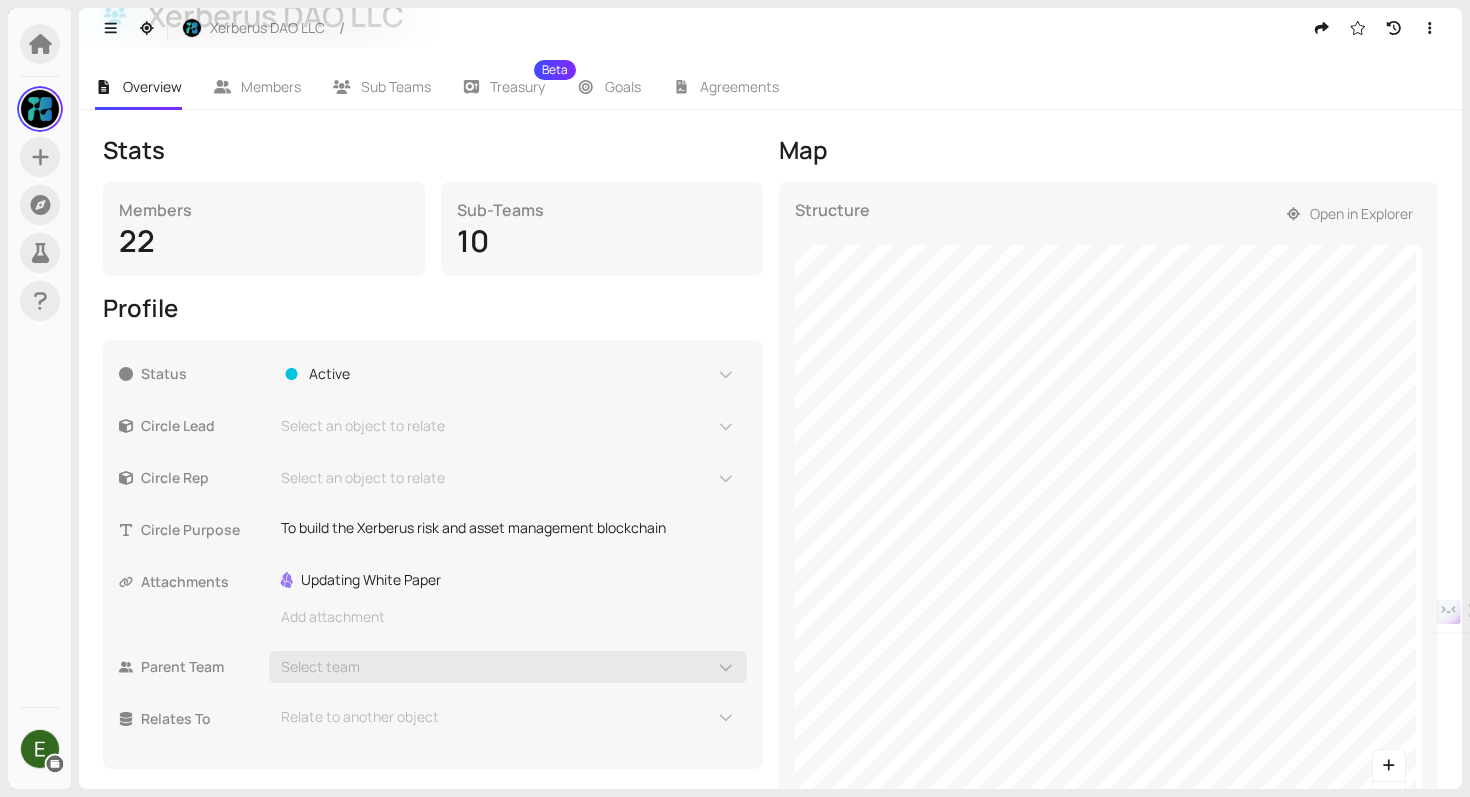 scroll, scrollTop: 378, scrollLeft: 0, axis: vertical 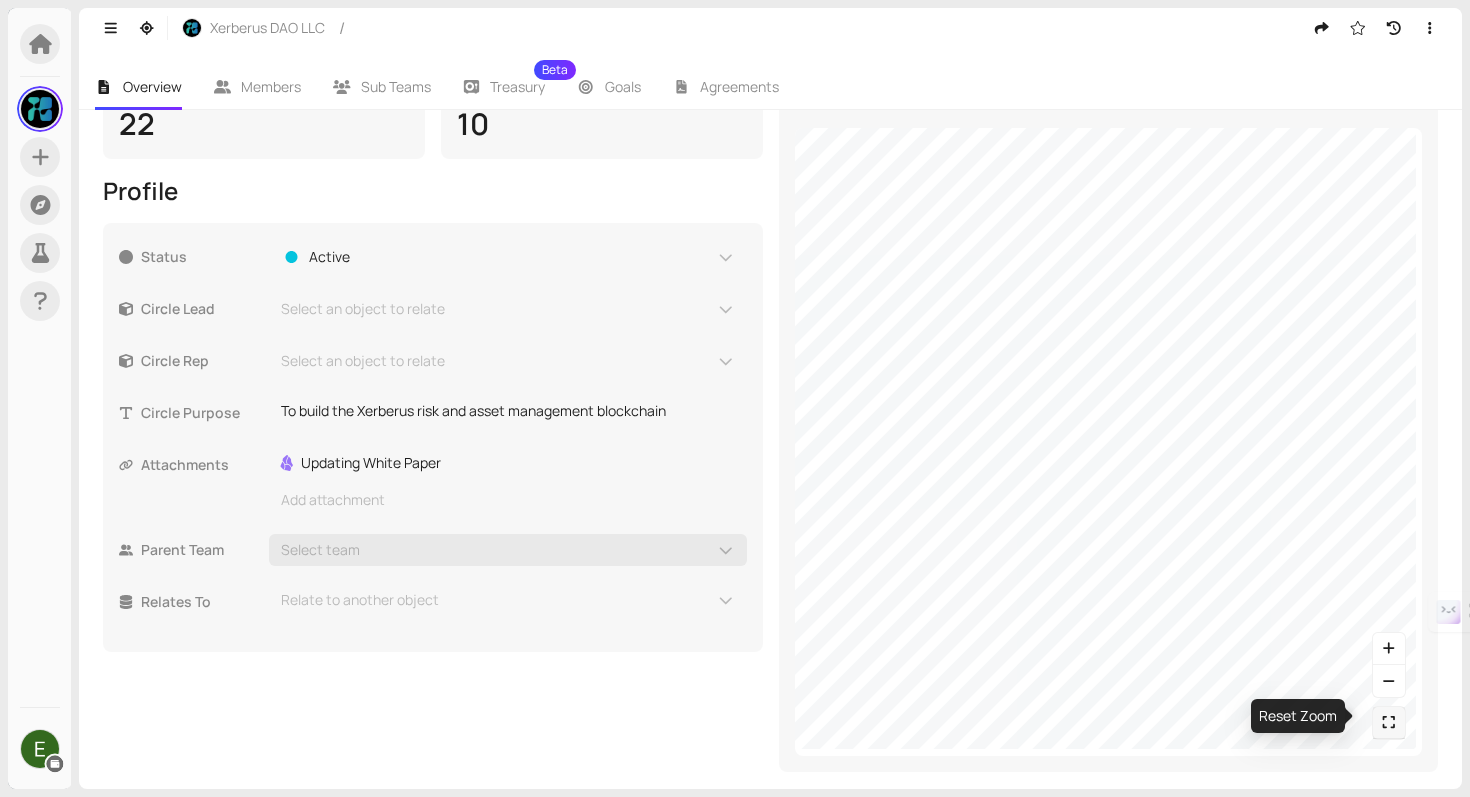 click 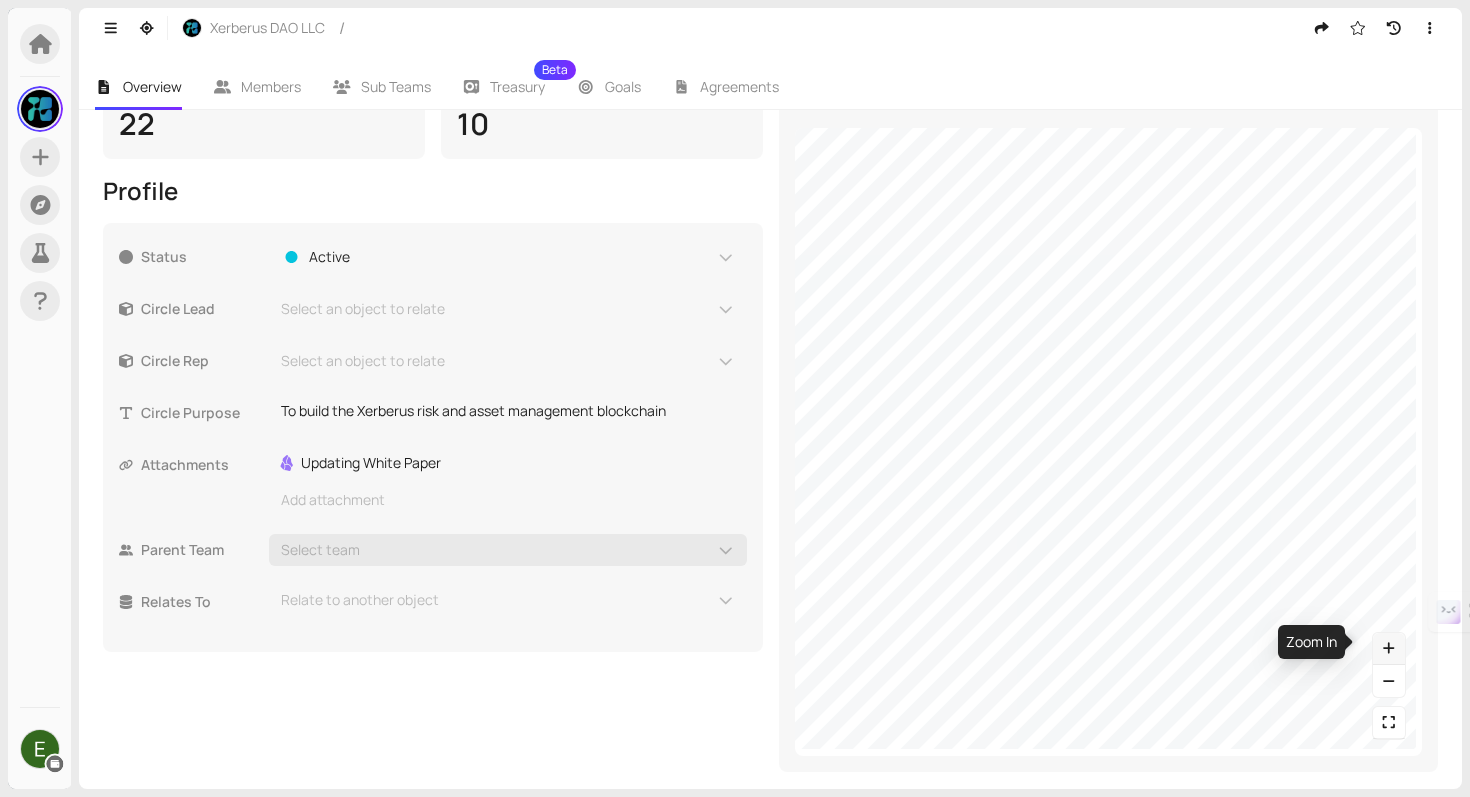 click 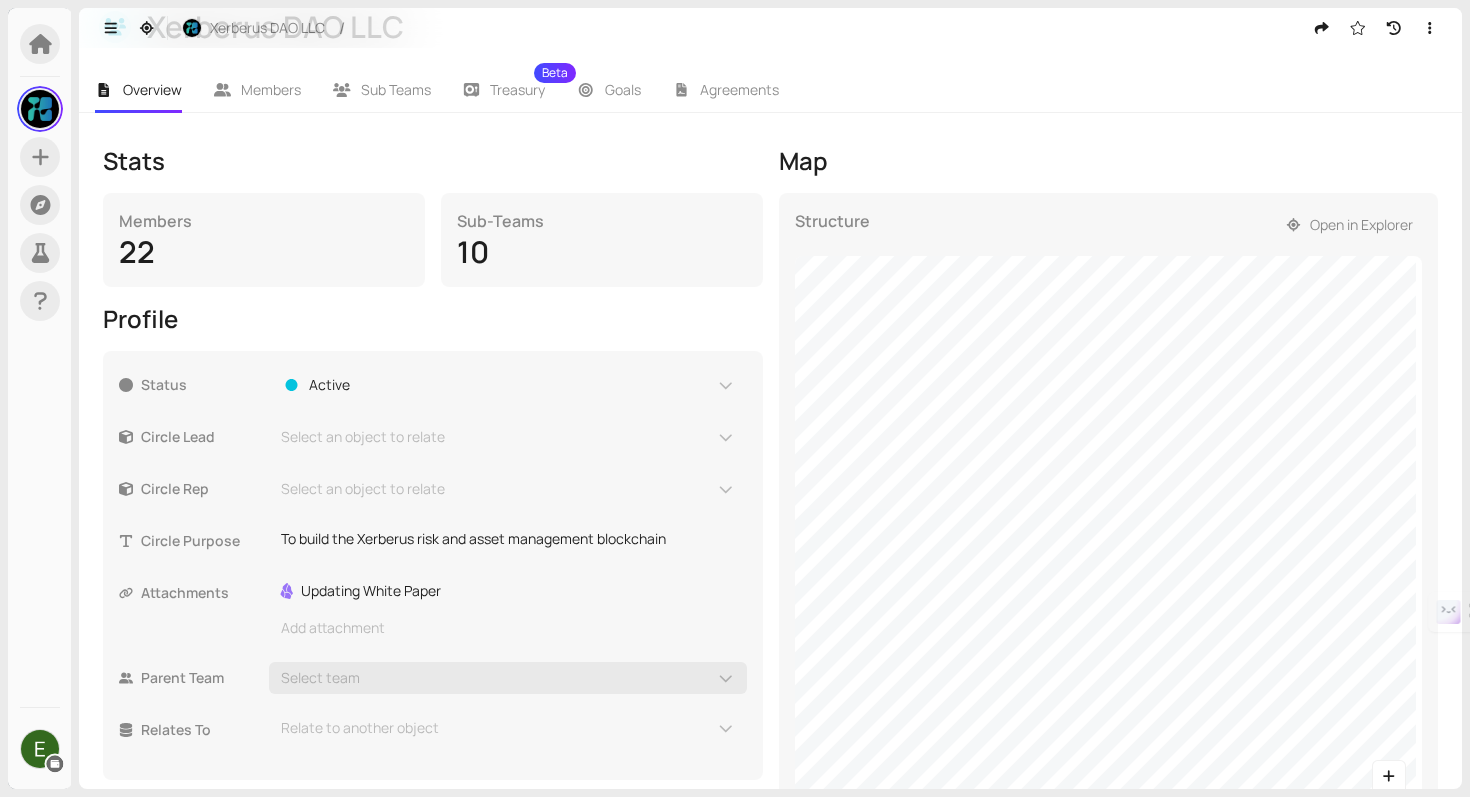 scroll, scrollTop: 252, scrollLeft: 0, axis: vertical 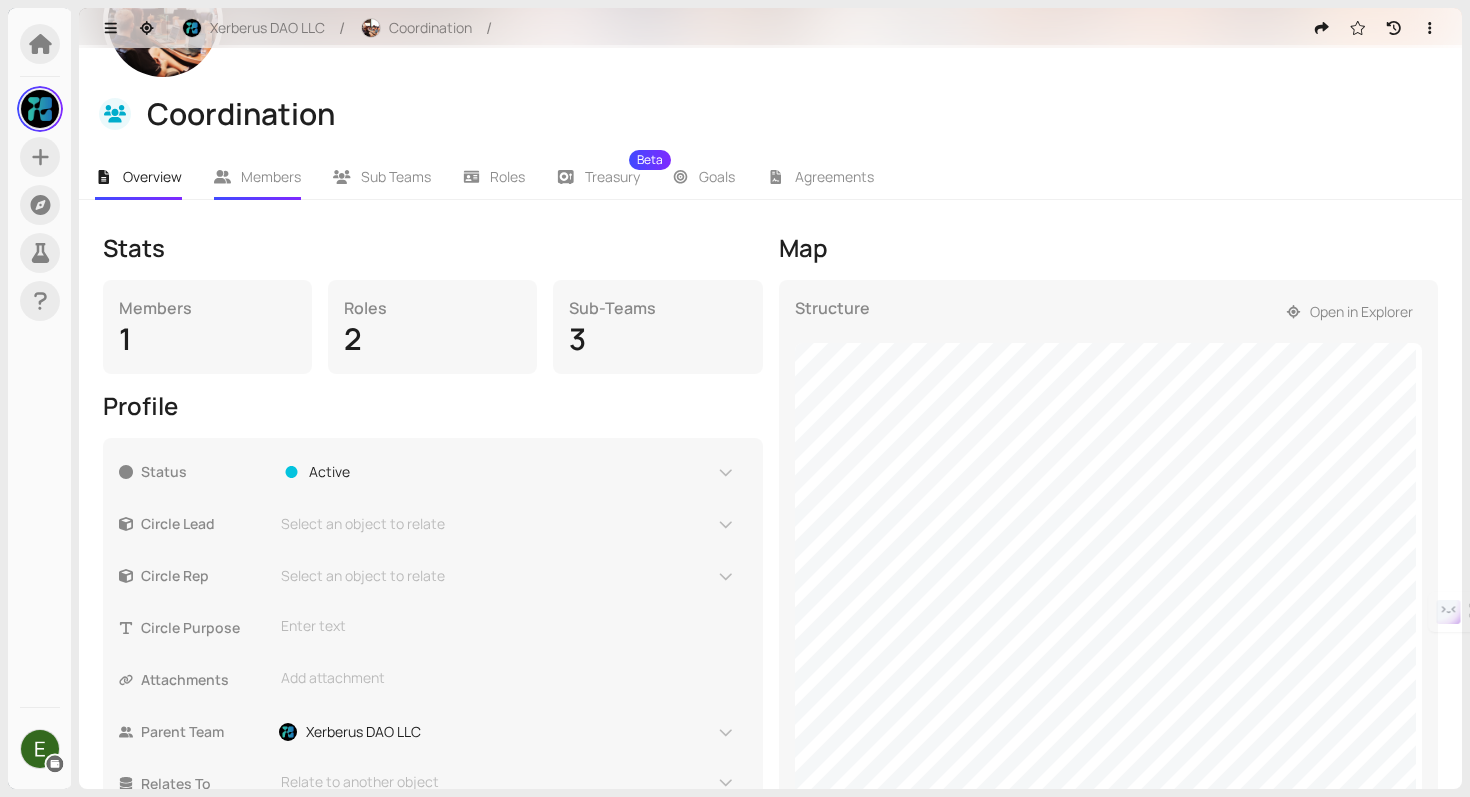 click on "Members" at bounding box center (271, 176) 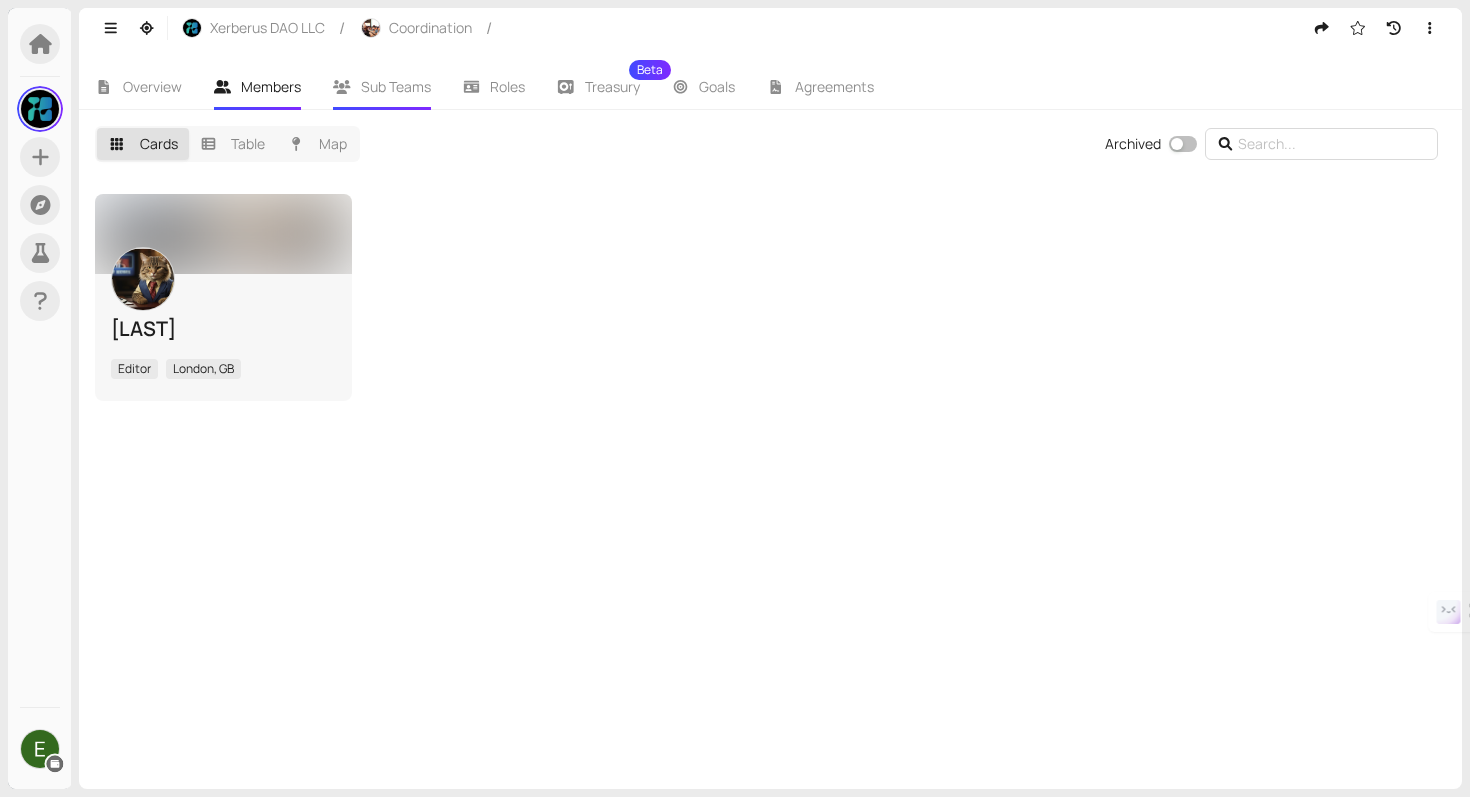 click on "Sub Teams" at bounding box center [396, 86] 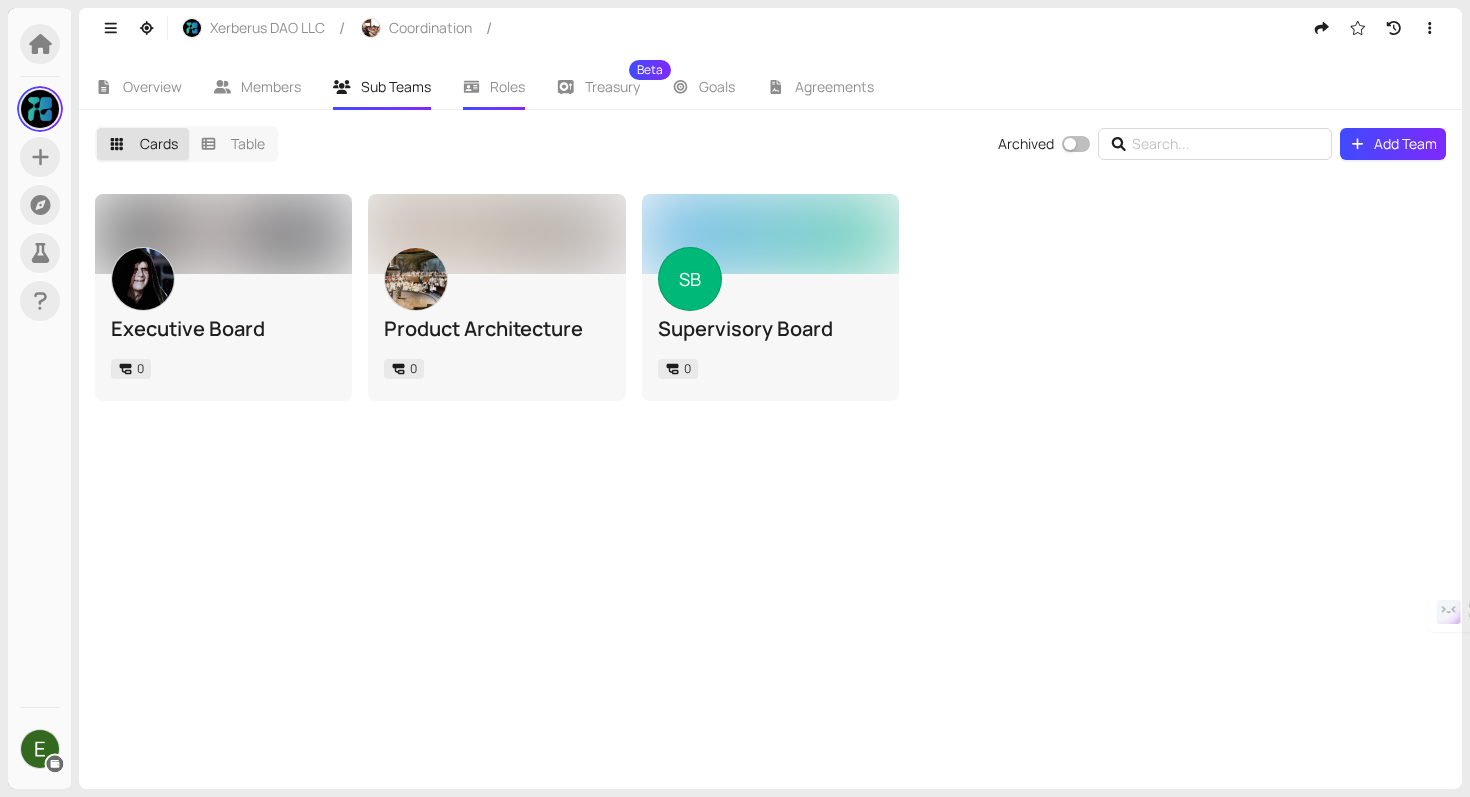 click on "Roles" at bounding box center (507, 86) 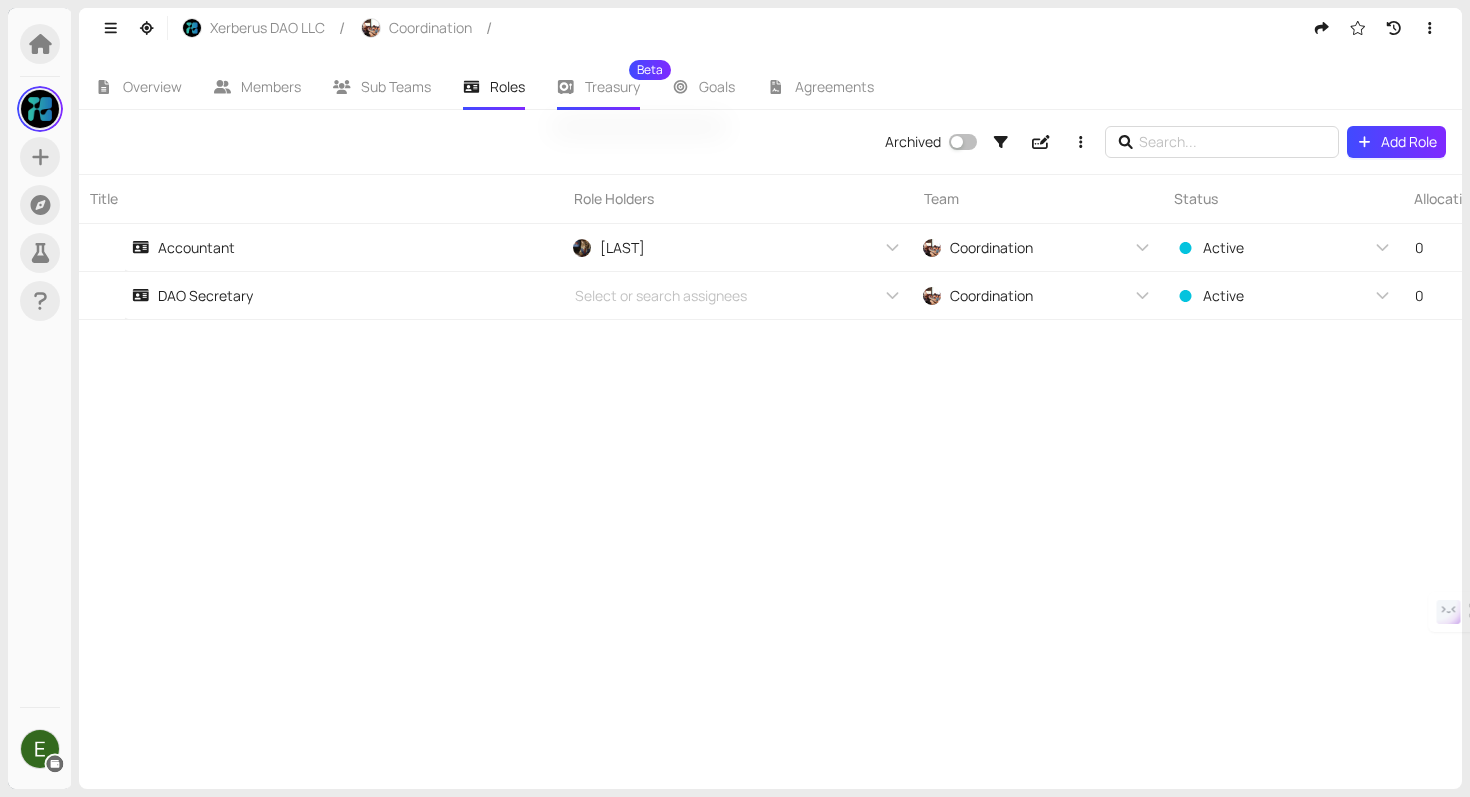 click on "Treasury Beta" at bounding box center [612, 87] 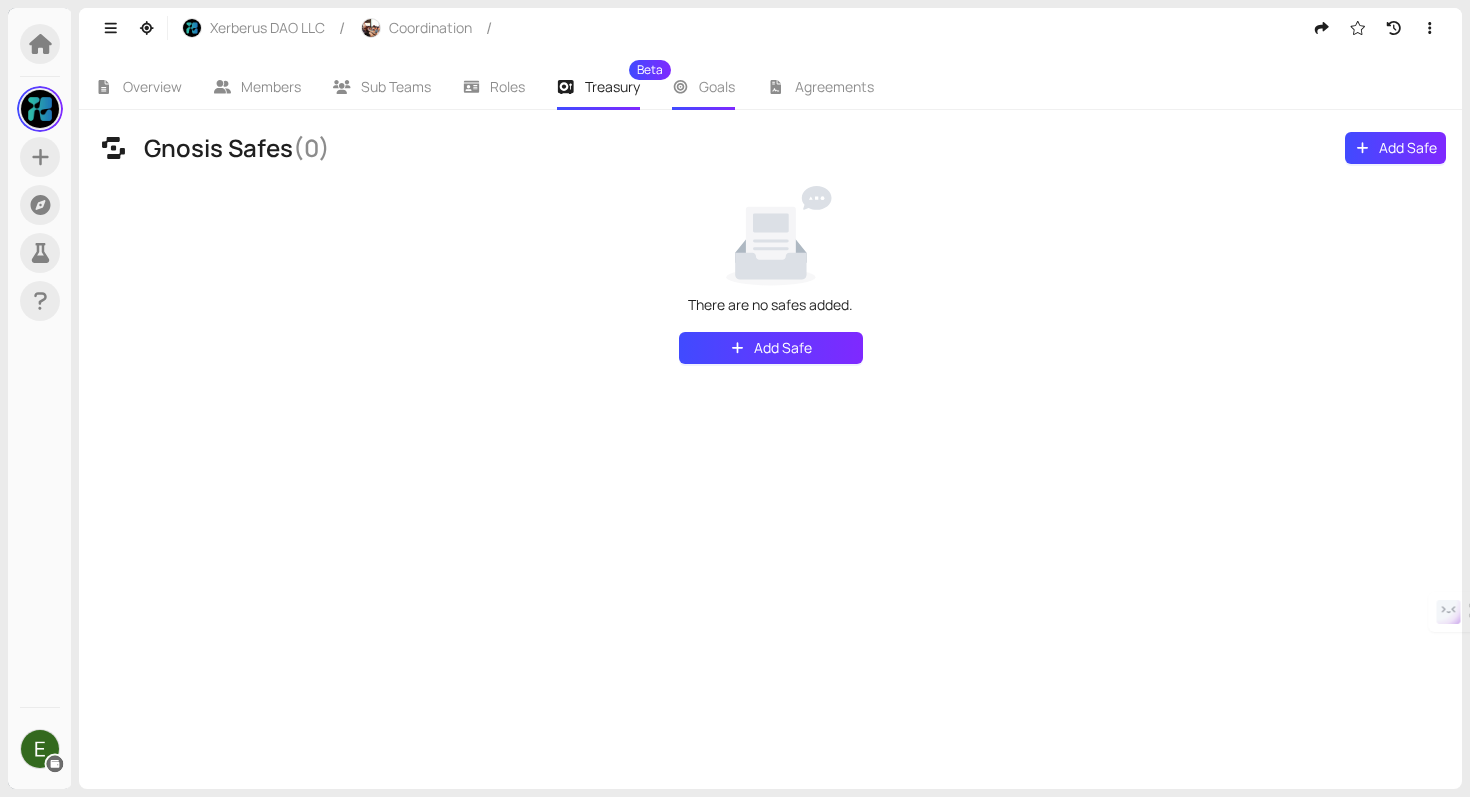 click on "Goals" at bounding box center (717, 86) 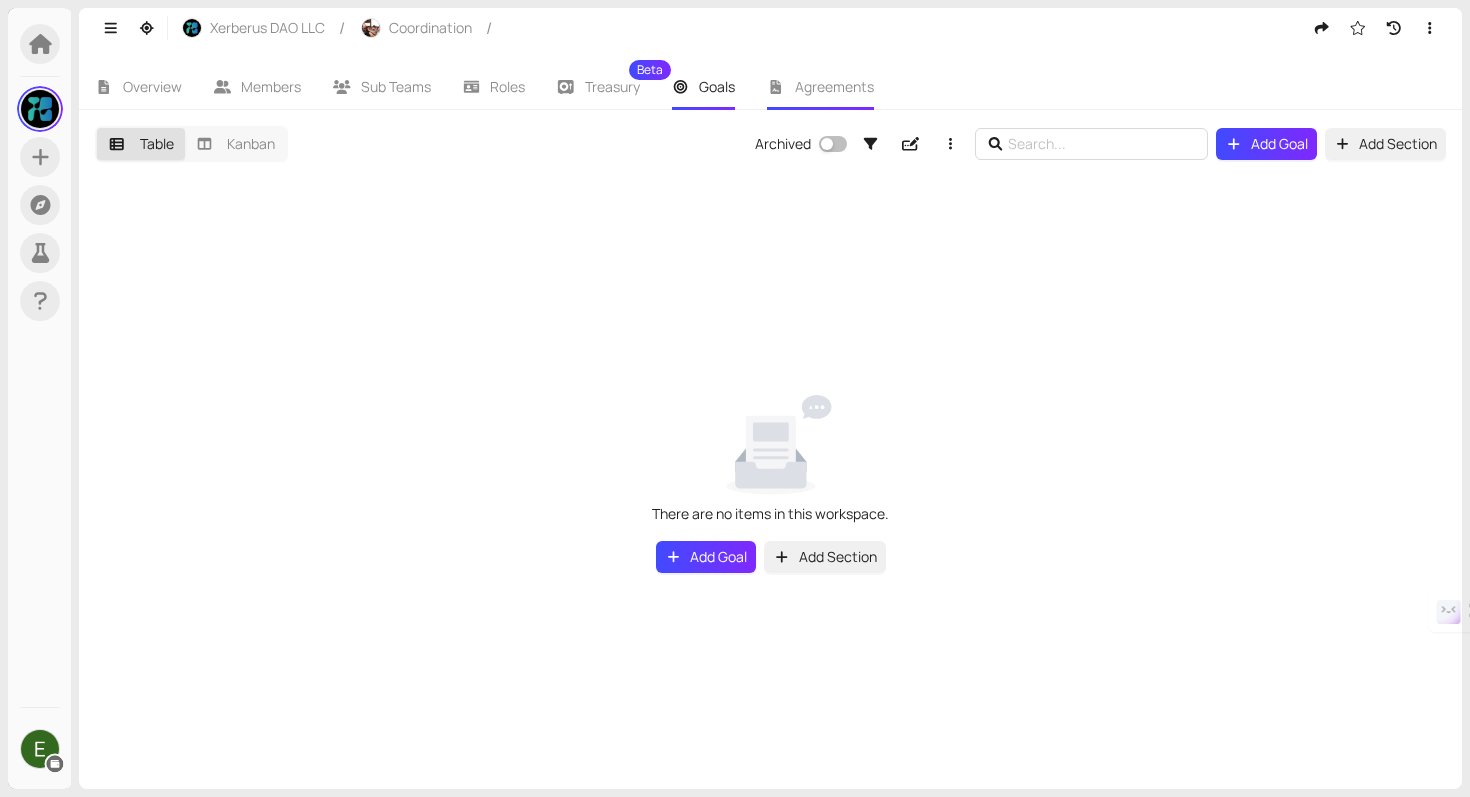 click on "Agreements" at bounding box center [834, 86] 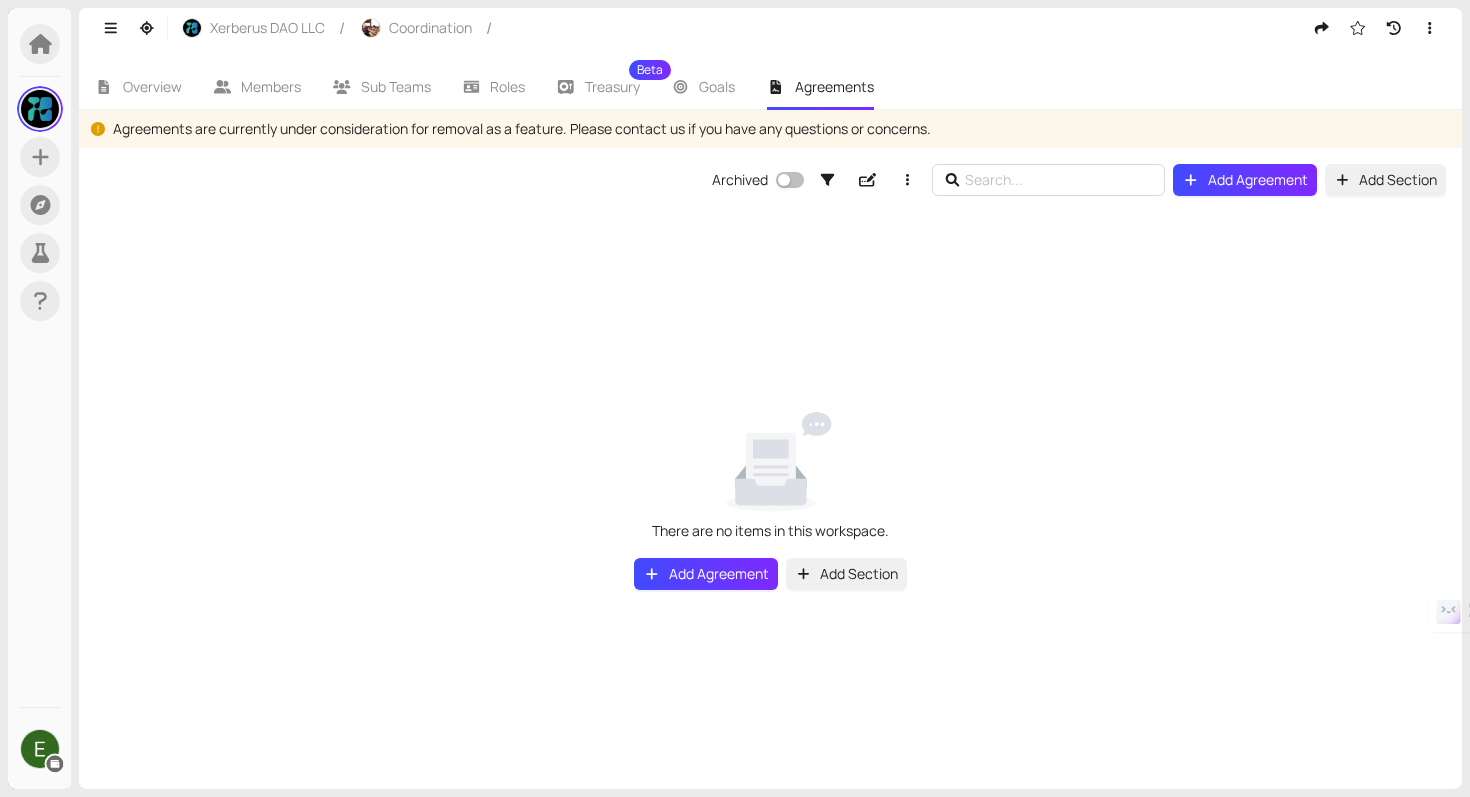 click on "Agreements" at bounding box center (834, 86) 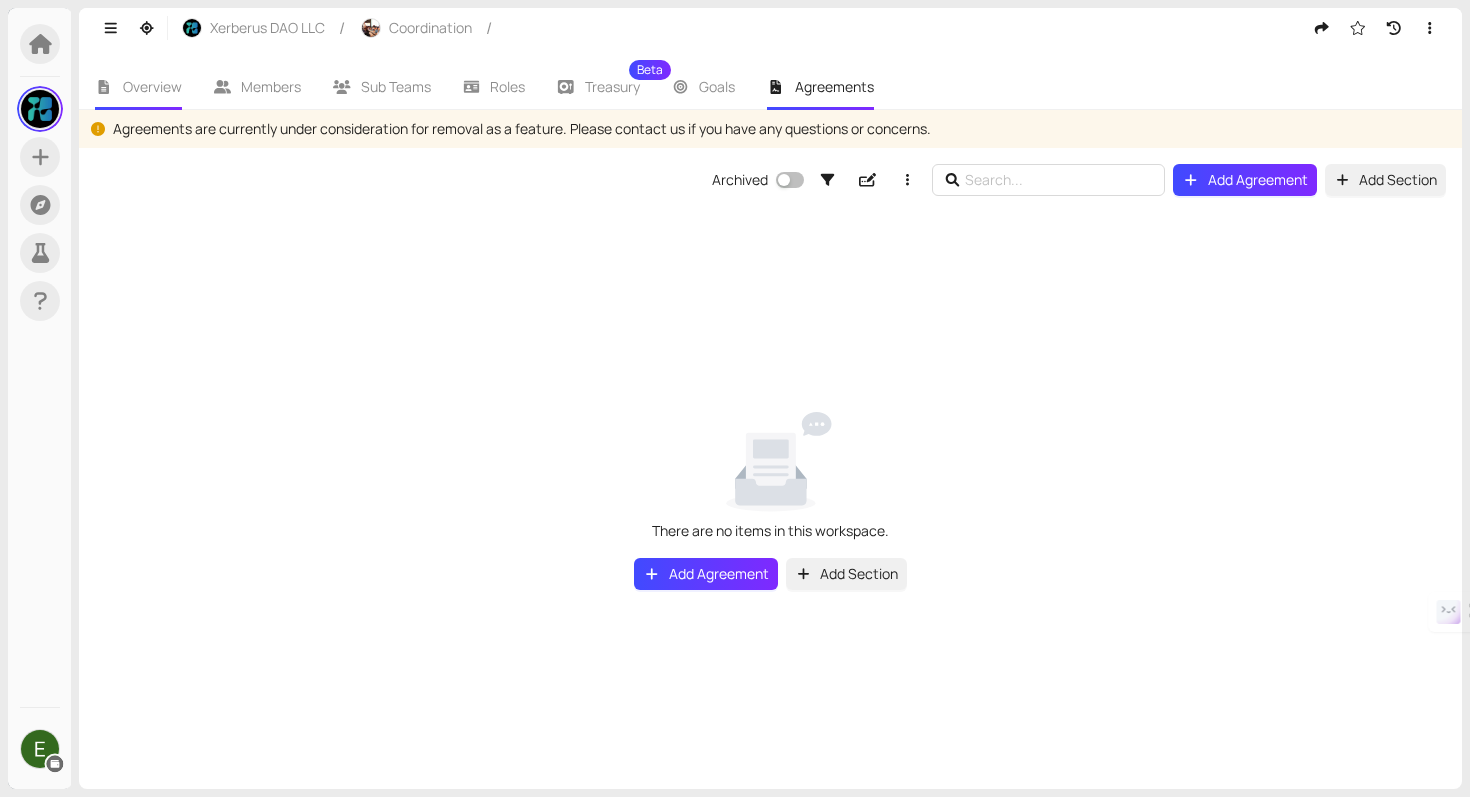 click on "Overview" at bounding box center (152, 86) 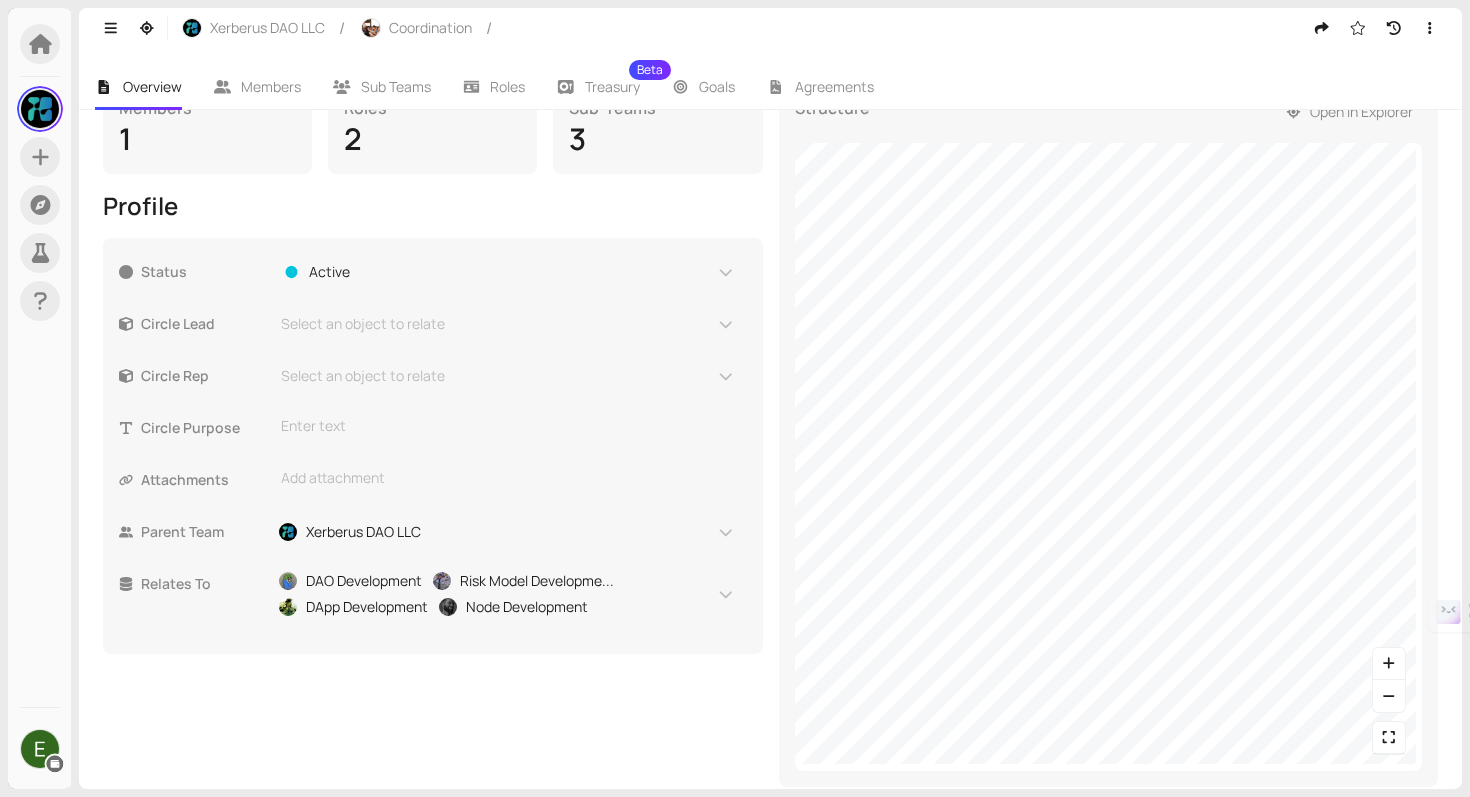scroll, scrollTop: 359, scrollLeft: 0, axis: vertical 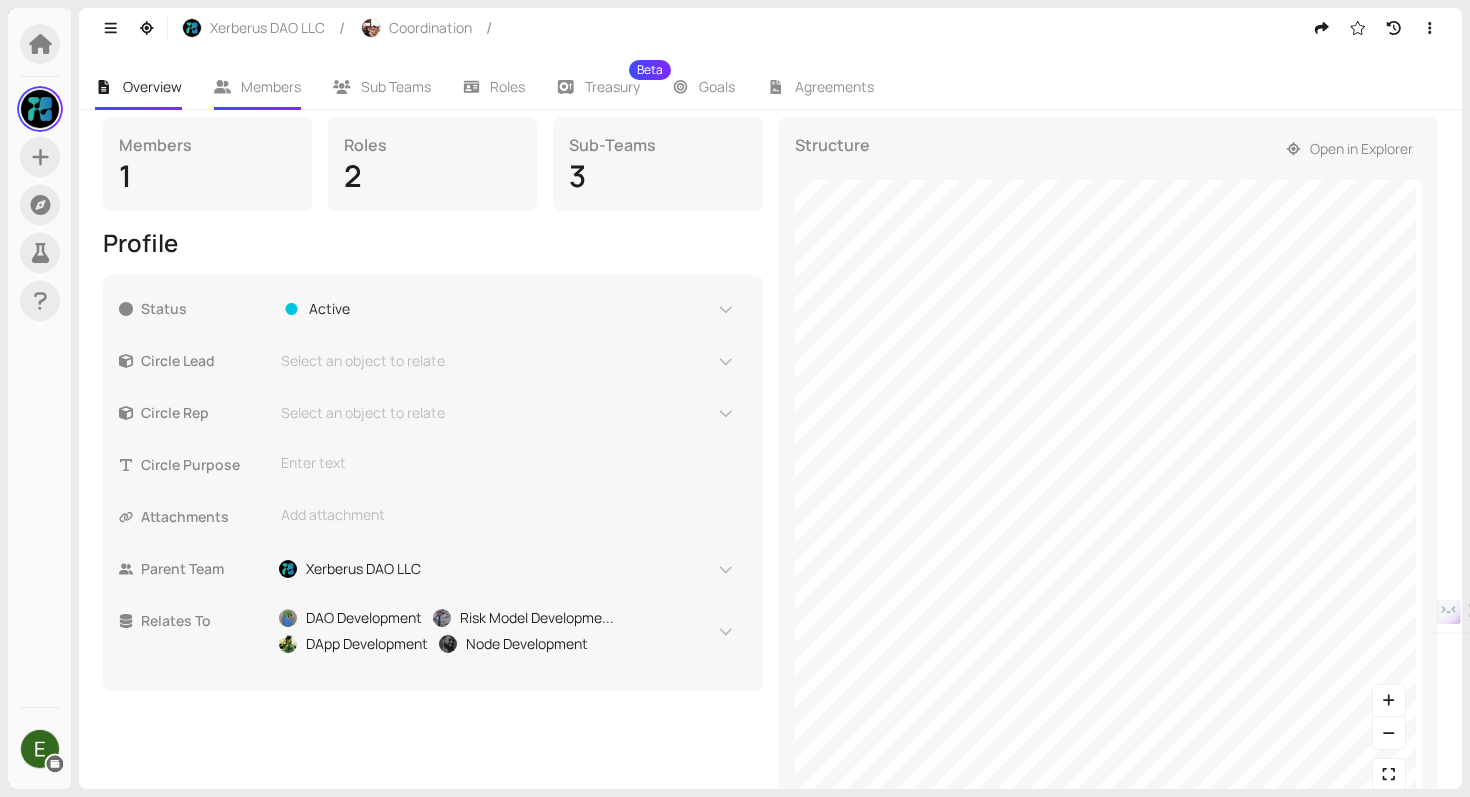 click on "Members" at bounding box center [271, 86] 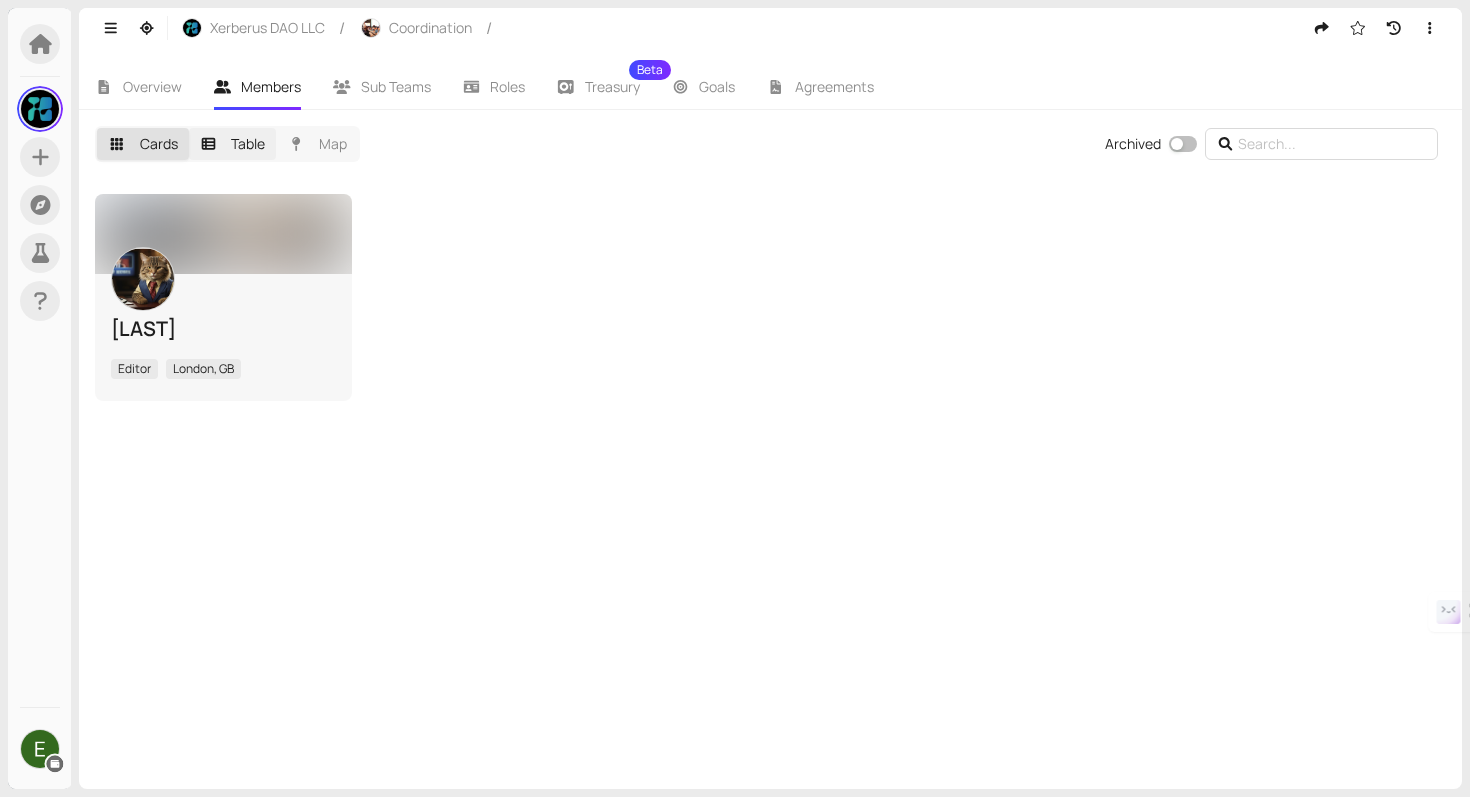 click on "Table" at bounding box center (233, 144) 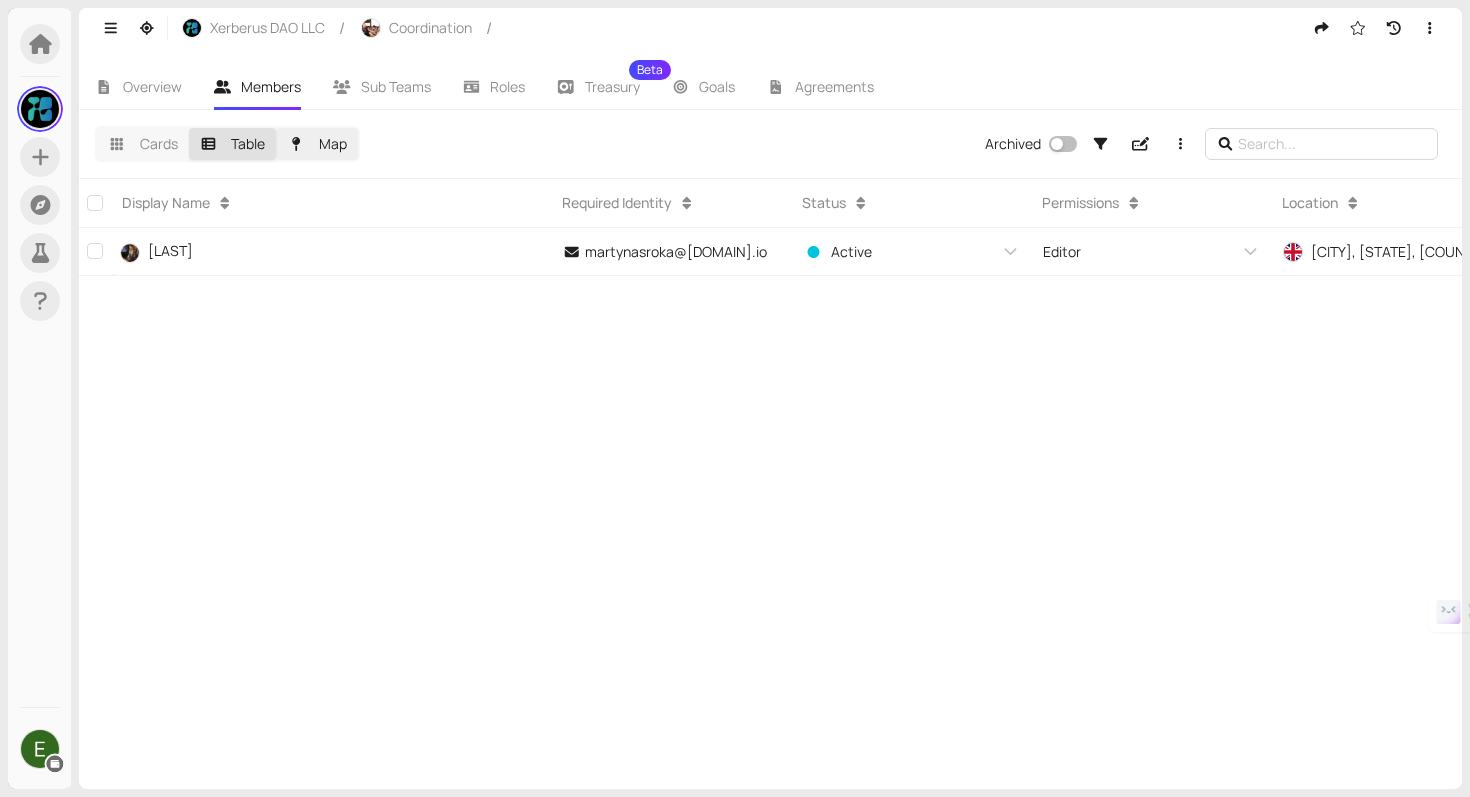 click on "Map" at bounding box center (317, 144) 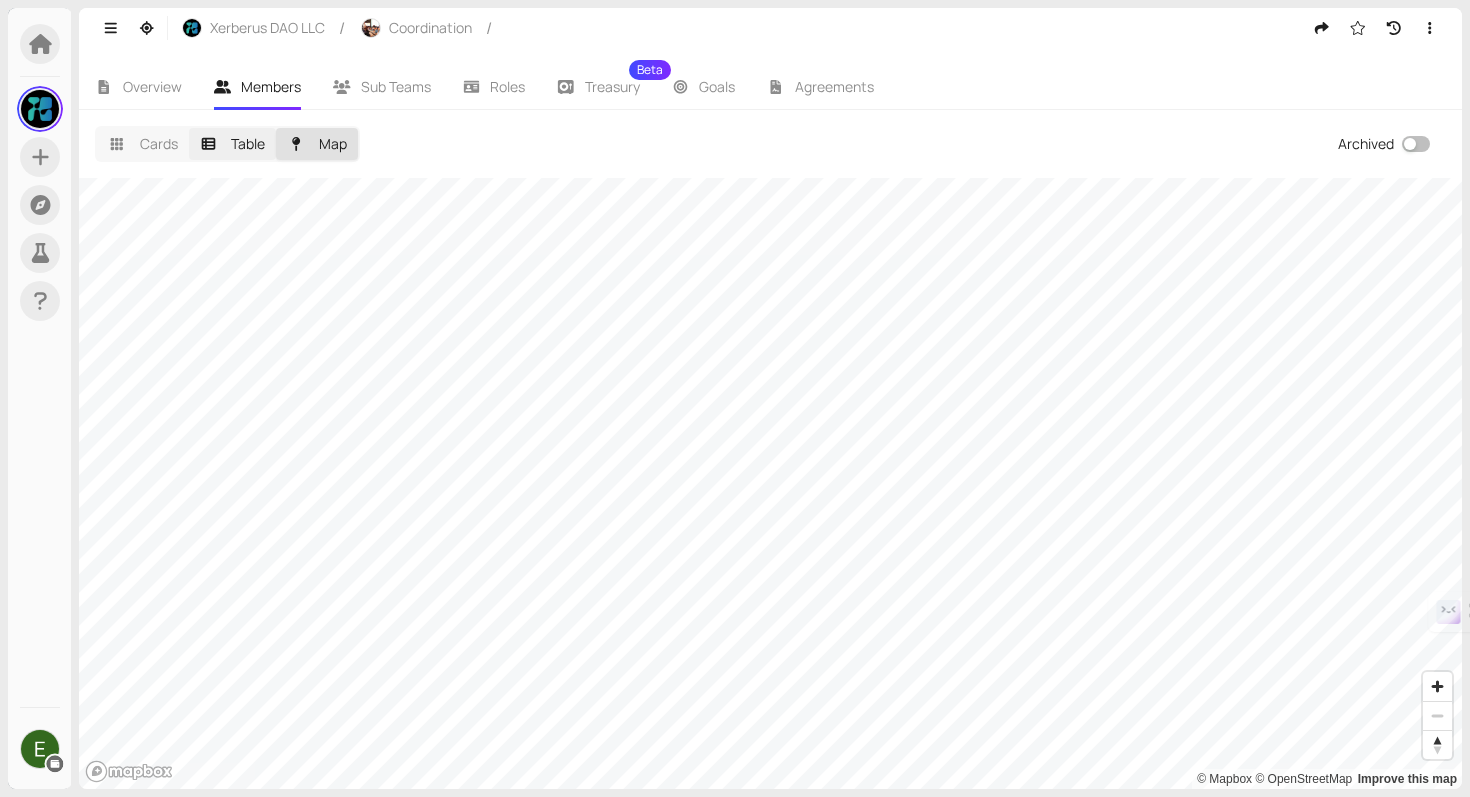 click on "Table" at bounding box center [233, 144] 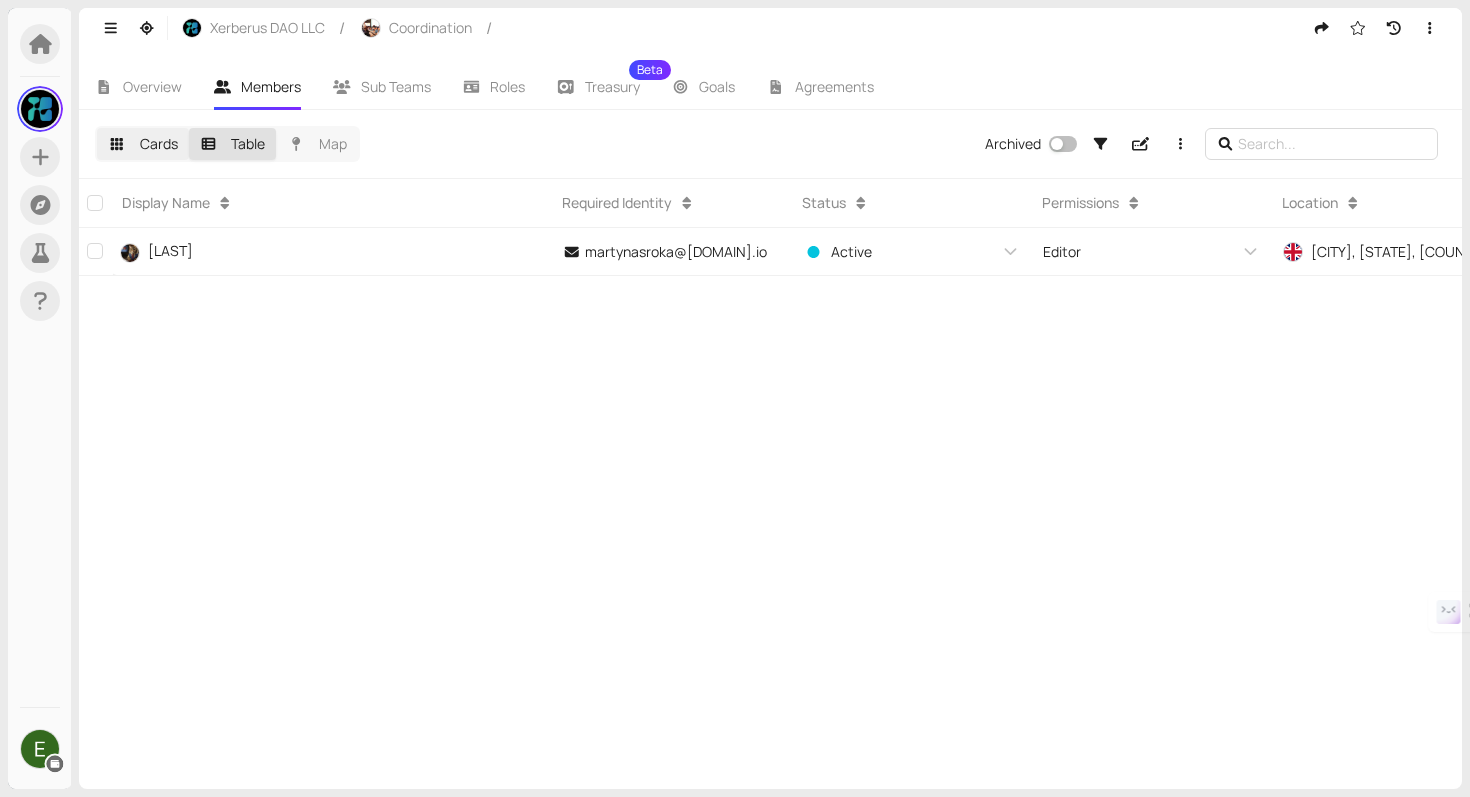 click on "Cards" at bounding box center [143, 144] 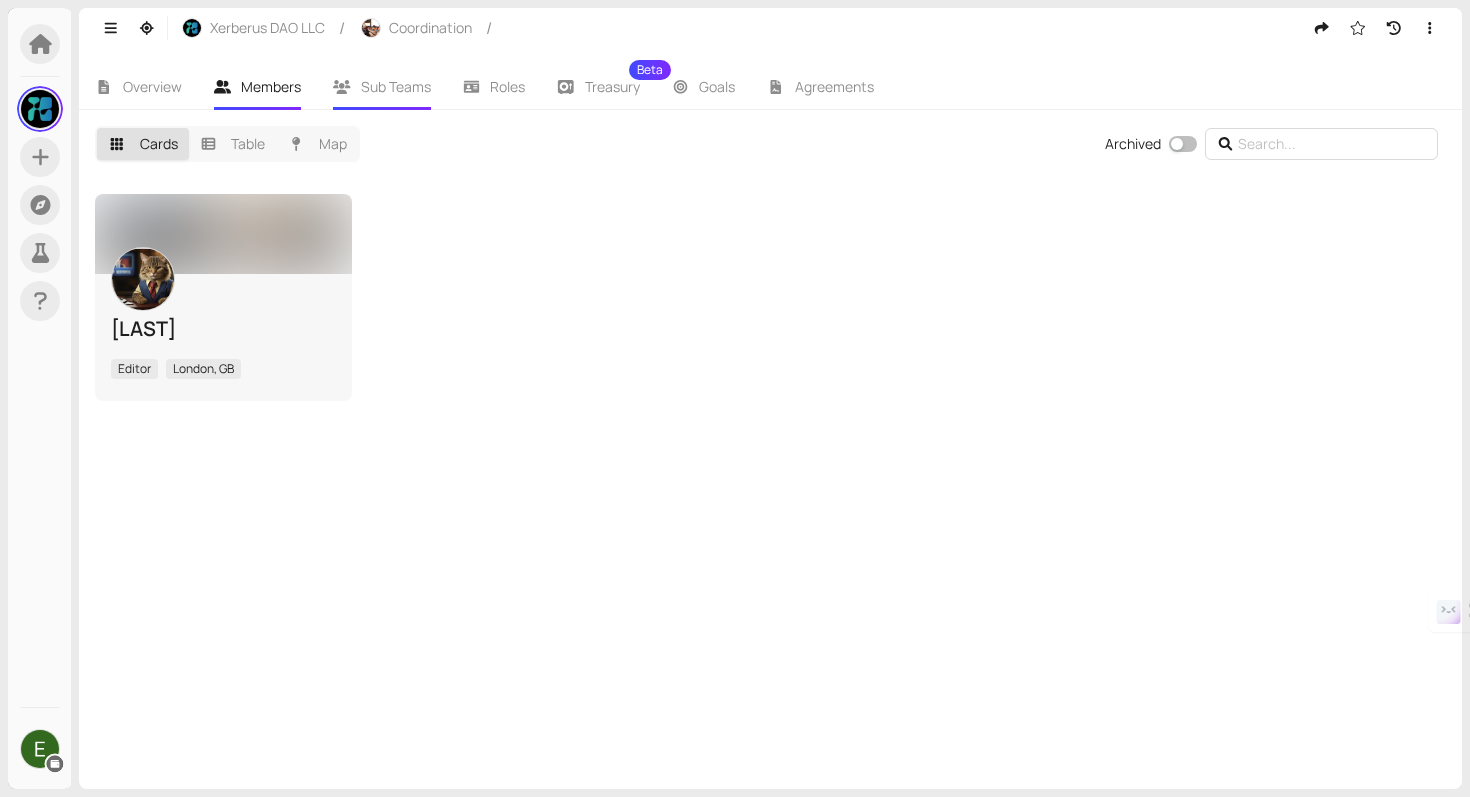 click on "Sub Teams" at bounding box center [382, 87] 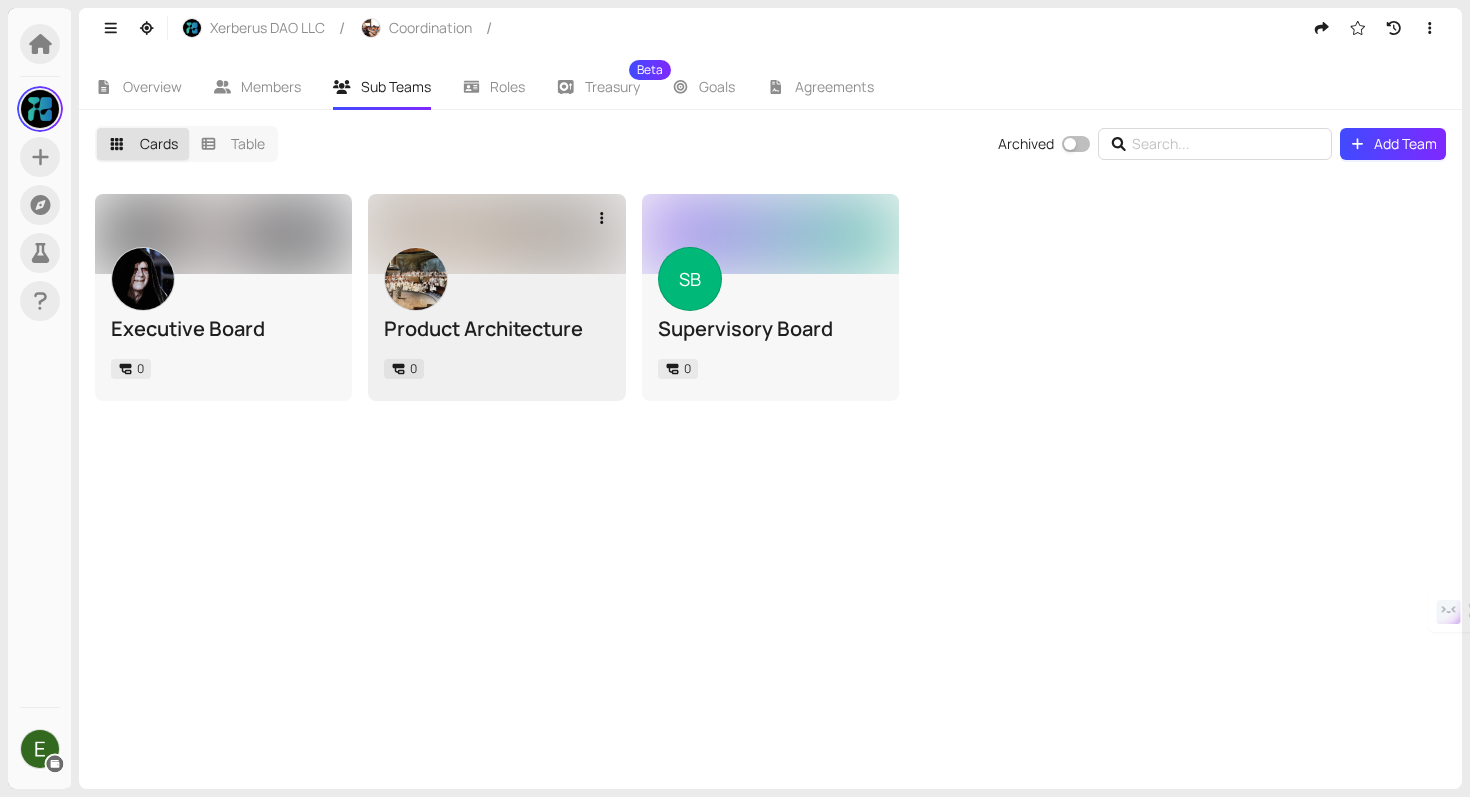 click on "Product Architecture" at bounding box center [496, 329] 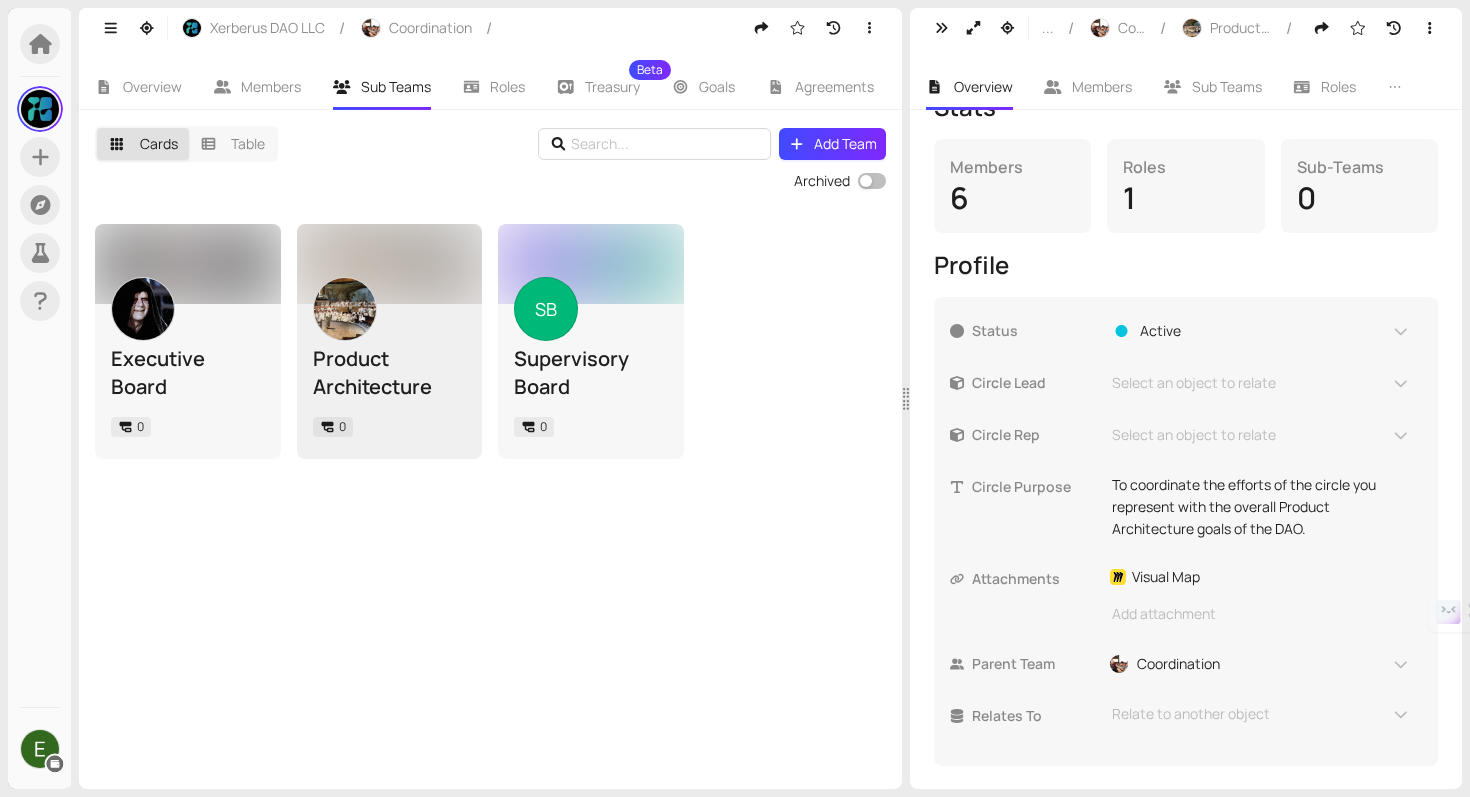 scroll, scrollTop: 305, scrollLeft: 0, axis: vertical 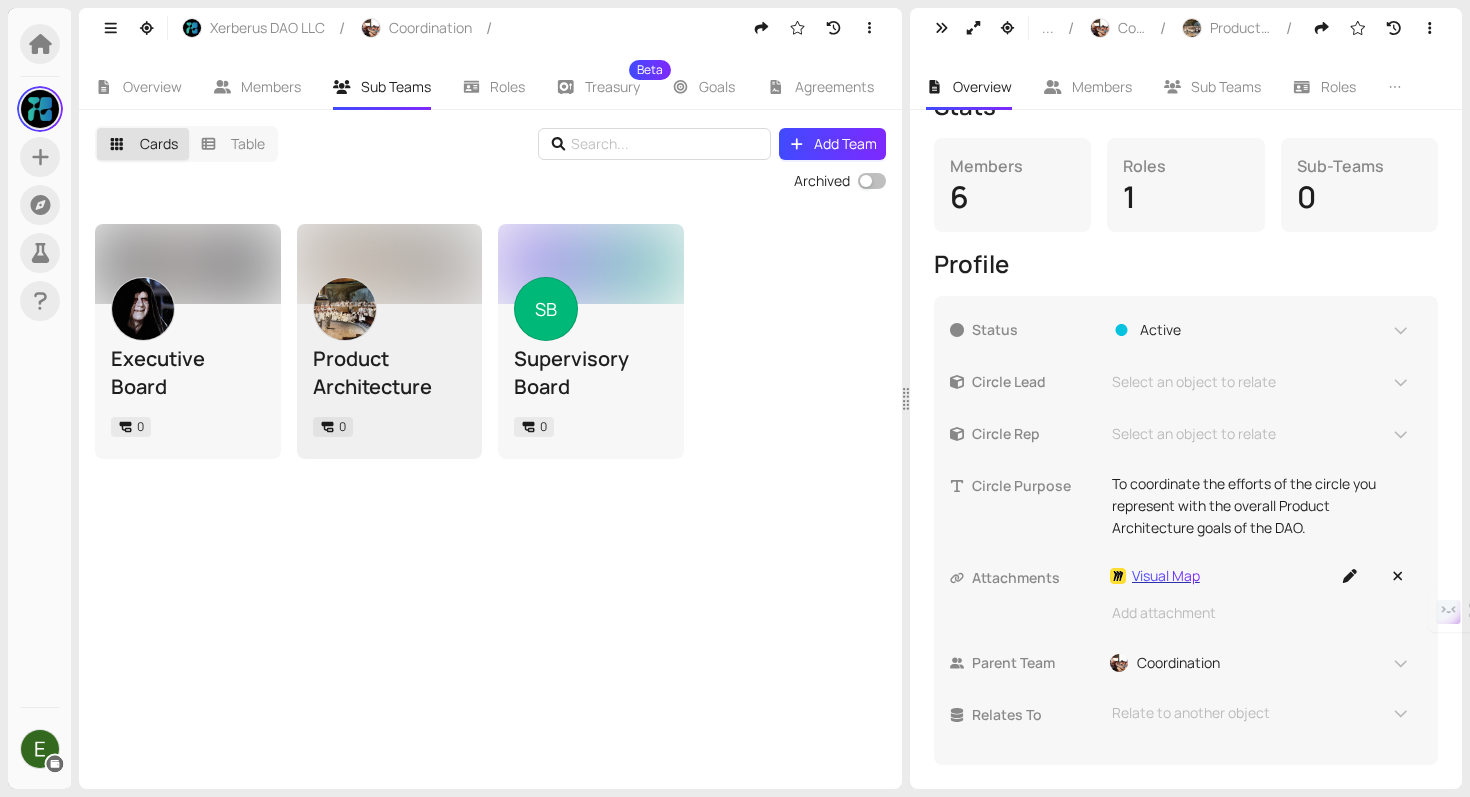 click on "Visual Map" at bounding box center (1166, 576) 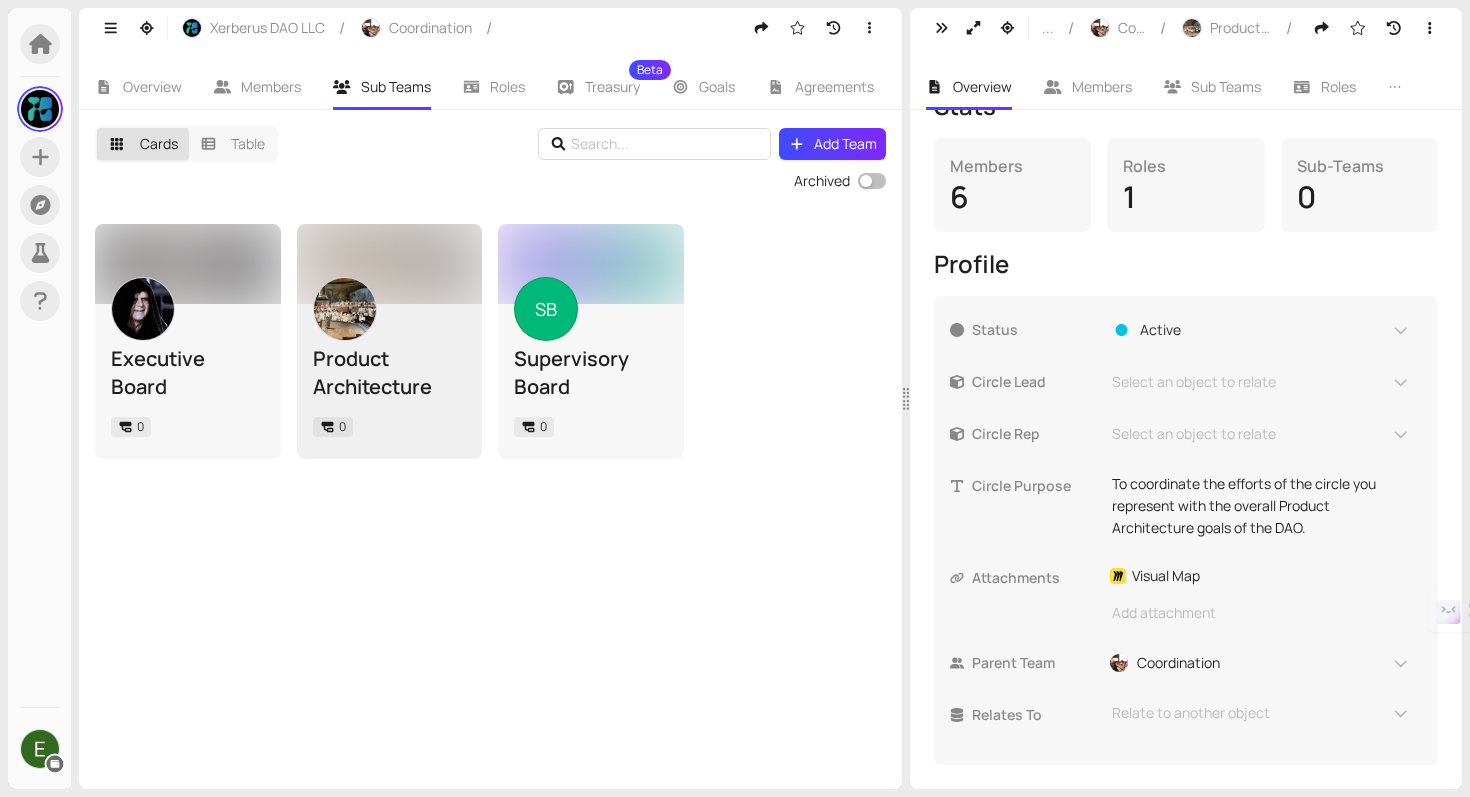 click on "Stats Members 6 Roles 1 Sub-Teams 0 Profile Status Active Circle Lead  Select an object to relate Circle Rep  Select an object to relate Circle Purpose  To coordinate the efforts of the circle you represent with the overall Product Architecture goals of the DAO.
This textbox supports   markdown  and  ":" emojis. Attachments ref Visual Map Add attachment Parent Team Coordination Relates To Relate to another object" at bounding box center [1186, 423] 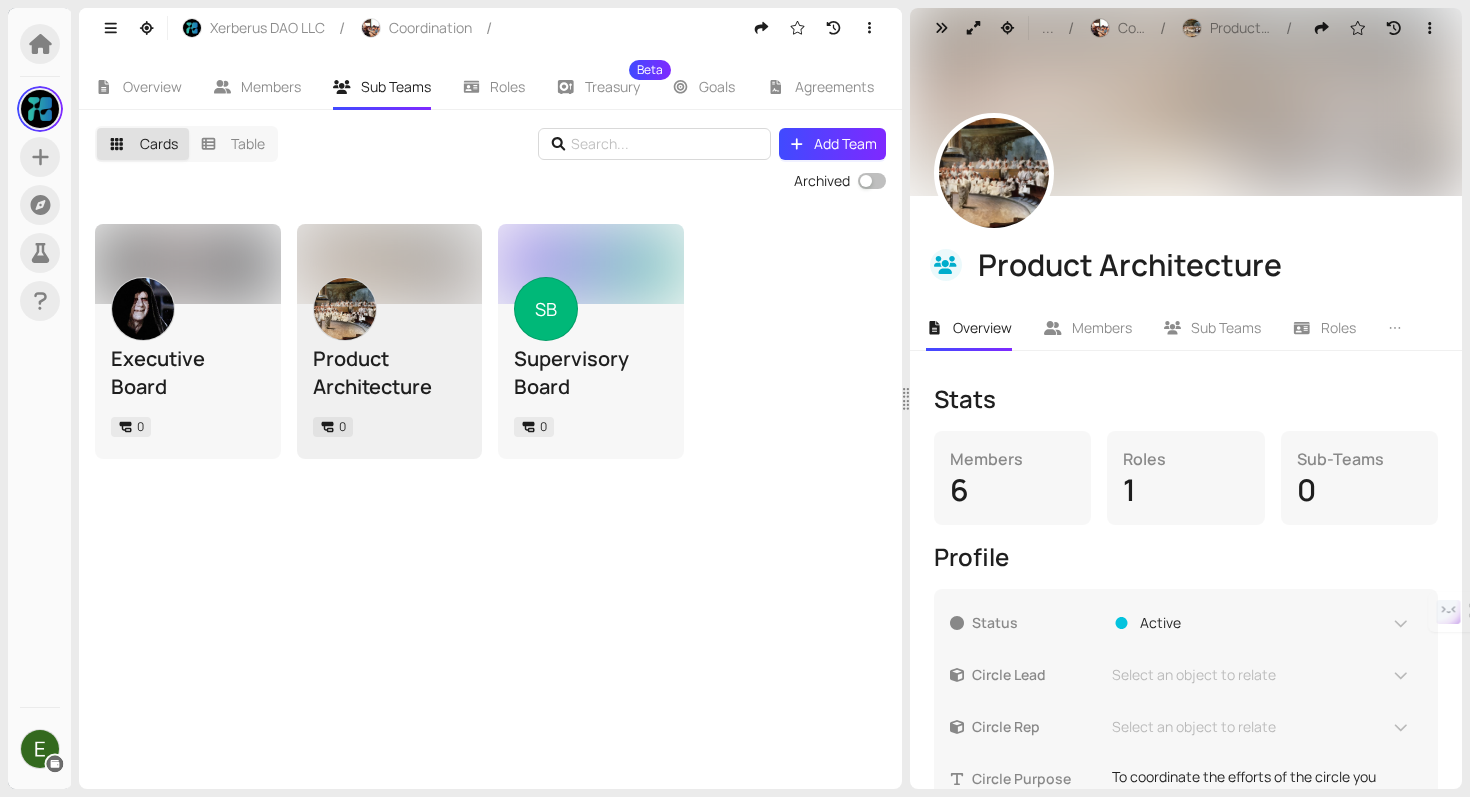scroll, scrollTop: 0, scrollLeft: 0, axis: both 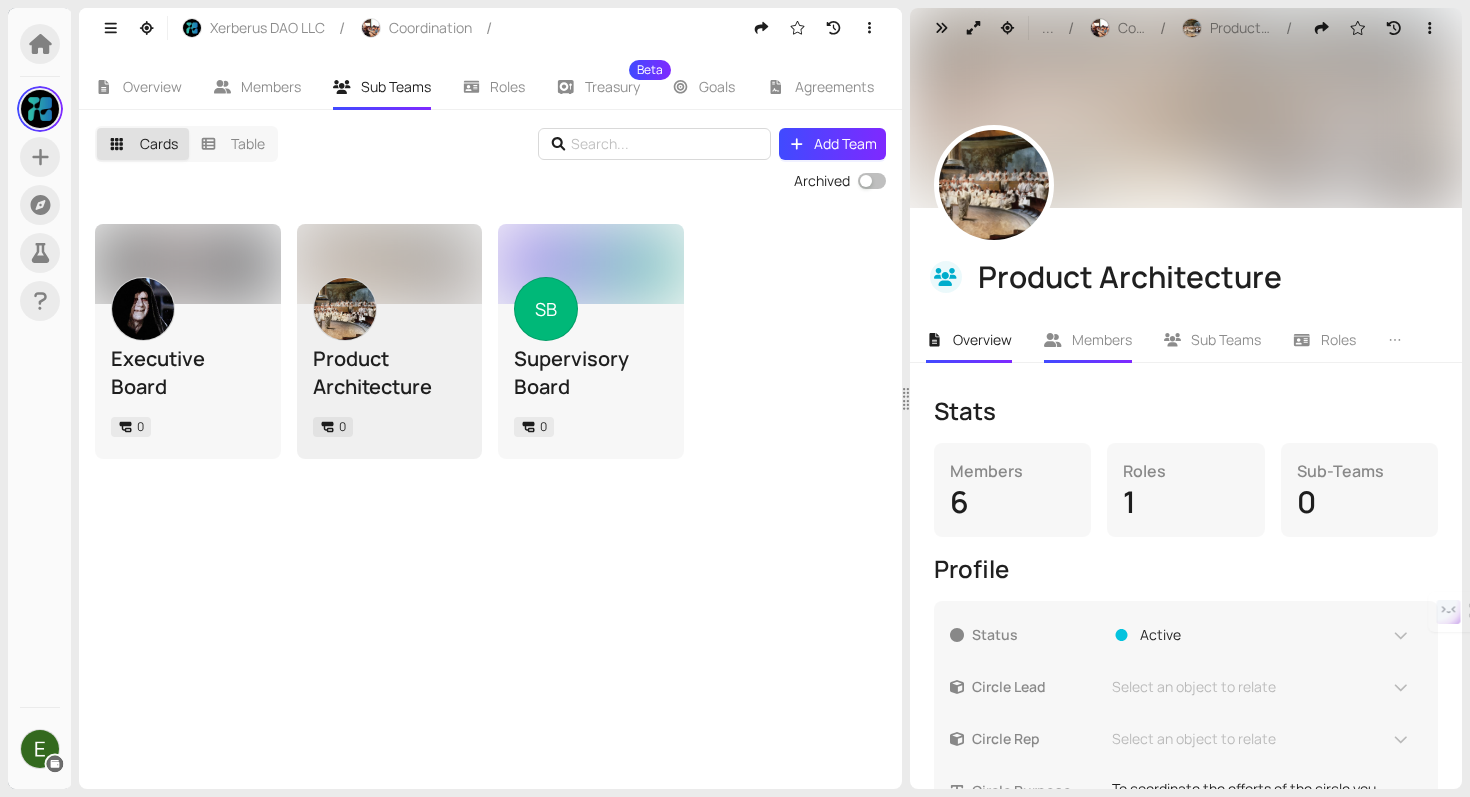 click on "Members" at bounding box center (1102, 339) 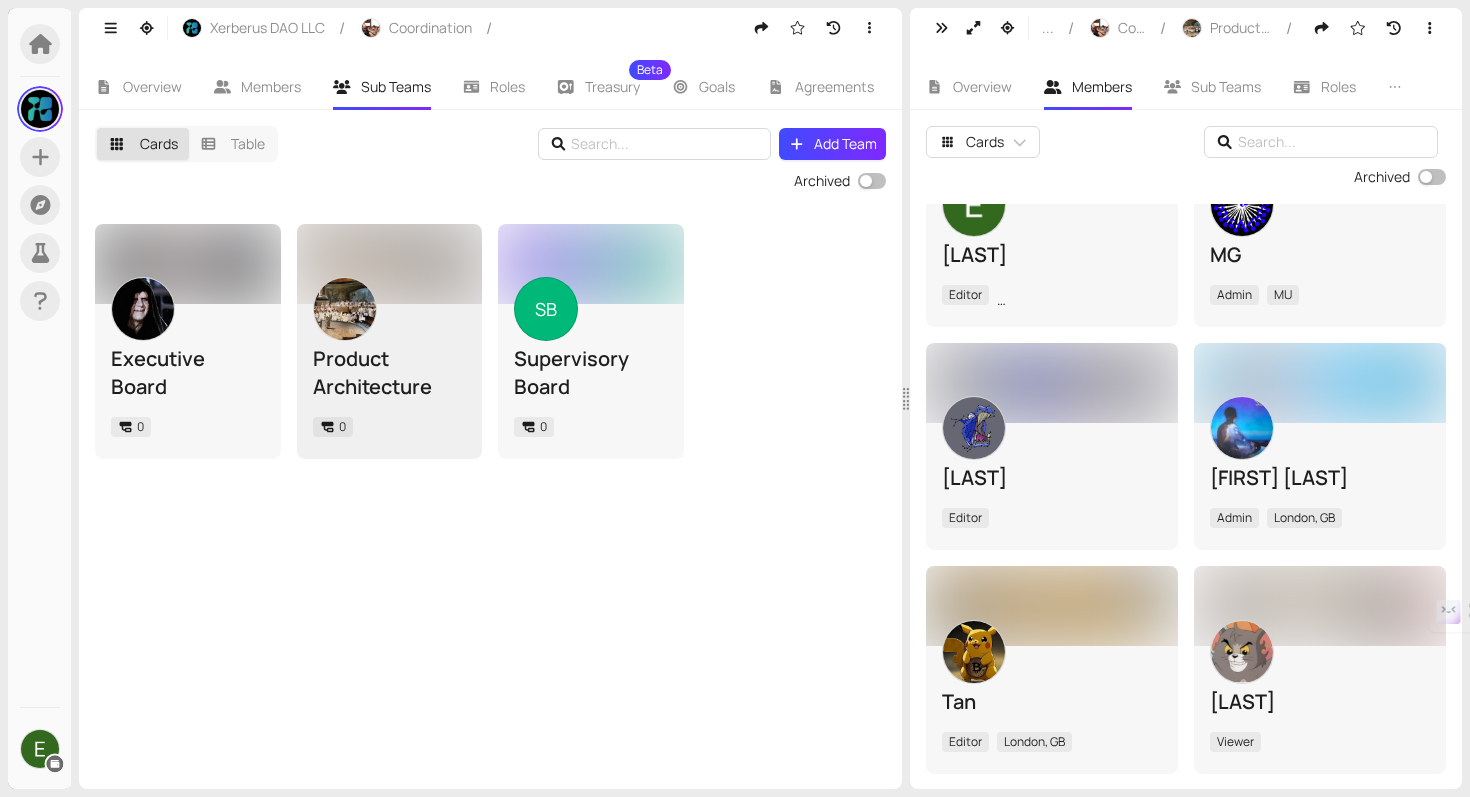 scroll, scrollTop: 0, scrollLeft: 0, axis: both 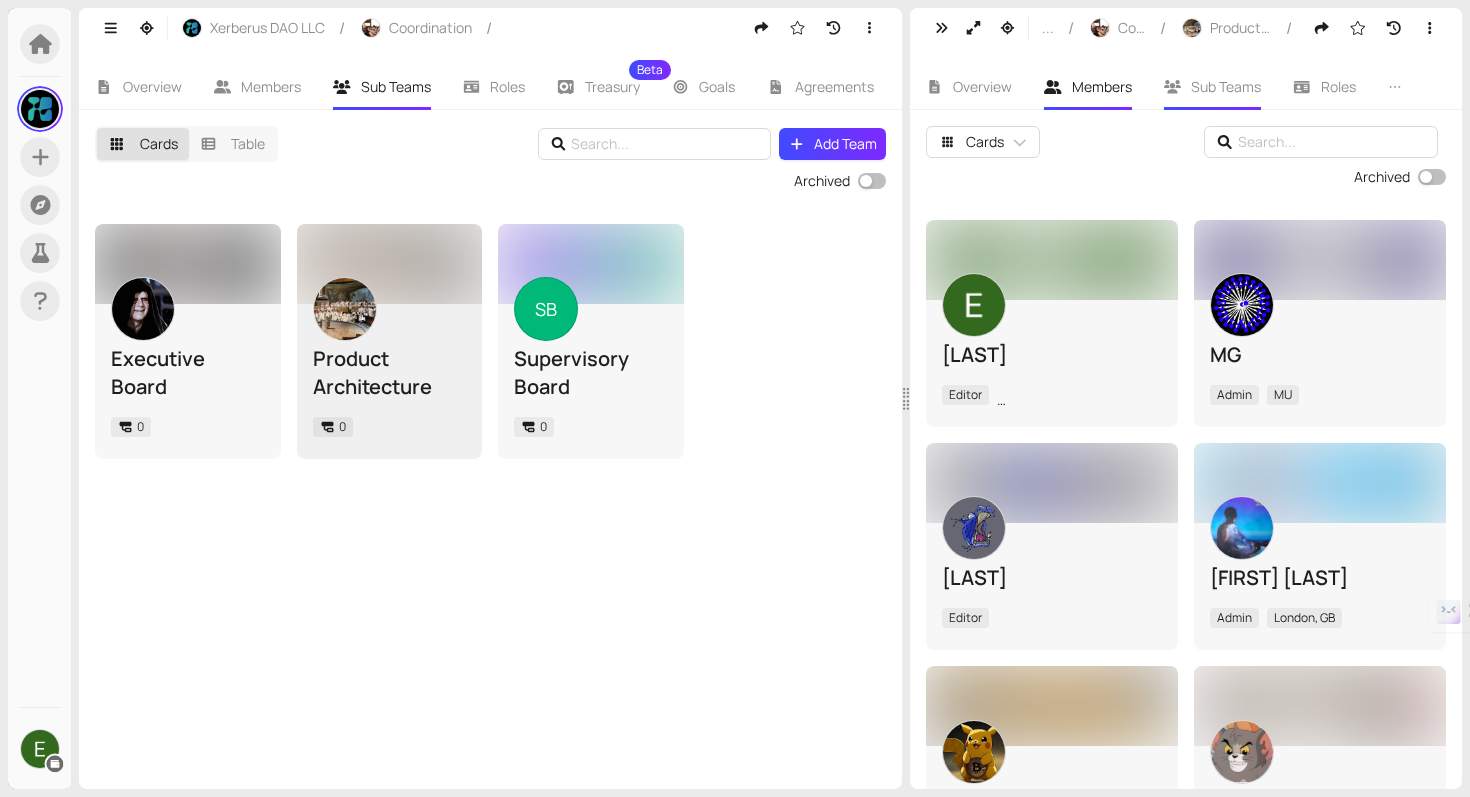 click on "Sub Teams" at bounding box center [1226, 86] 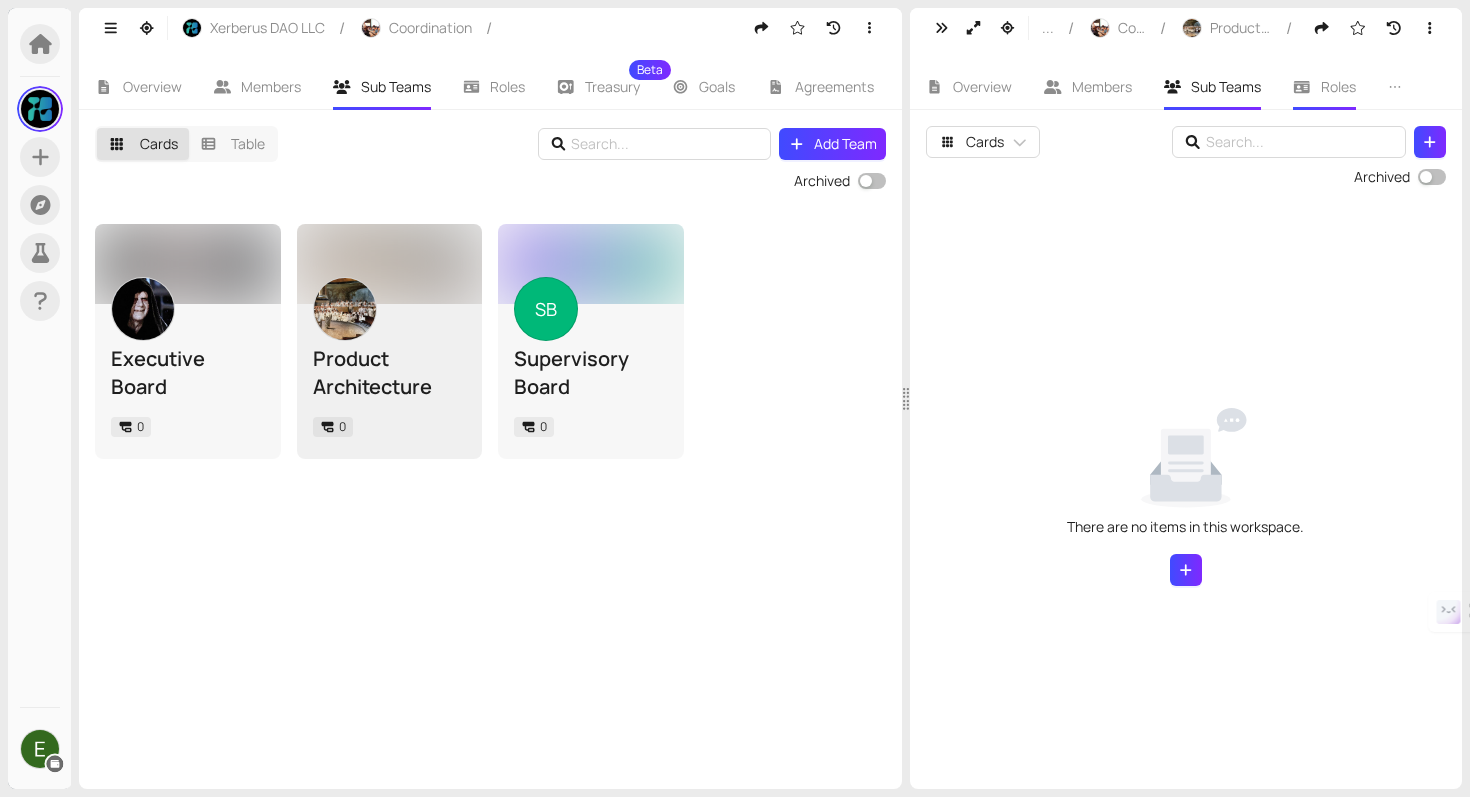 click on "Roles" at bounding box center (1338, 86) 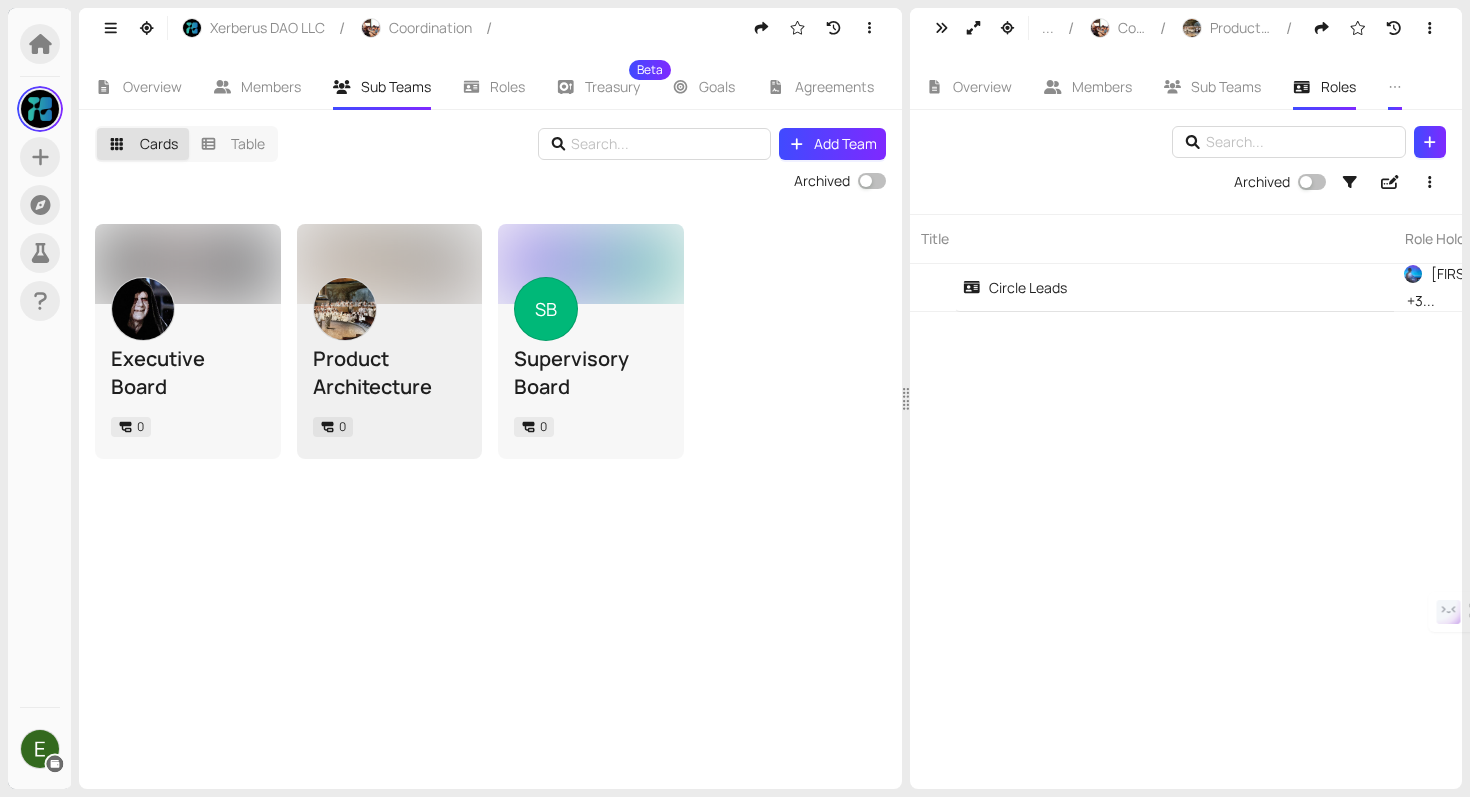 click 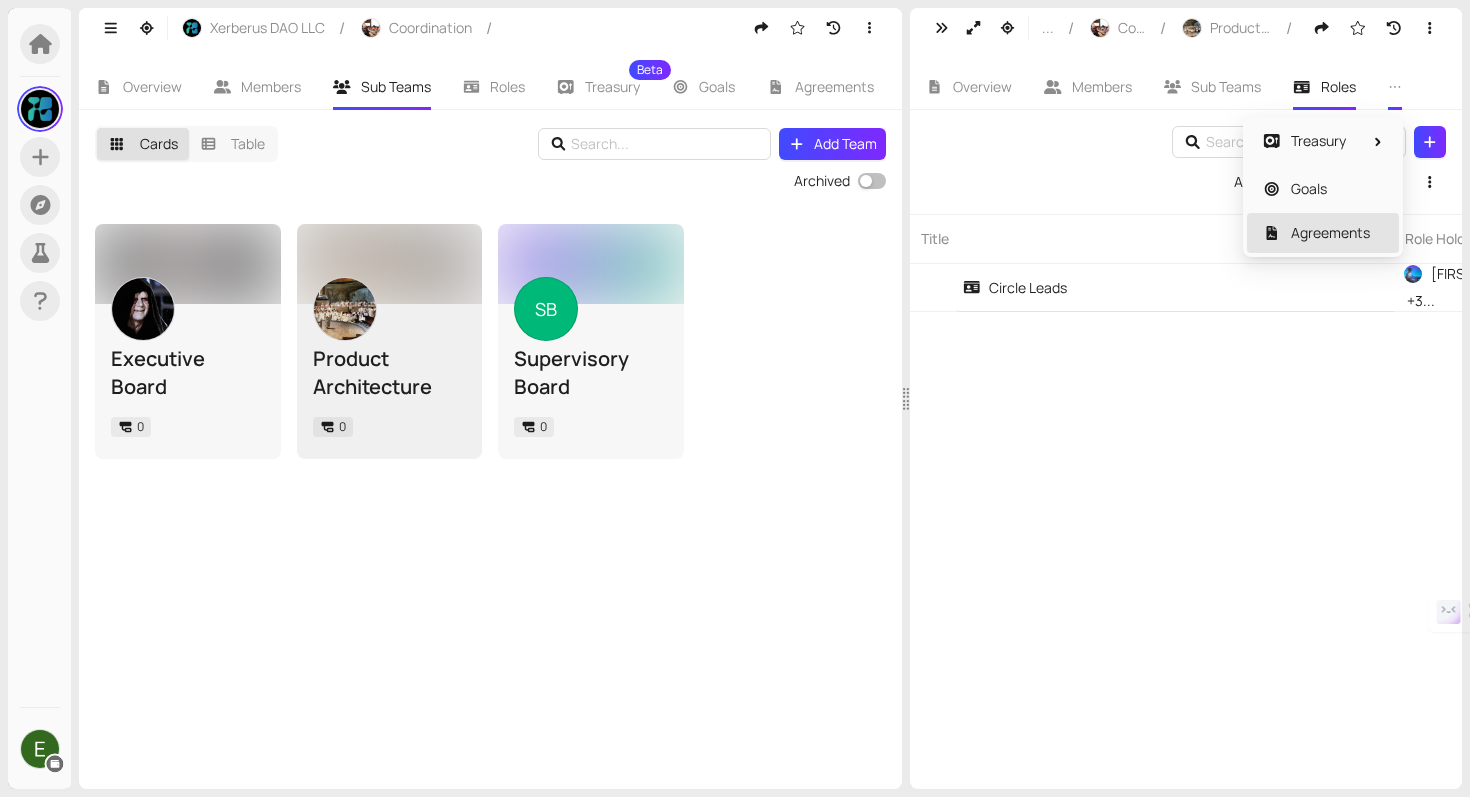 click on "Agreements" at bounding box center (1330, 232) 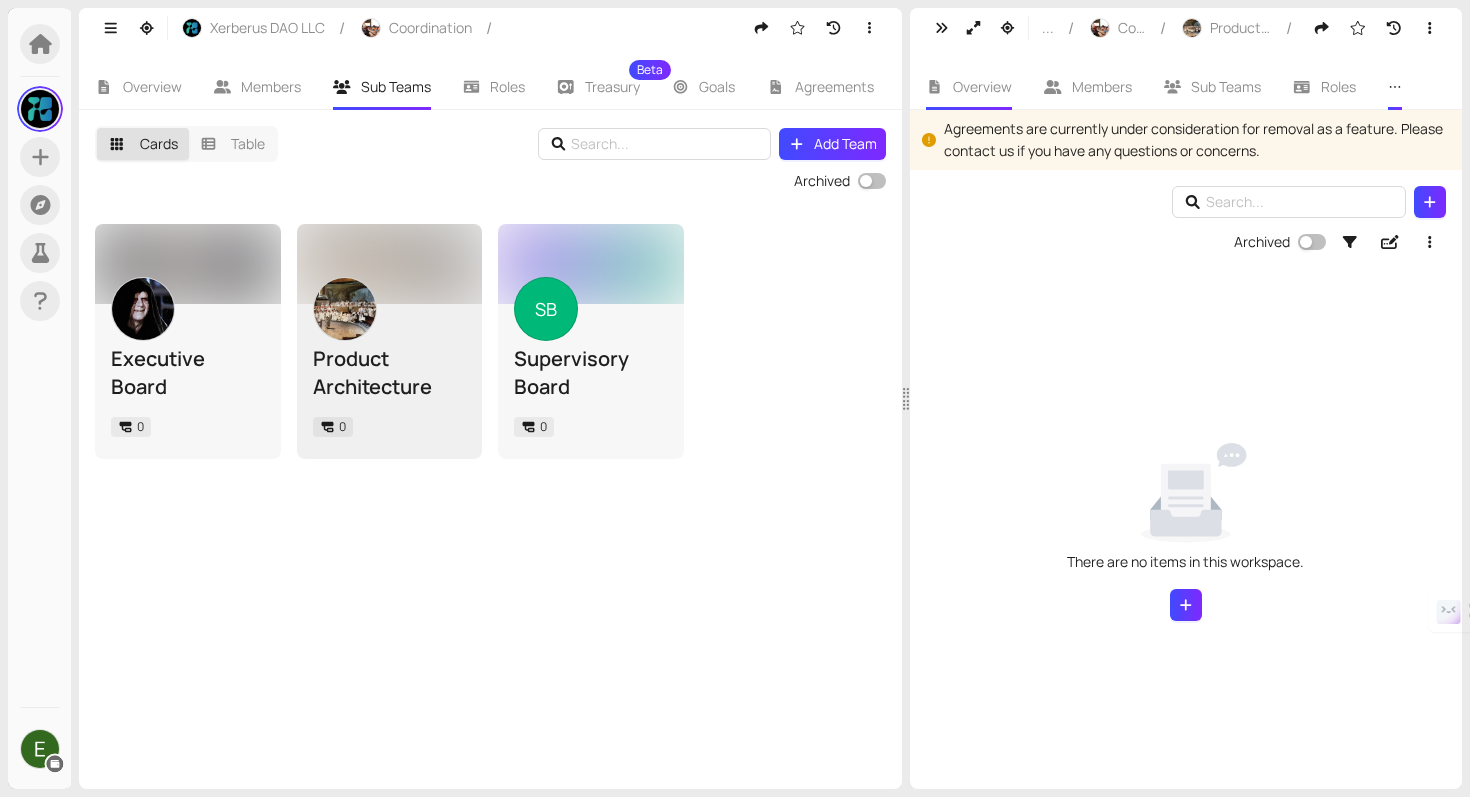 click on "Overview" at bounding box center [982, 86] 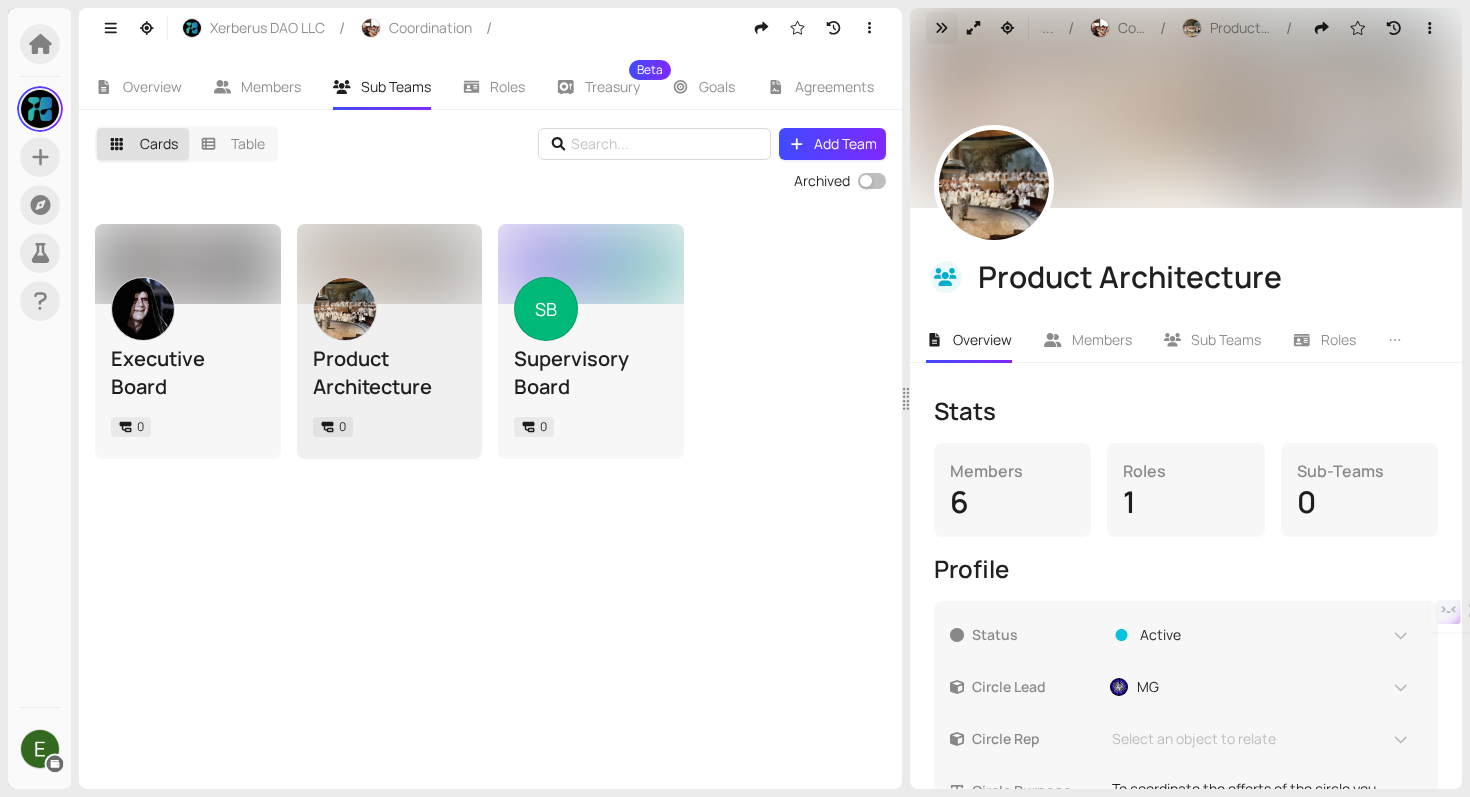 click 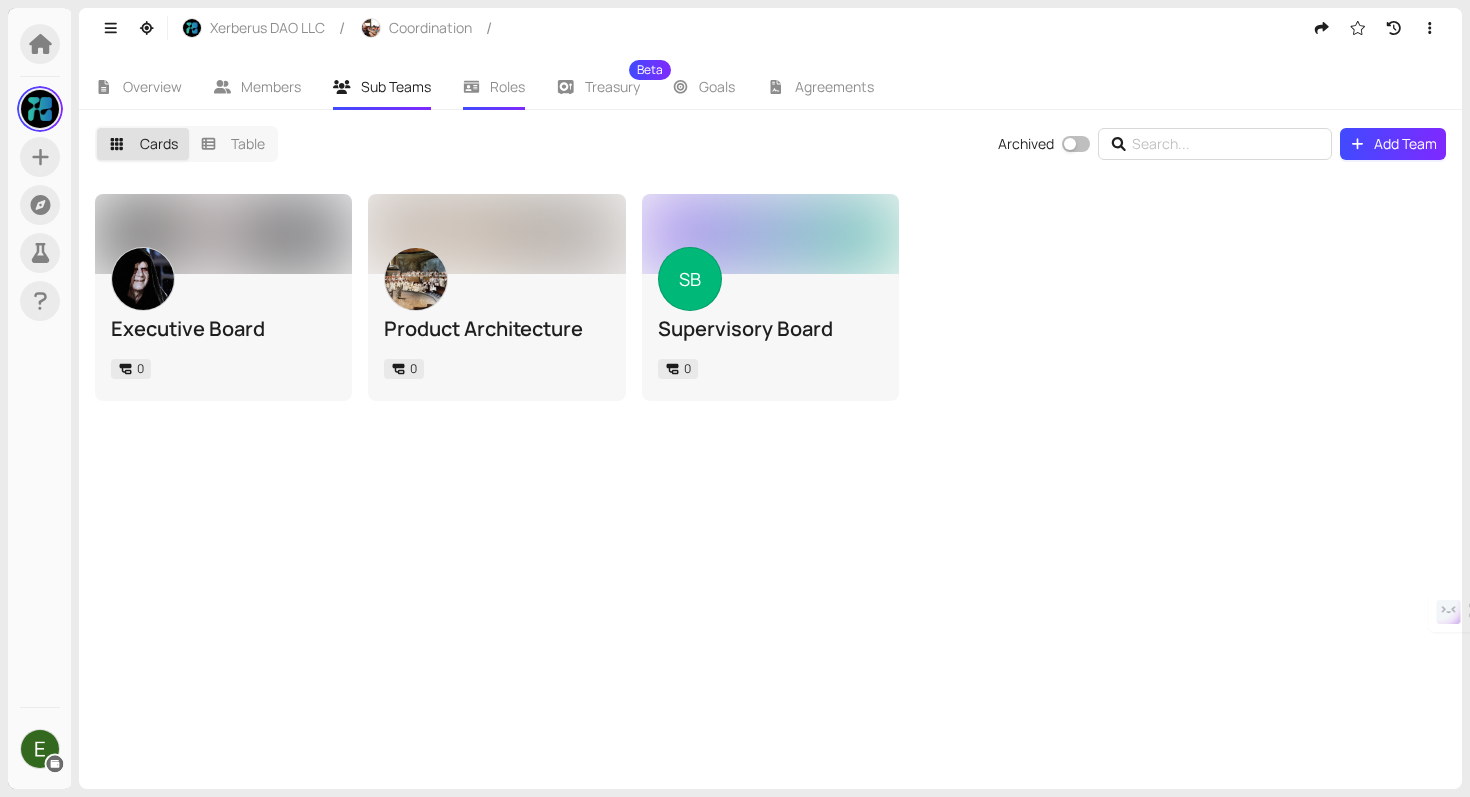 click on "Roles" at bounding box center [494, 87] 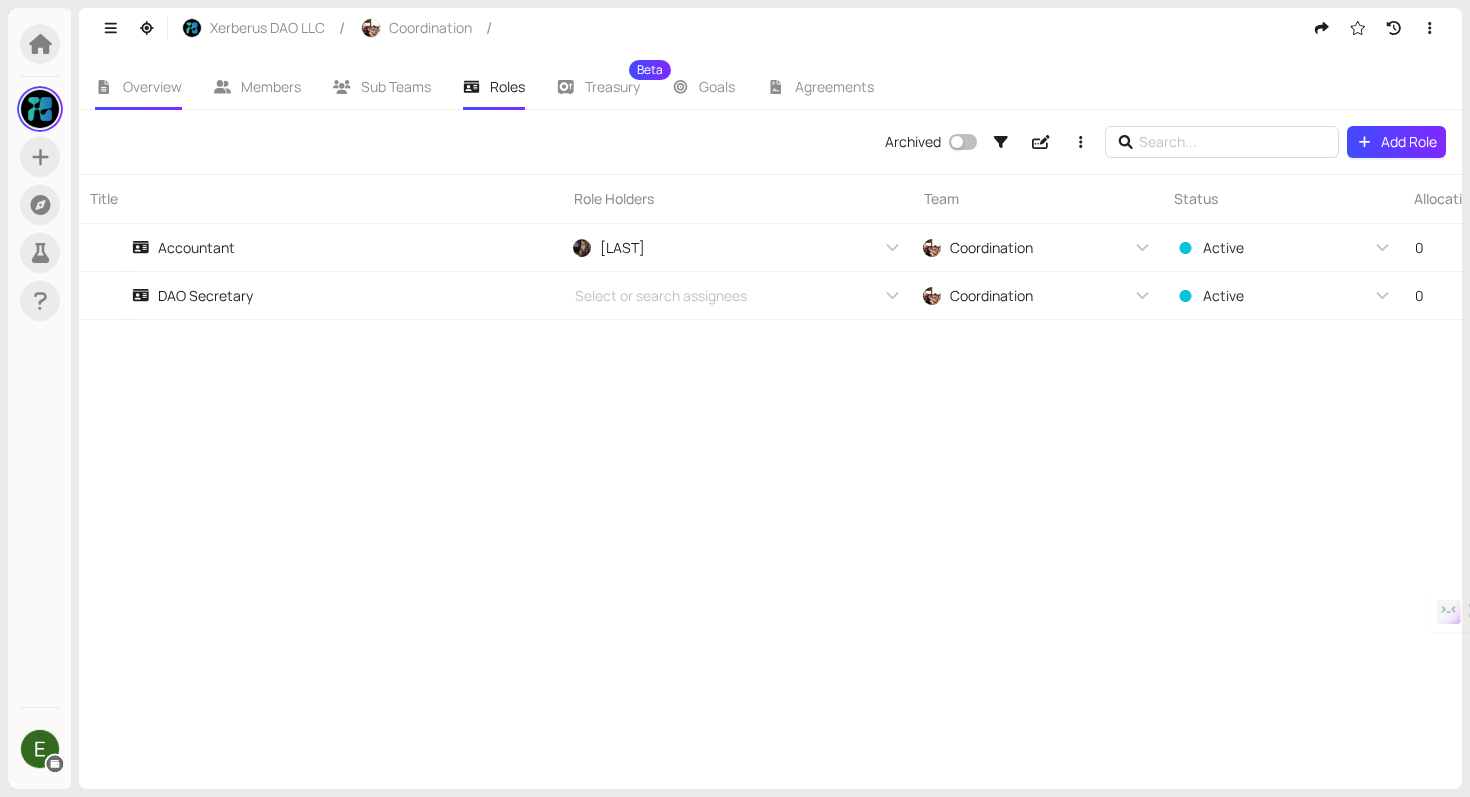 click on "Overview" at bounding box center [138, 87] 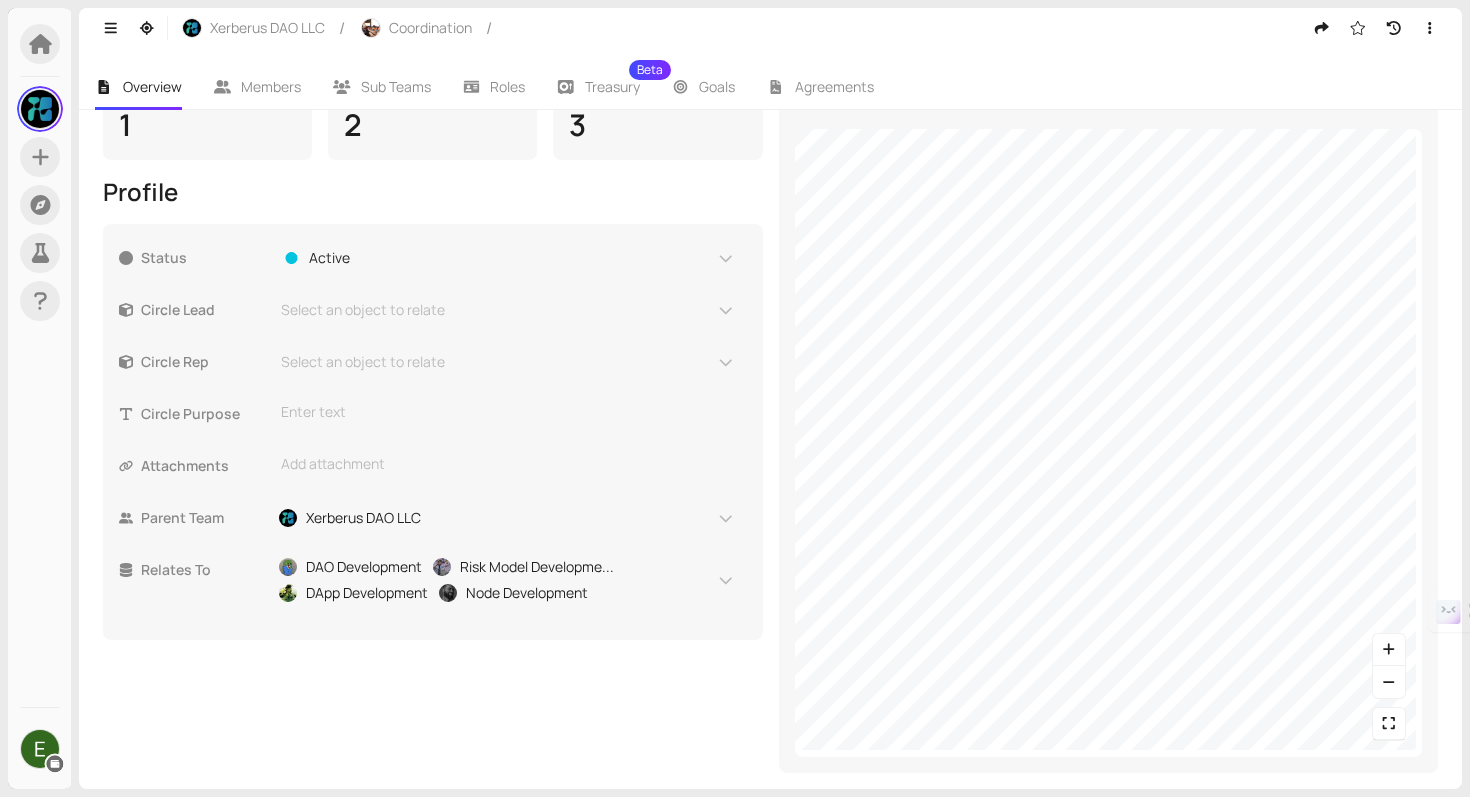 scroll, scrollTop: 378, scrollLeft: 0, axis: vertical 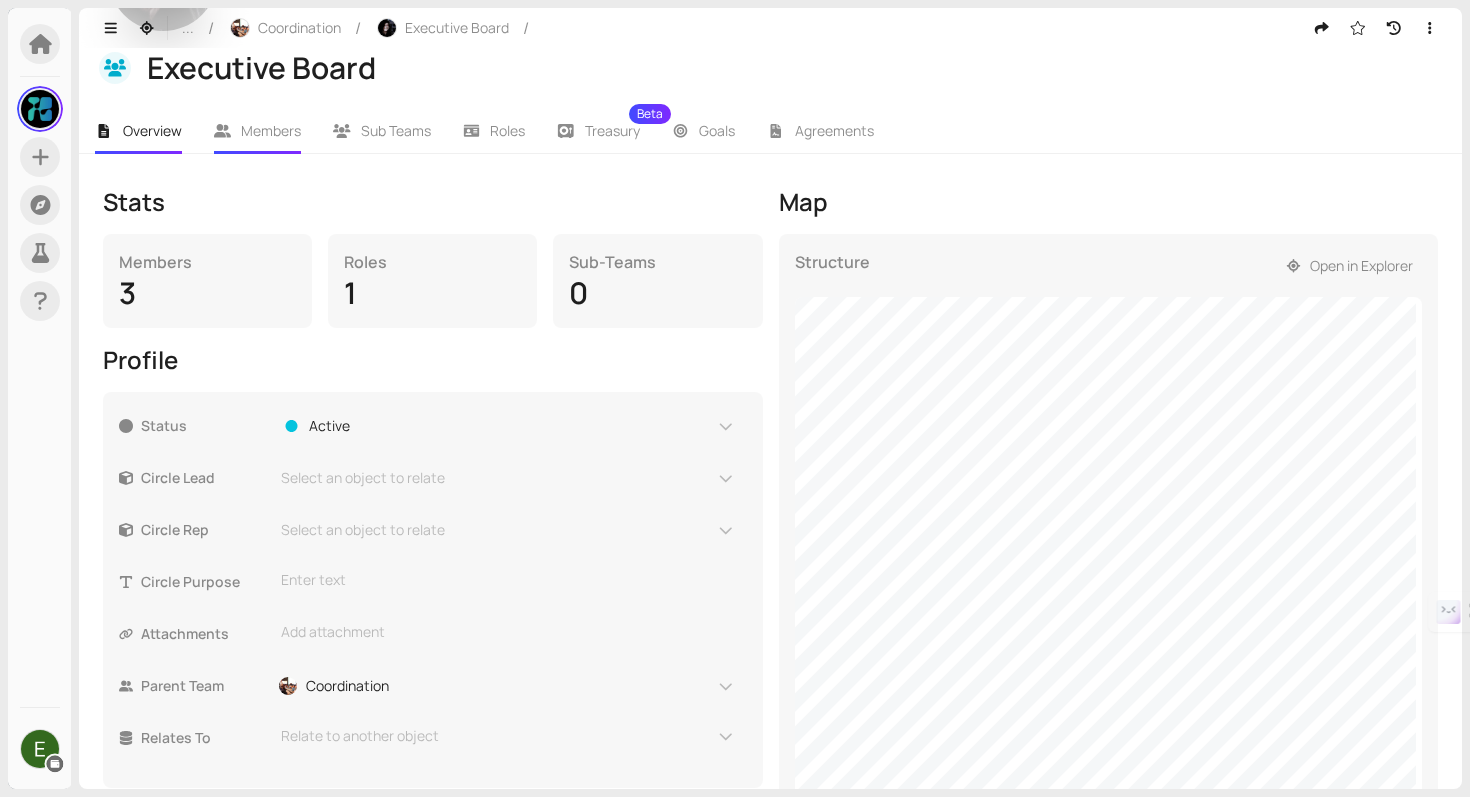 click on "Members" at bounding box center [271, 130] 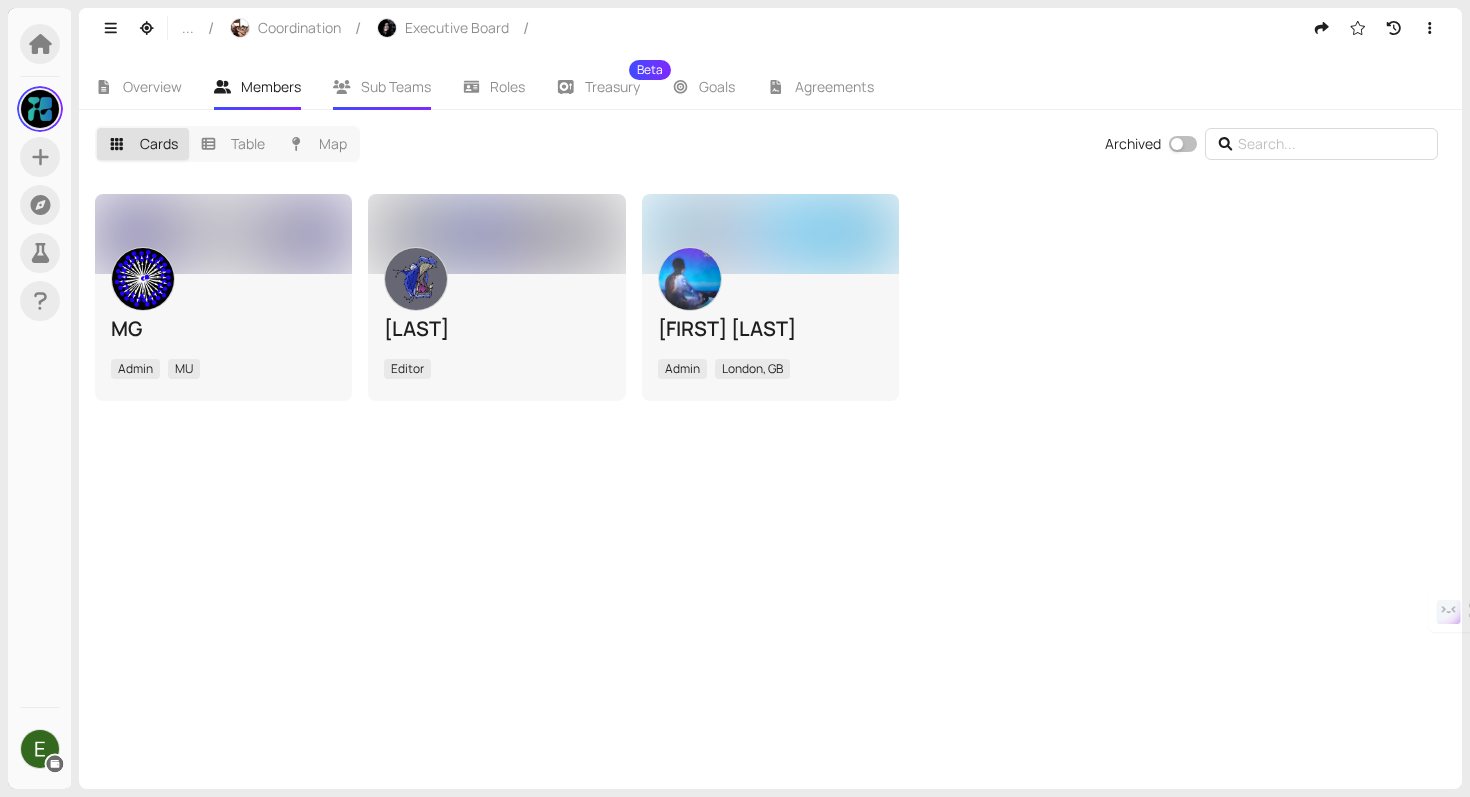 click on "Sub Teams" at bounding box center [382, 87] 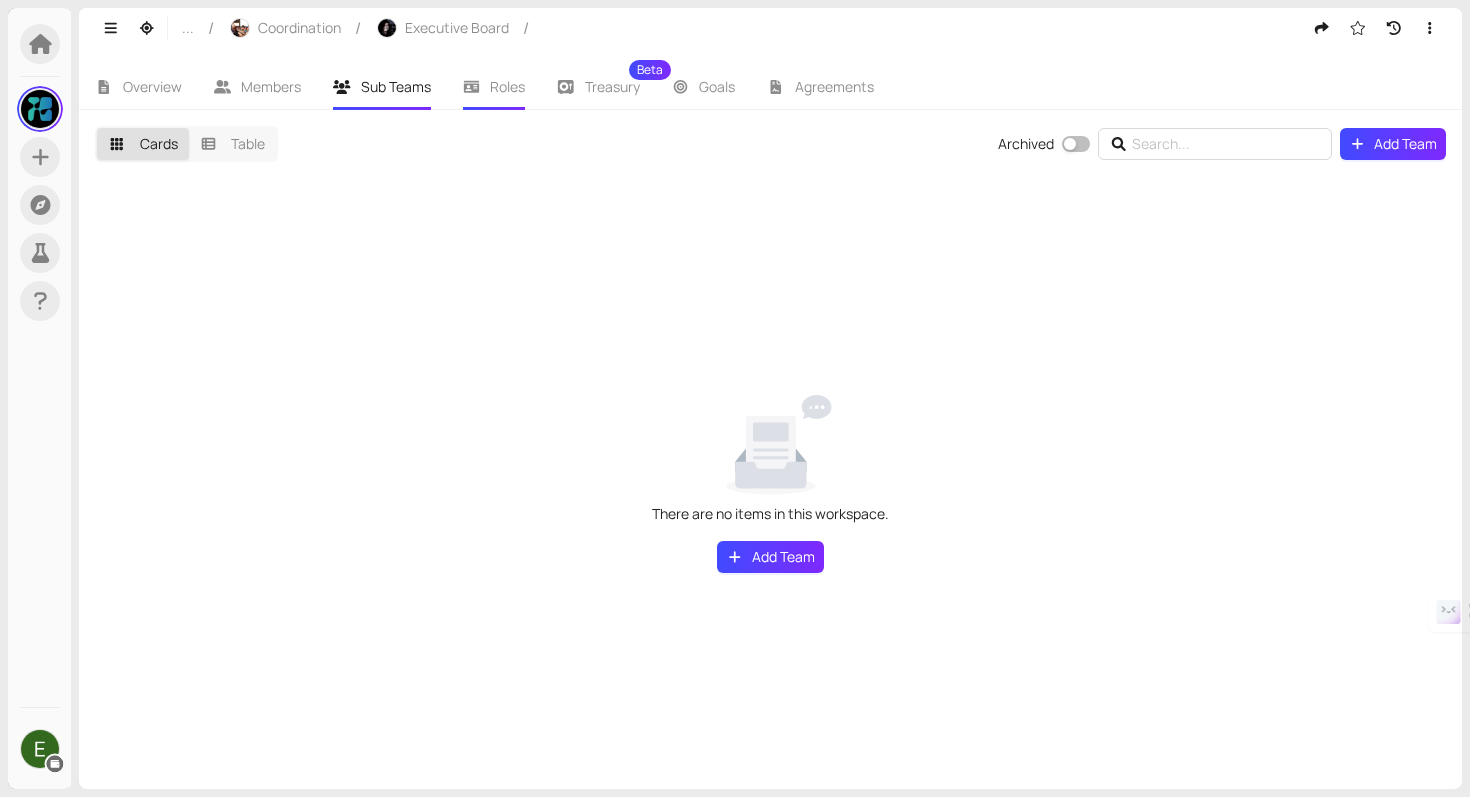 click on "Roles" at bounding box center [507, 86] 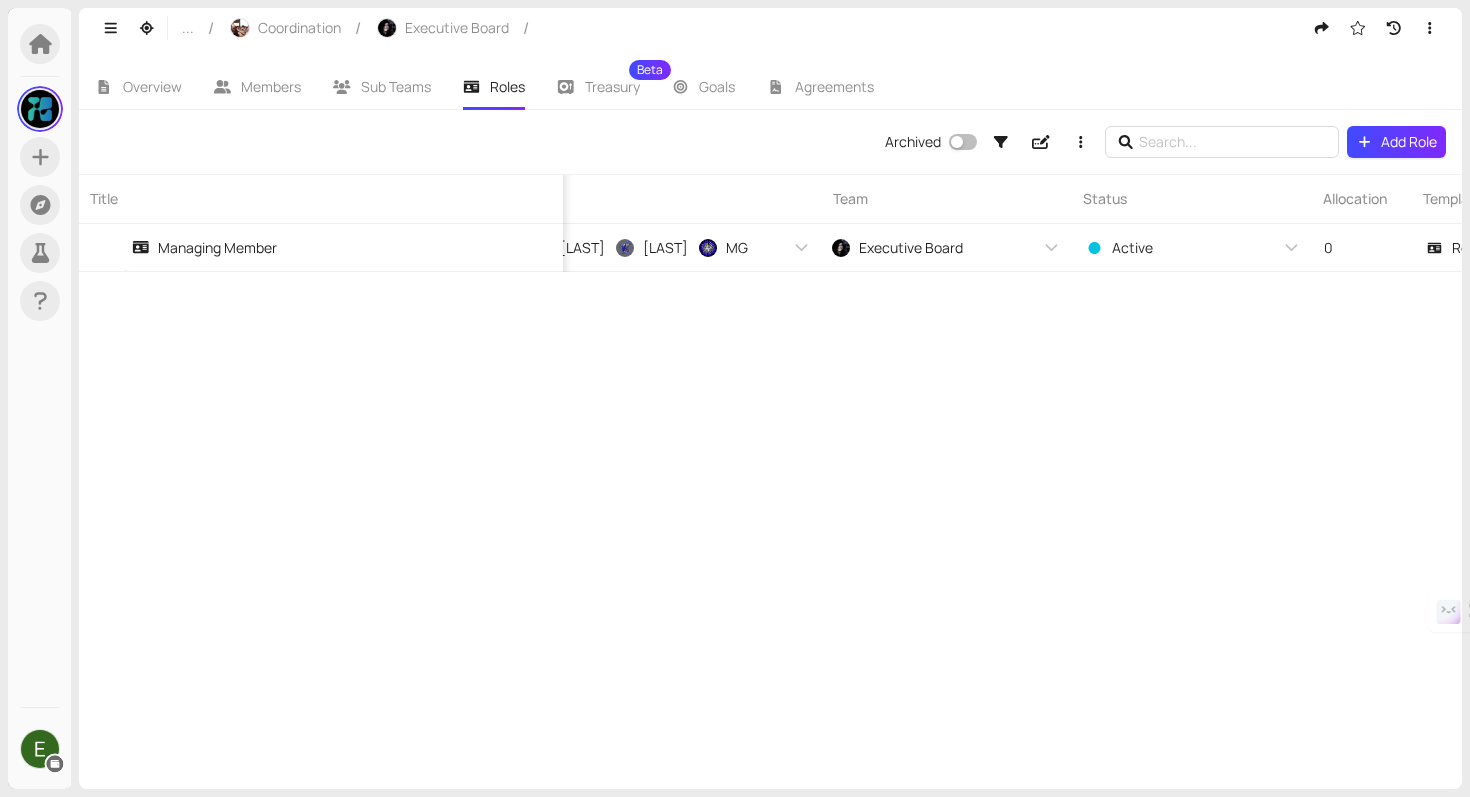 scroll, scrollTop: 0, scrollLeft: 0, axis: both 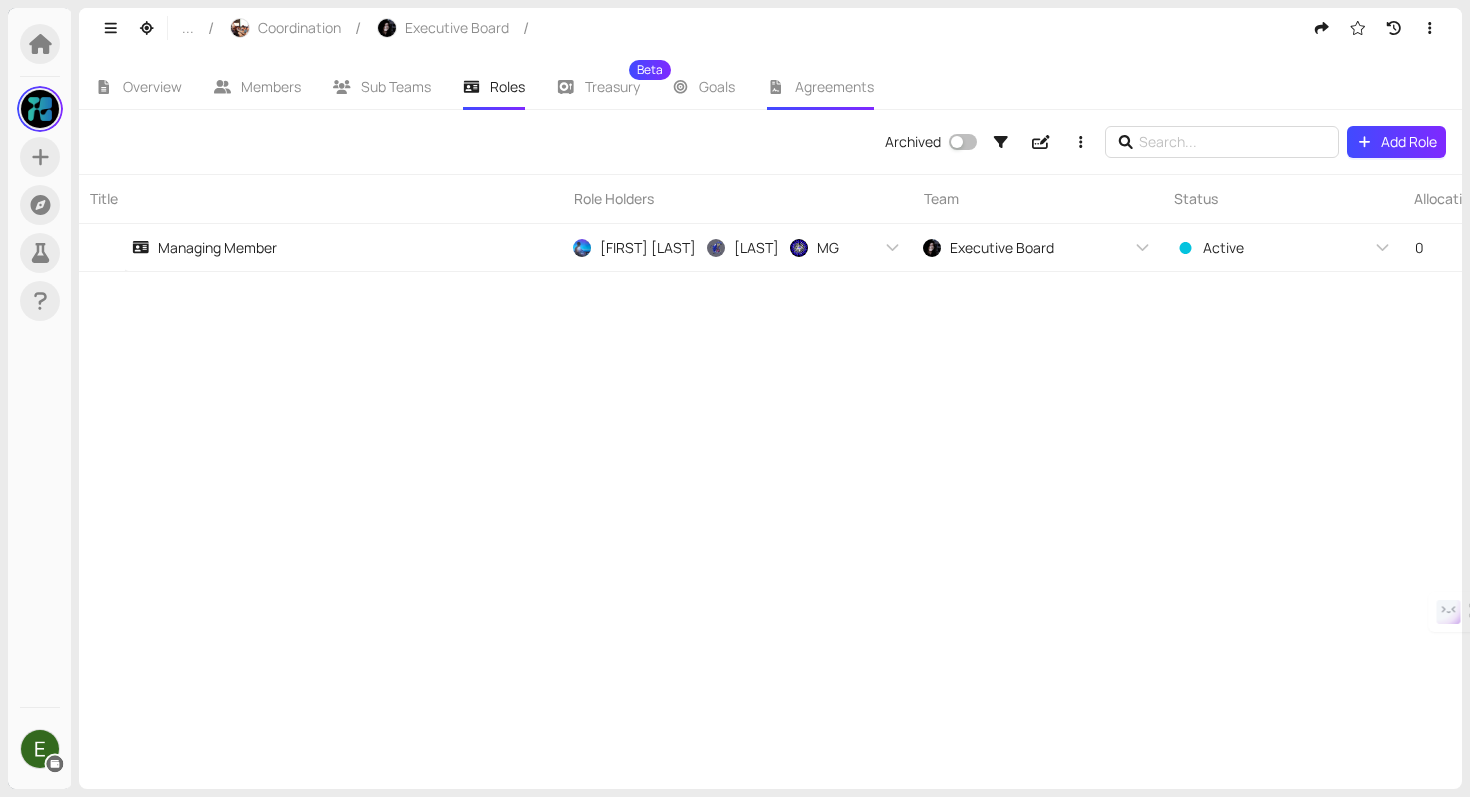 click on "Agreements" at bounding box center (834, 86) 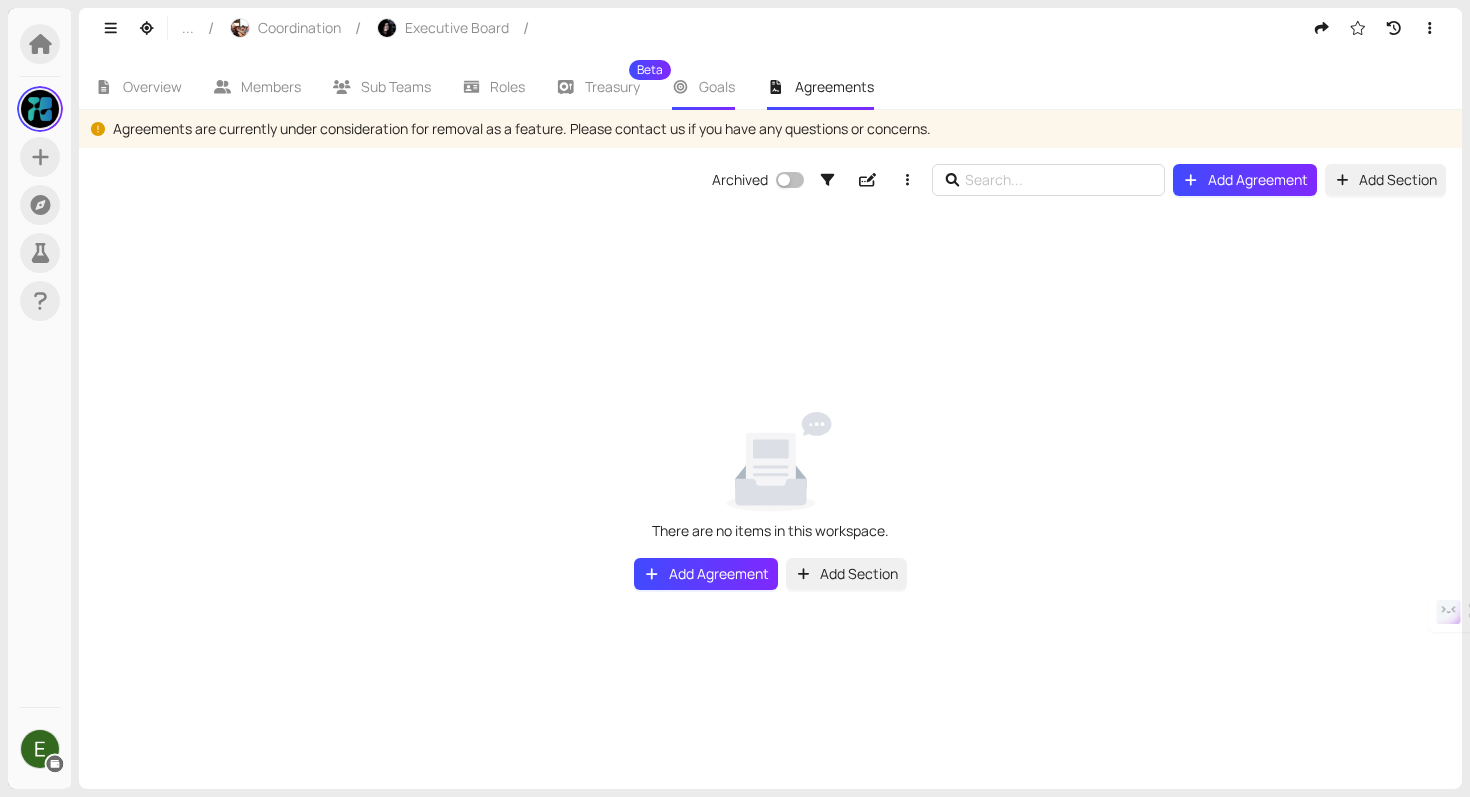 click on "Goals" at bounding box center [717, 86] 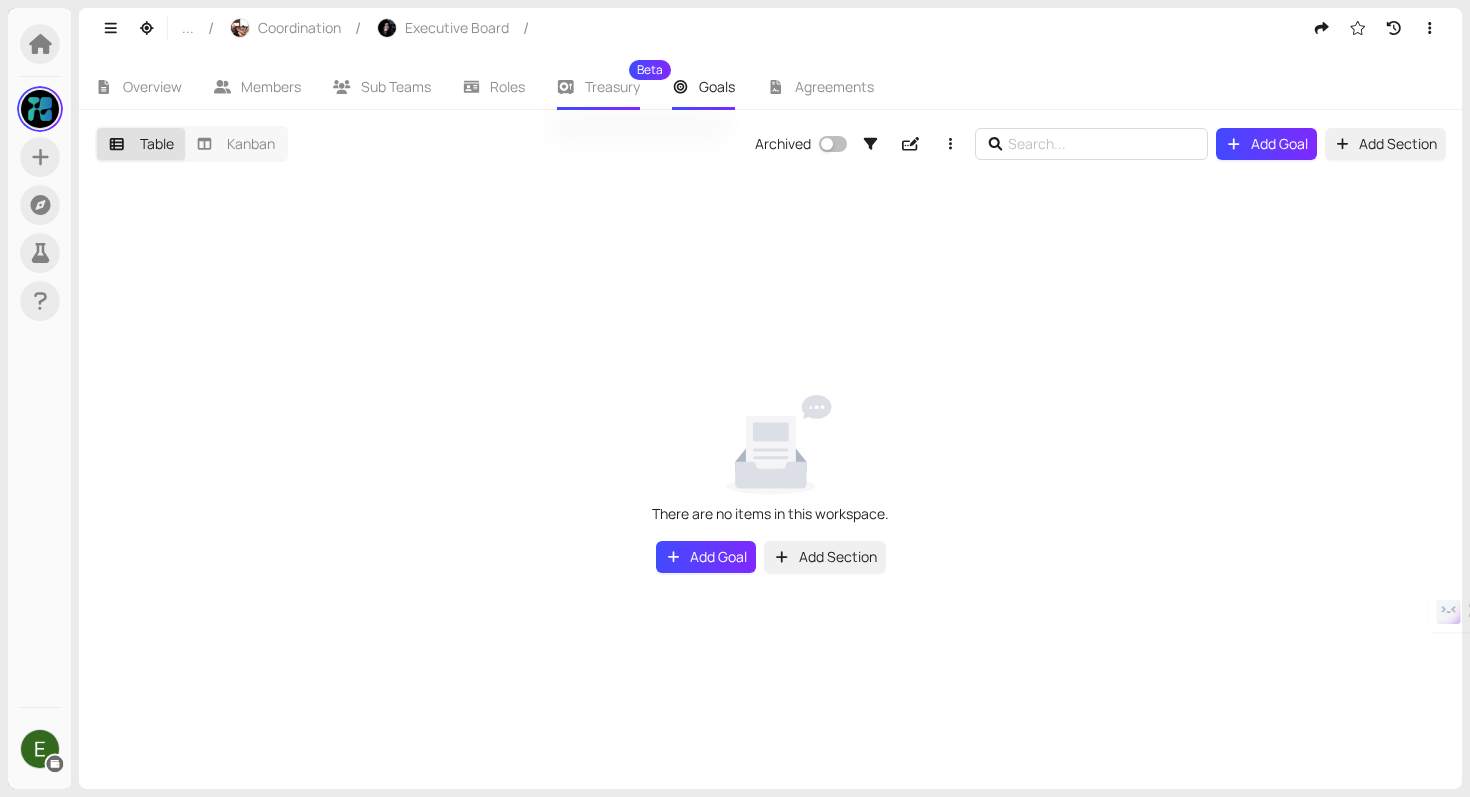 click on "Treasury Beta" at bounding box center (612, 87) 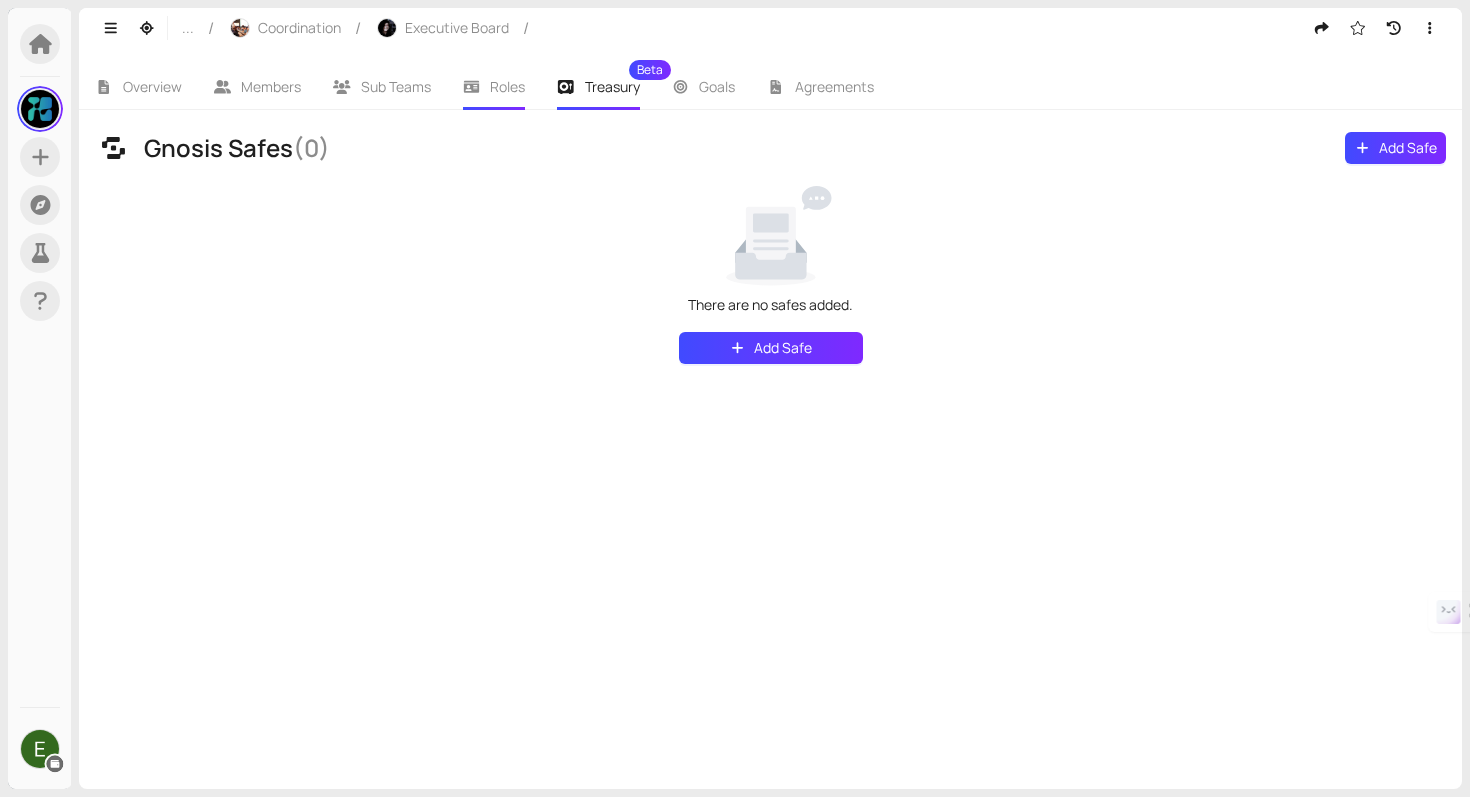 click on "Roles" at bounding box center [494, 87] 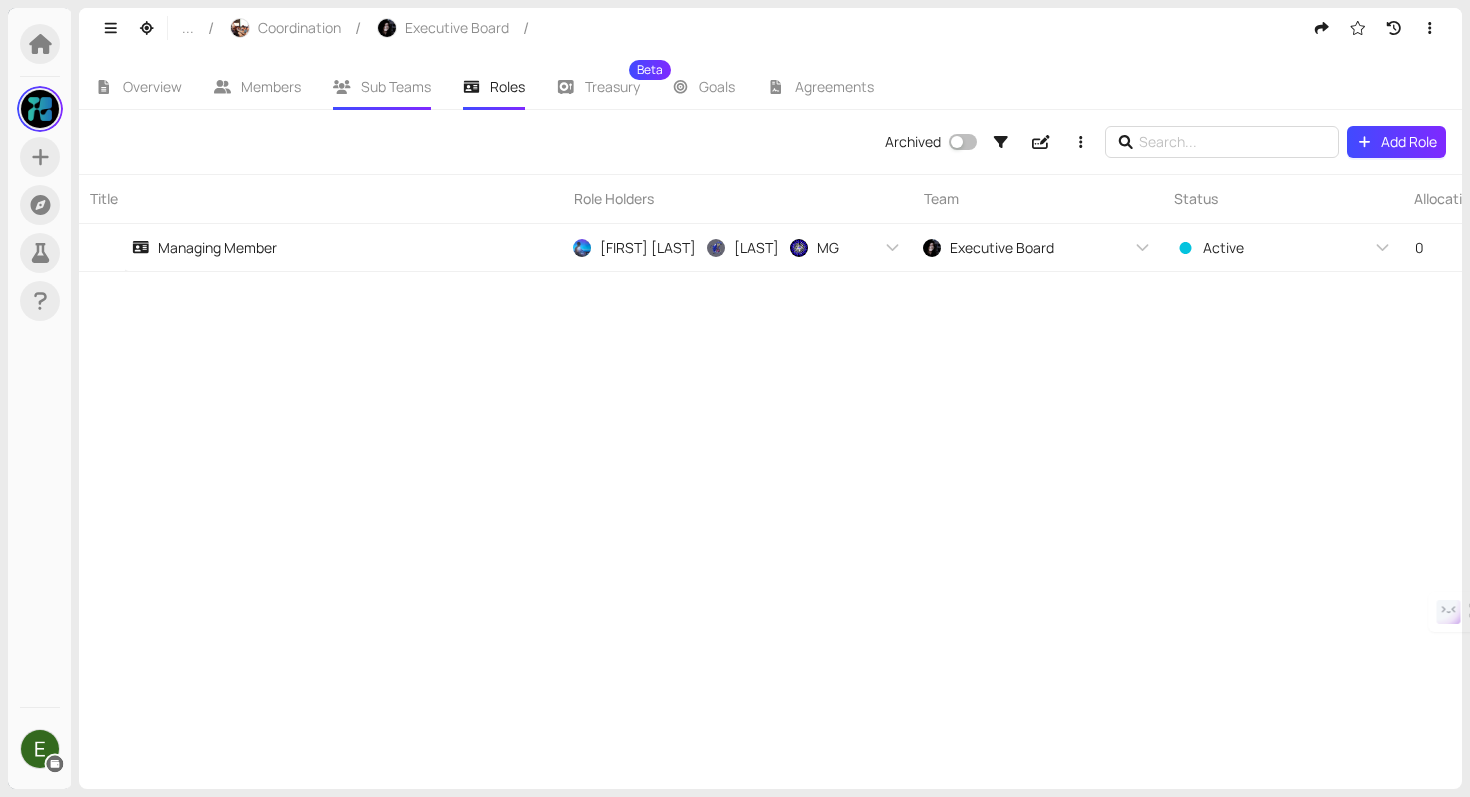 click on "Sub Teams" at bounding box center [396, 86] 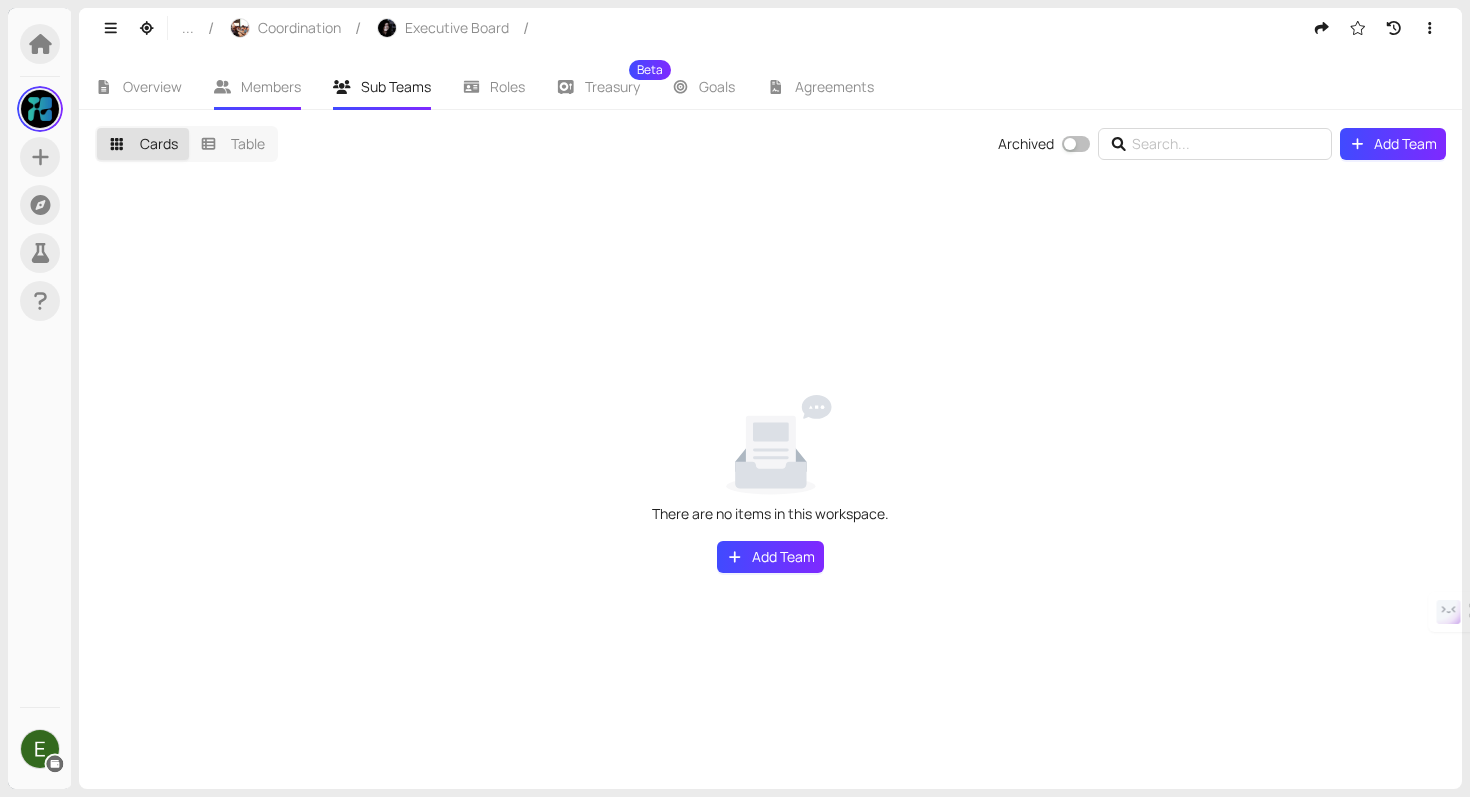 click on "Members" at bounding box center [271, 86] 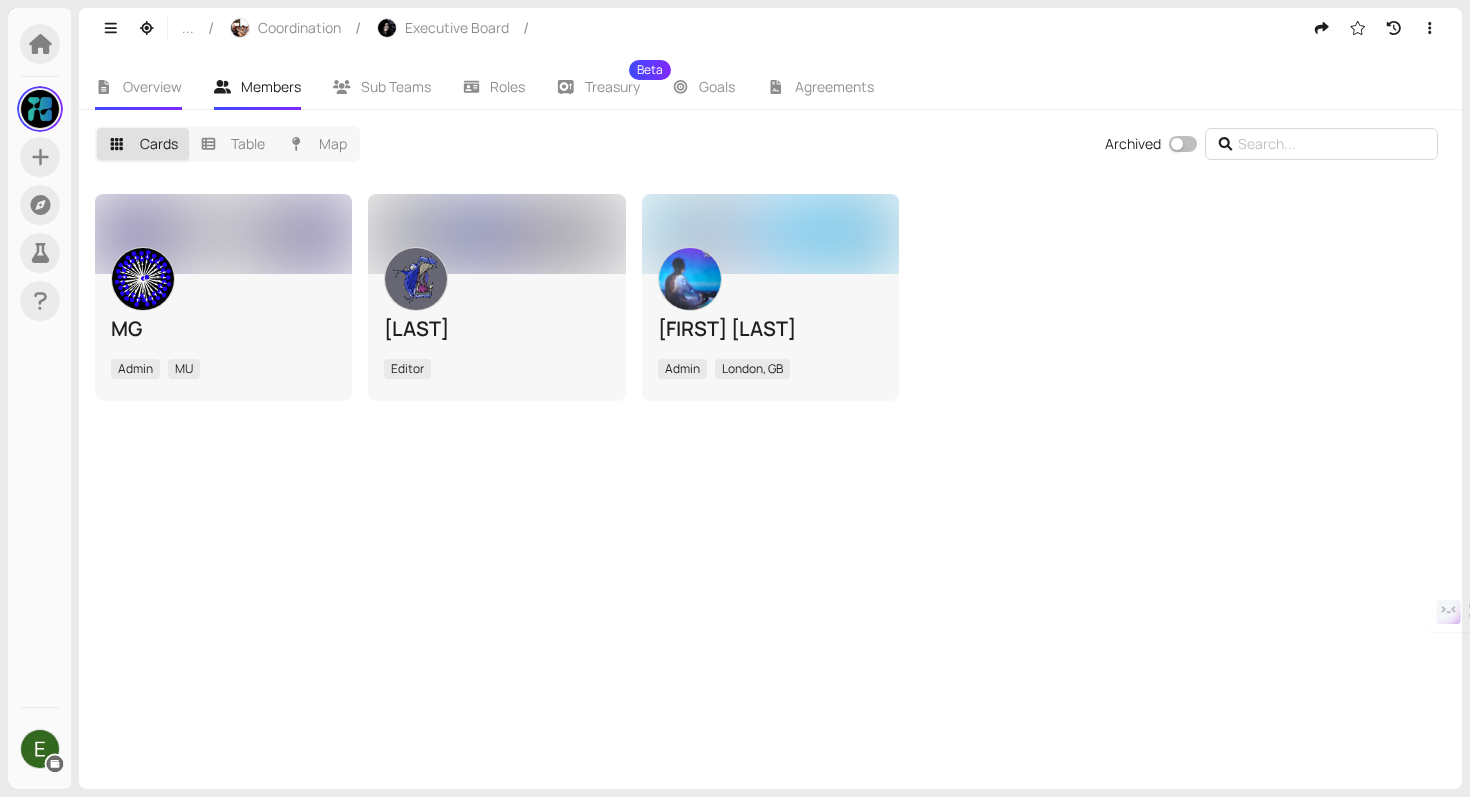 click on "Overview" at bounding box center [152, 86] 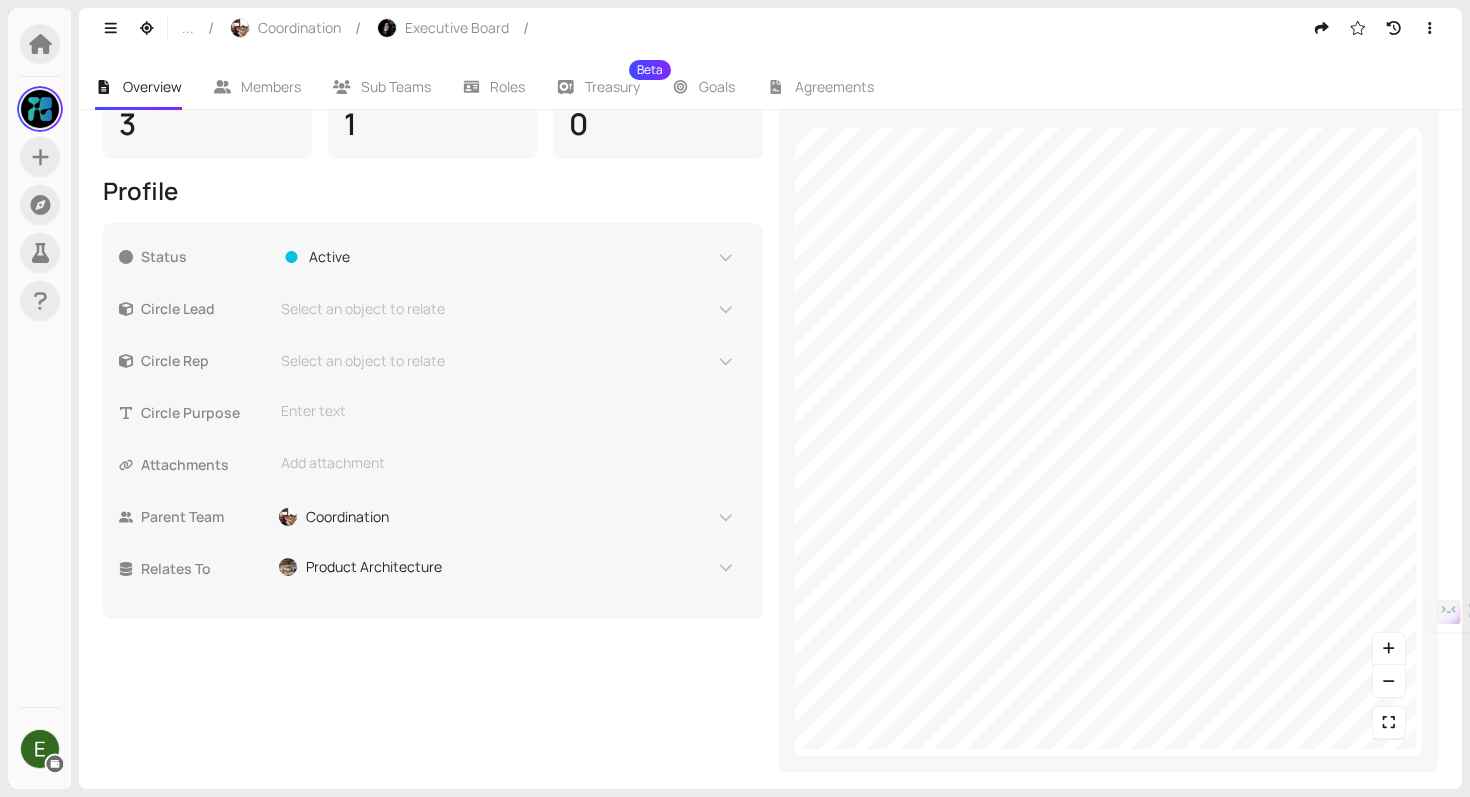 scroll, scrollTop: 0, scrollLeft: 0, axis: both 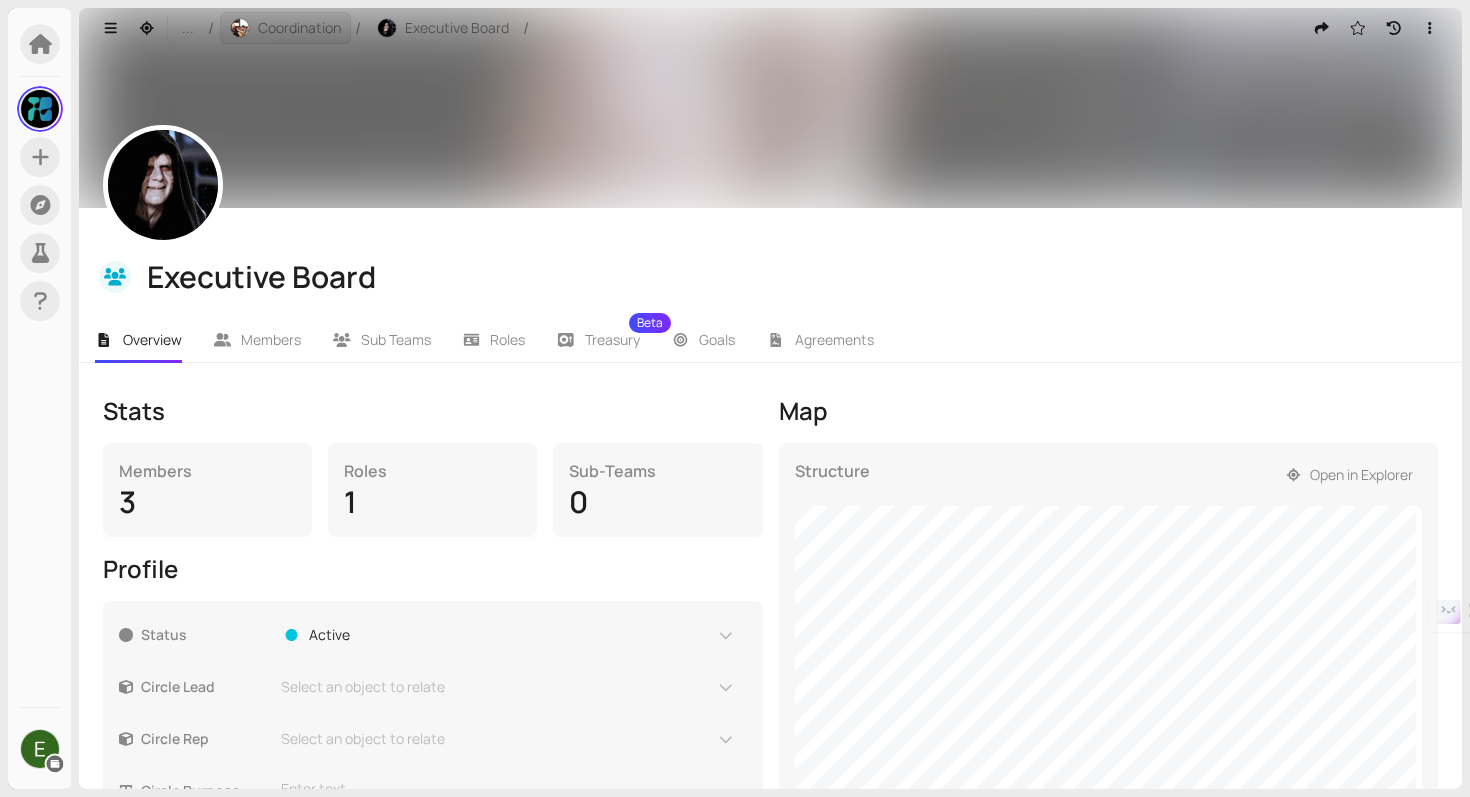 click on "Coordination" at bounding box center (299, 28) 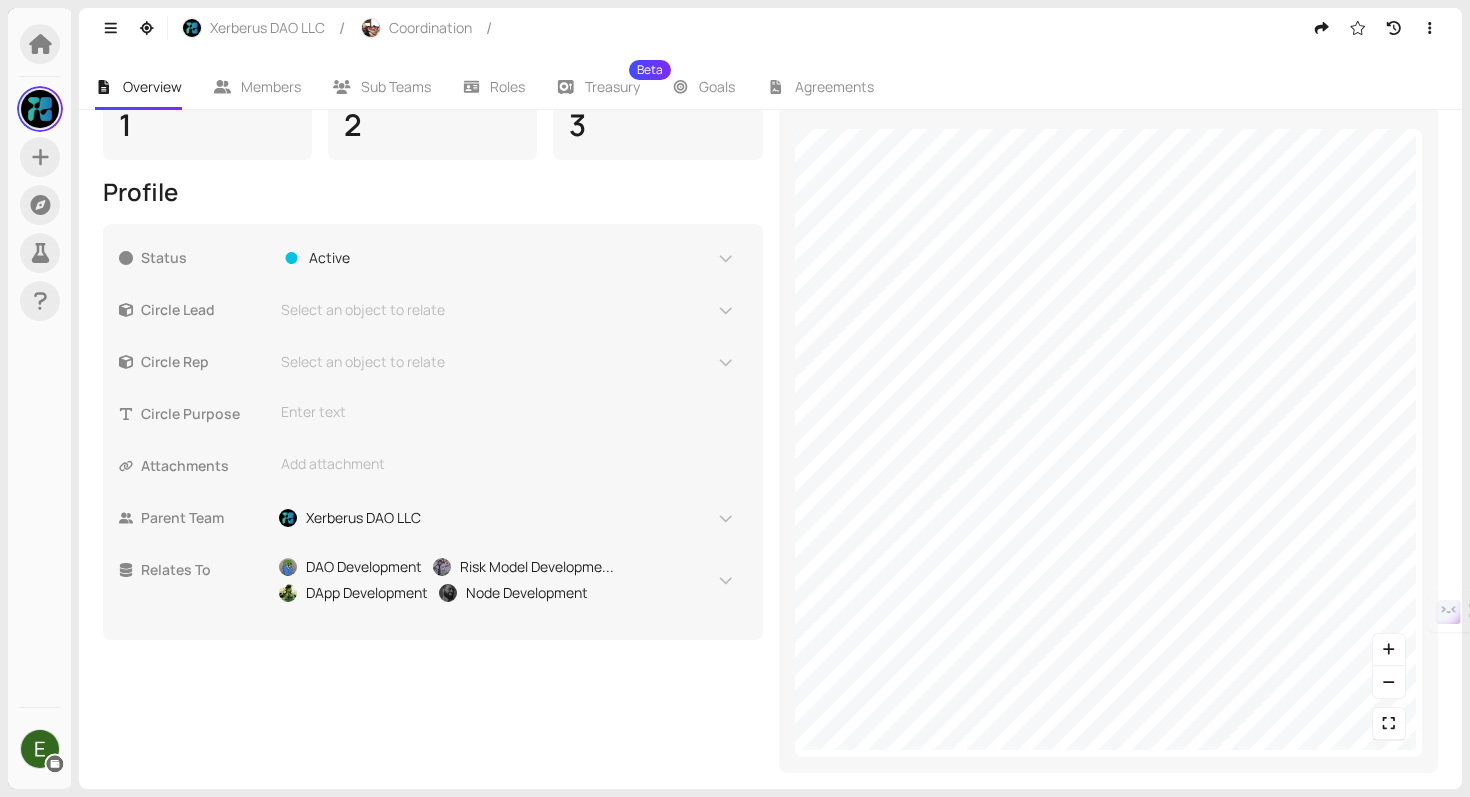 scroll, scrollTop: 378, scrollLeft: 0, axis: vertical 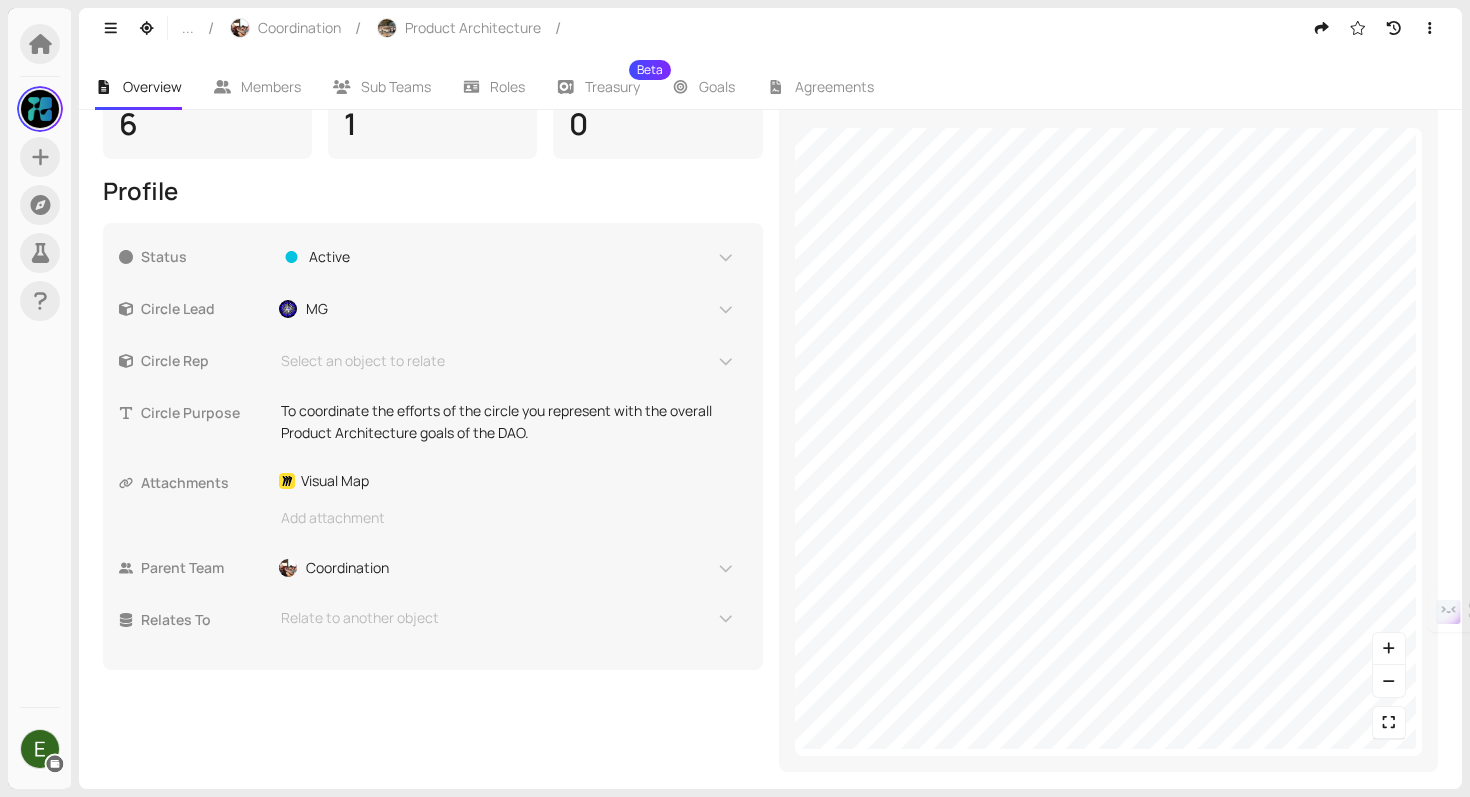 click on "Stats Members 6 Roles 1 Sub-Teams 0 Profile Status Active Circle Lead  MG Circle Rep  Select an object to relate Circle Purpose  Enter text This textbox supports   markdown  and  ":" emojis. Attachments Add attachment Parent Team Xerberus DAO LLC Relates To DAO Development Risk Model Developme... DApp Development  Node Development Map Structure Open in Explorer" at bounding box center [770, 394] 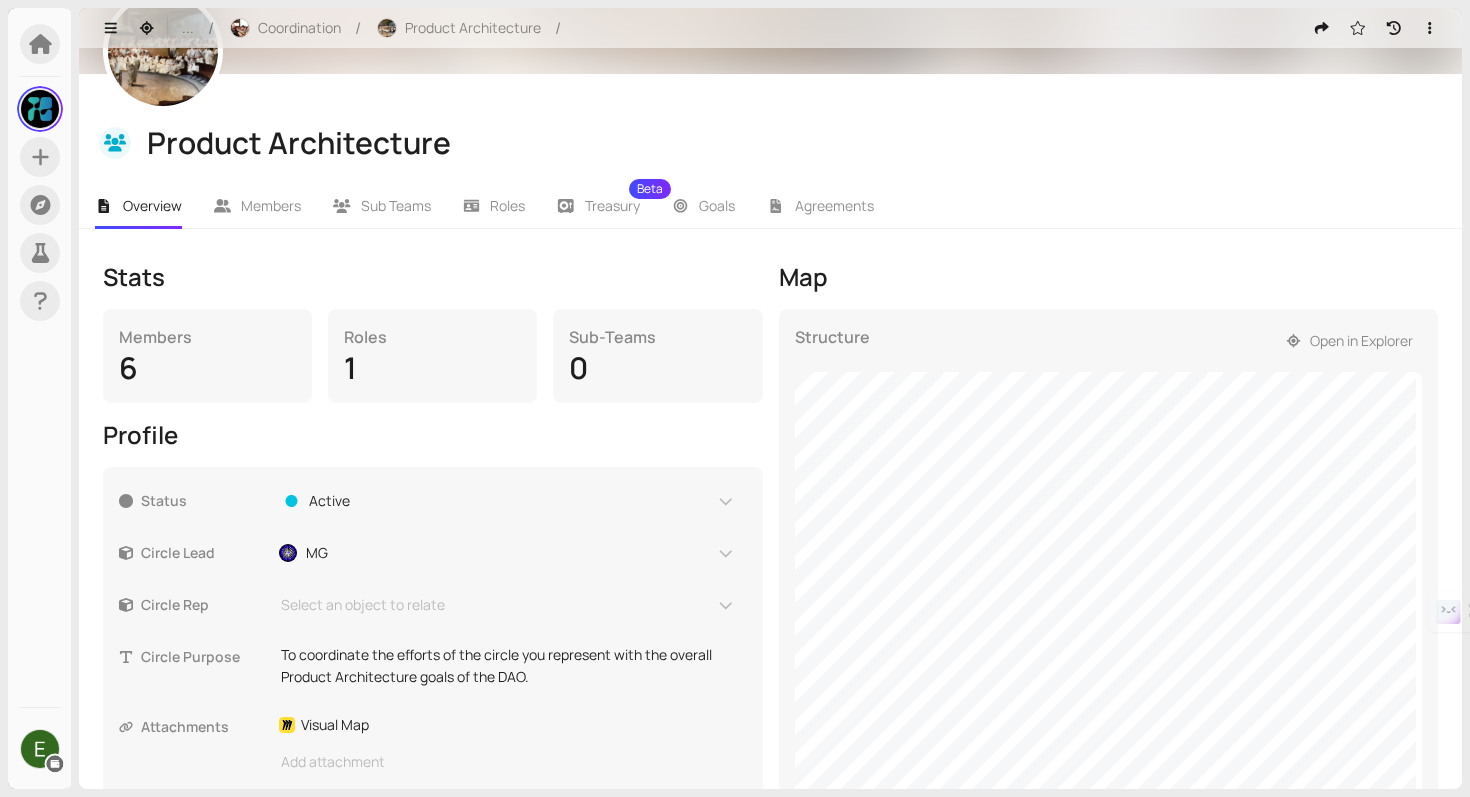 scroll, scrollTop: 378, scrollLeft: 0, axis: vertical 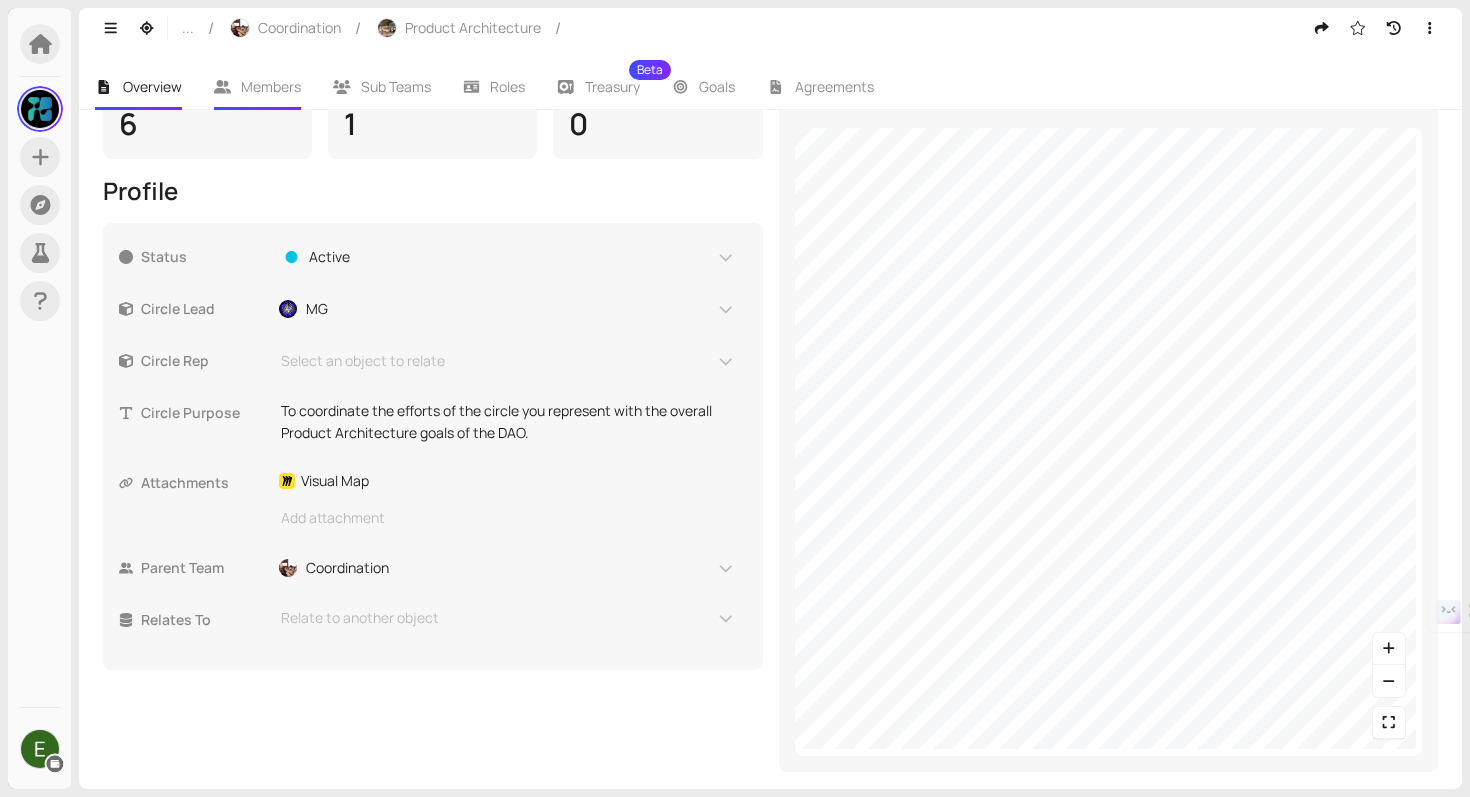 click on "Members" at bounding box center [271, 86] 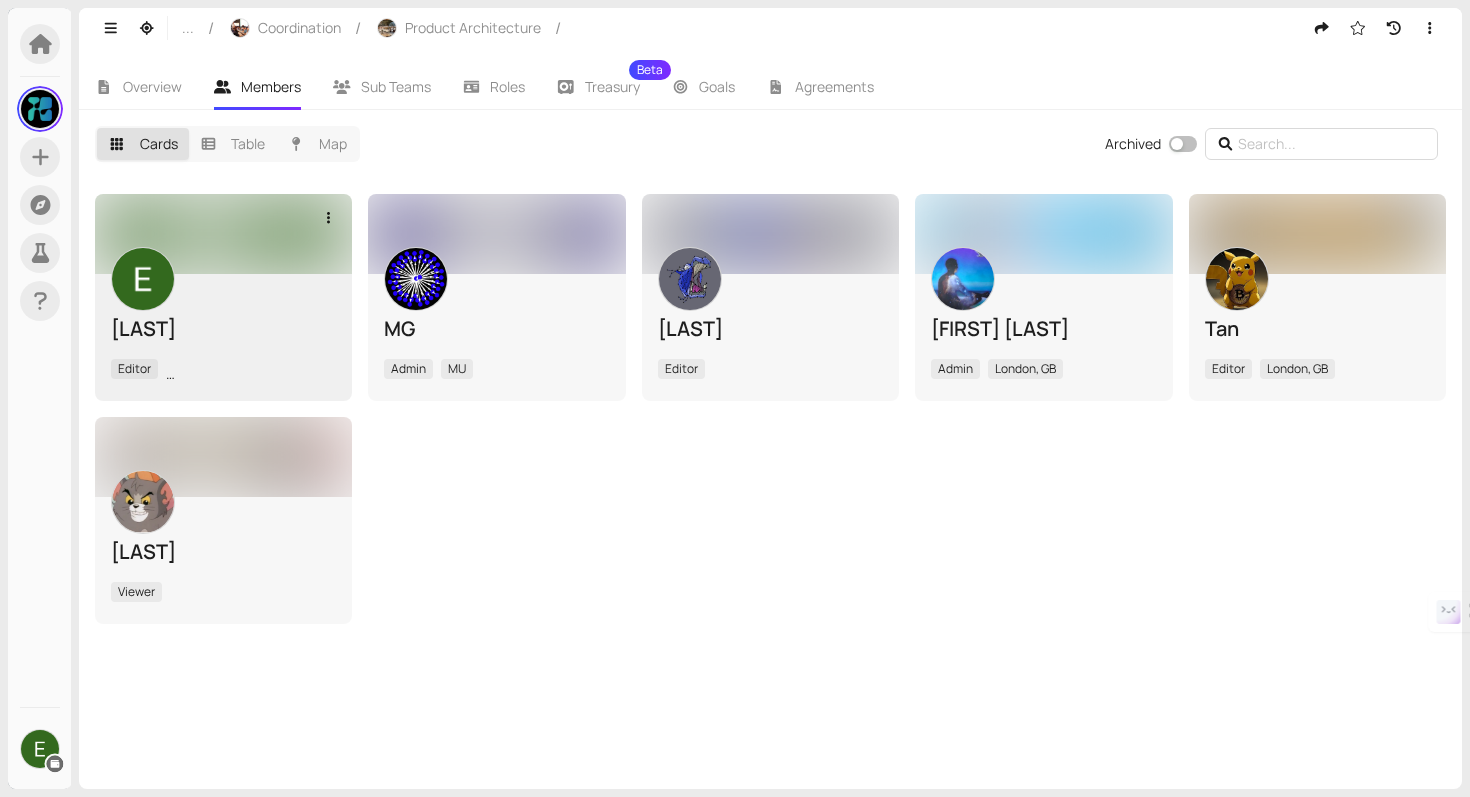 click at bounding box center (223, 234) 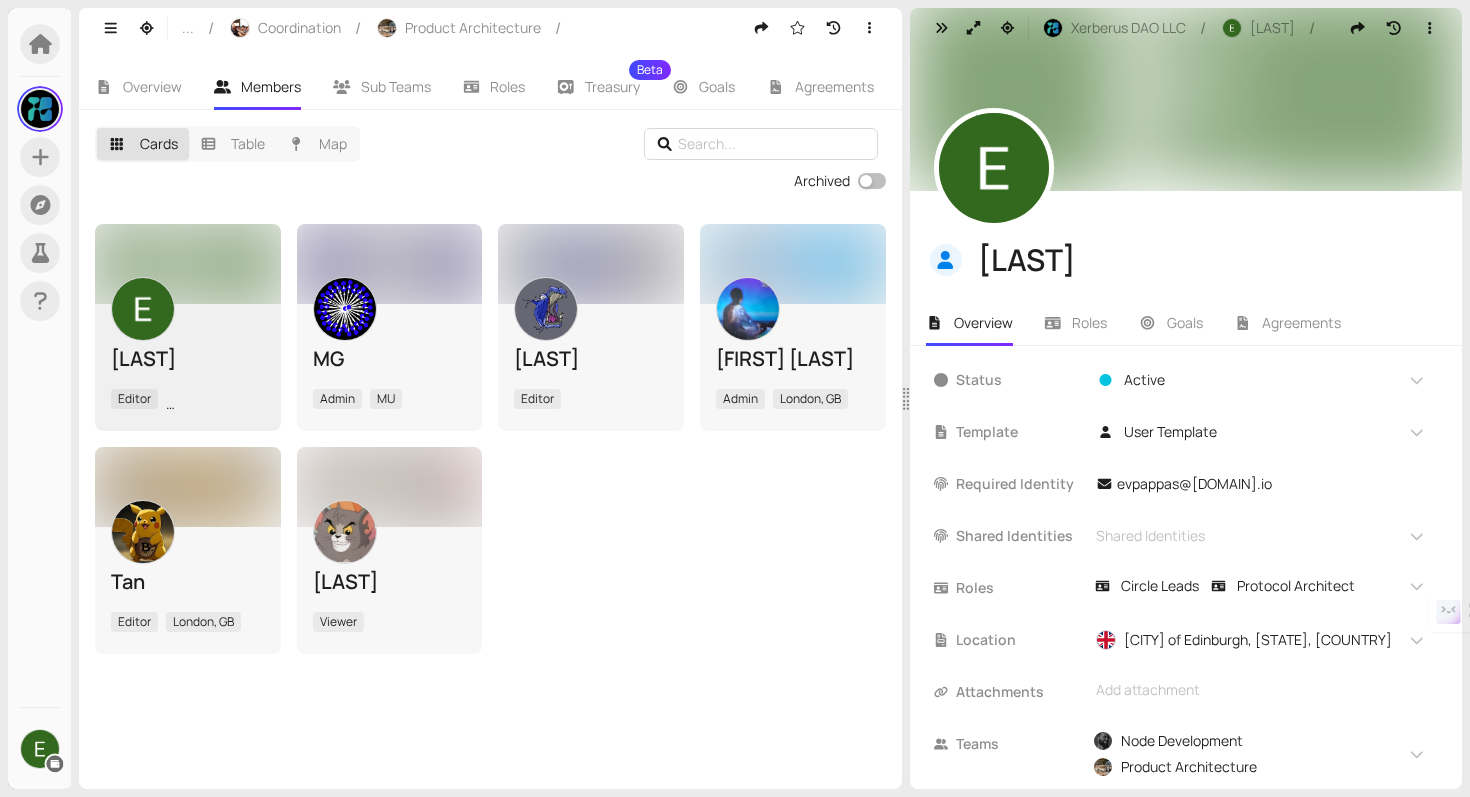 scroll, scrollTop: 0, scrollLeft: 0, axis: both 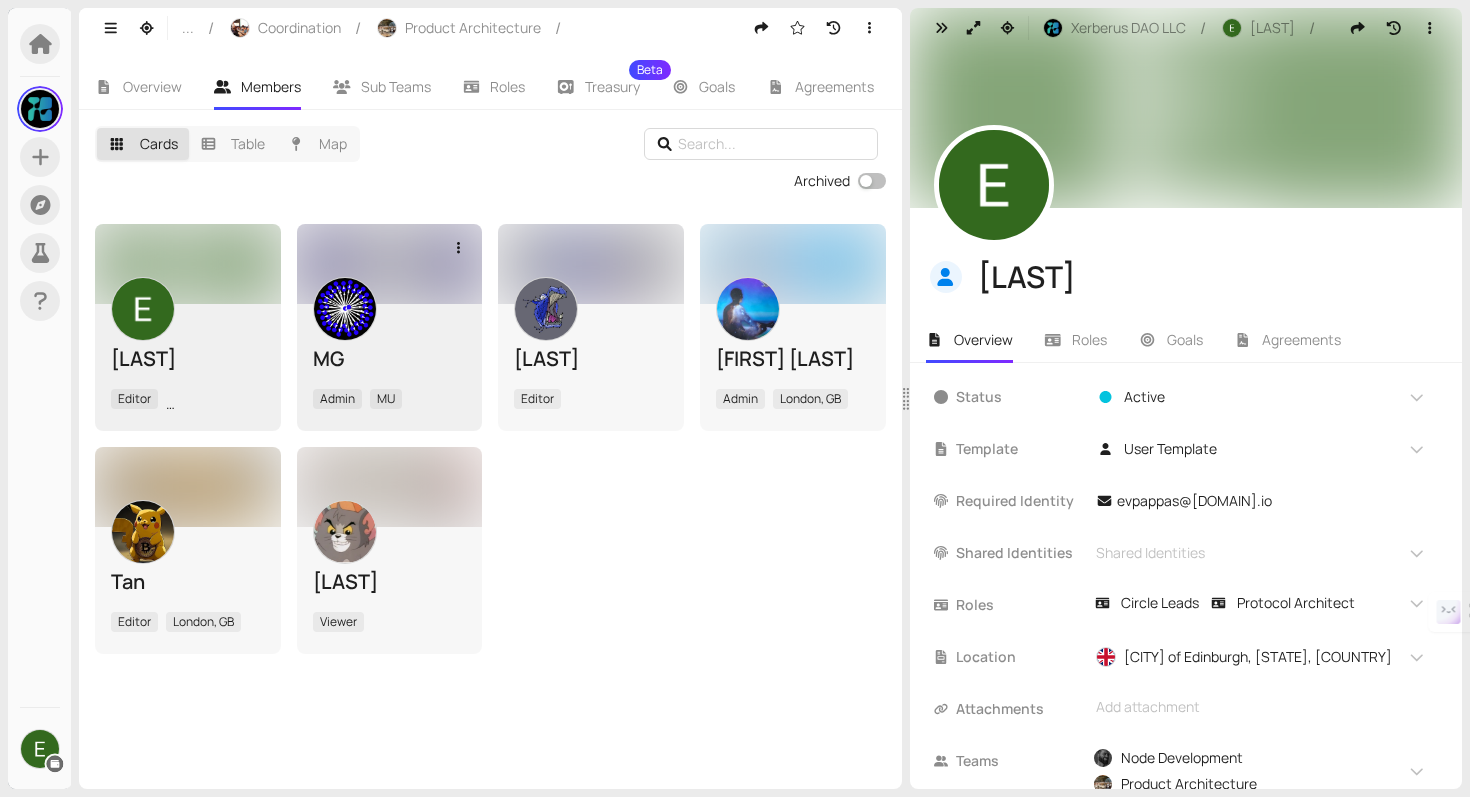 click on "MG Admin MU" at bounding box center (390, 367) 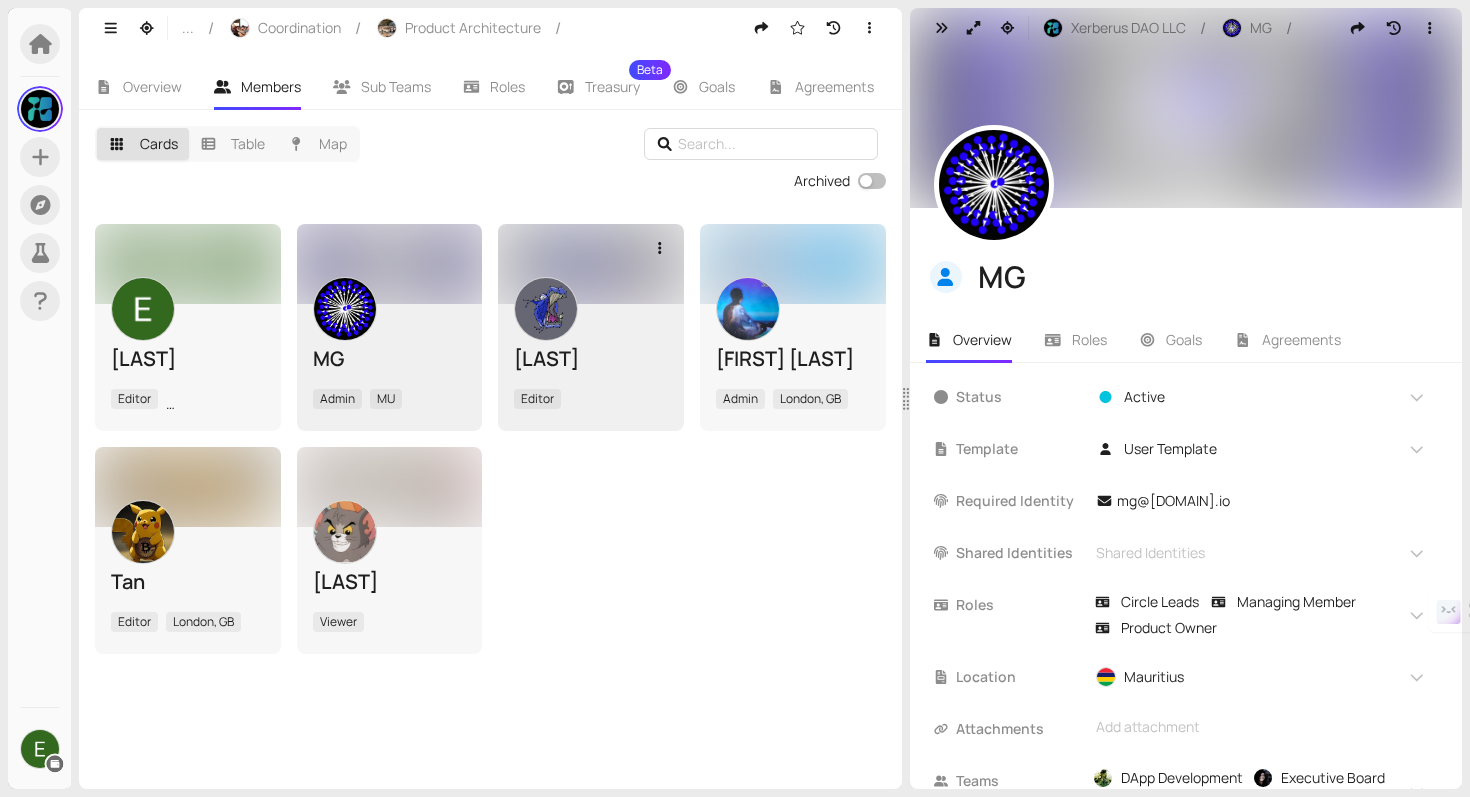 click on "[LAST]" at bounding box center [591, 359] 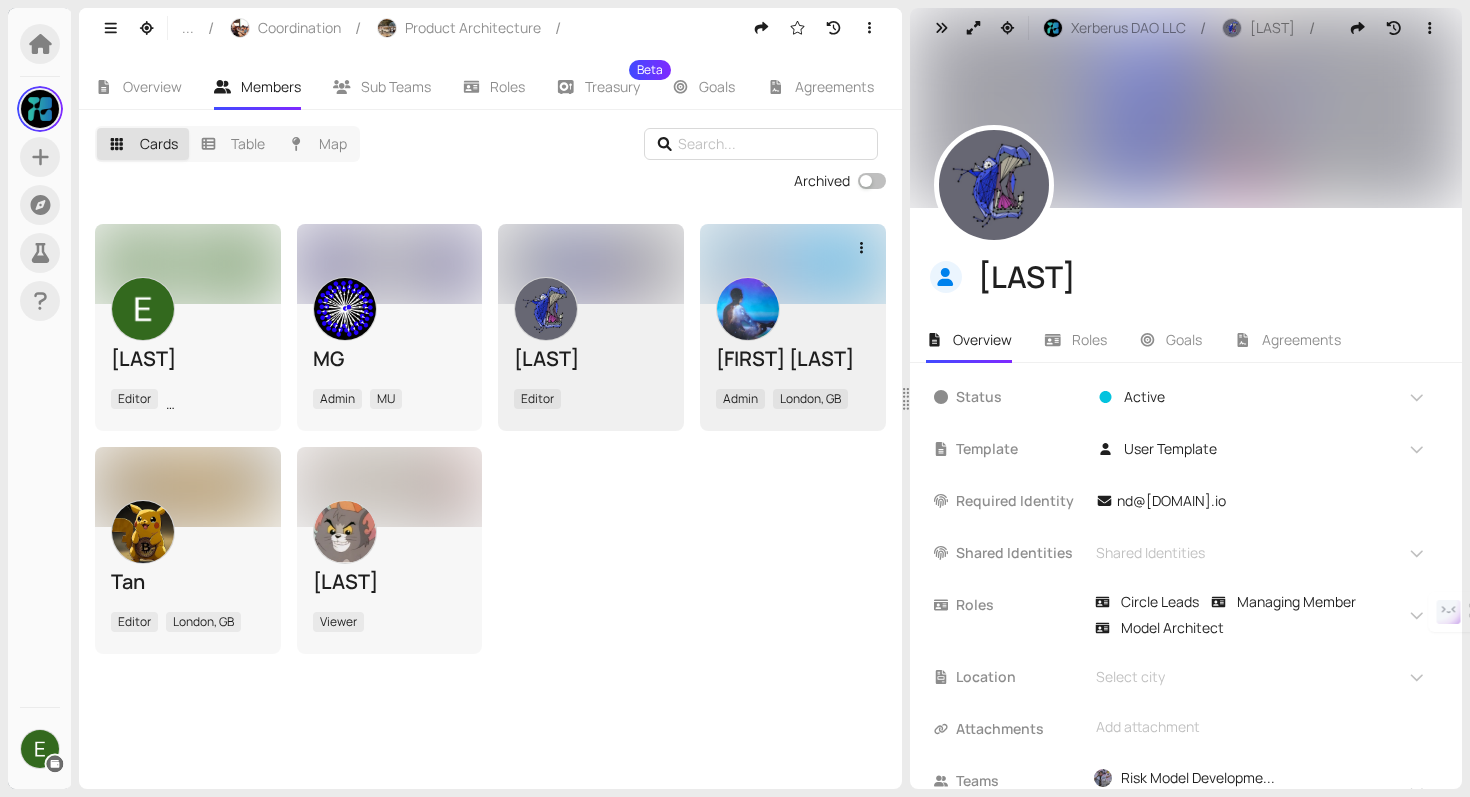 click on "Simon Peters Admin [CITY], [COUNTRY]" at bounding box center (793, 367) 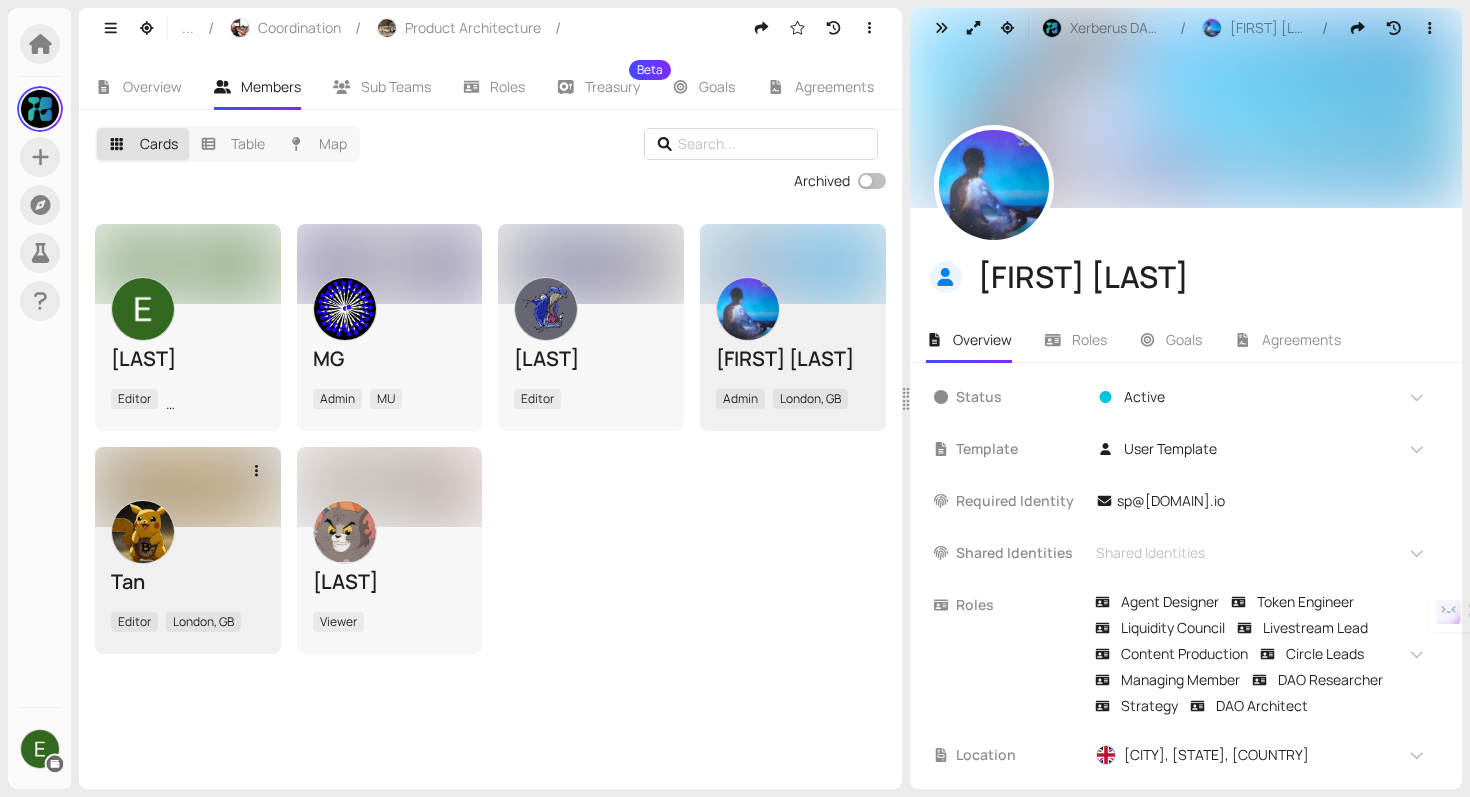 click at bounding box center [188, 487] 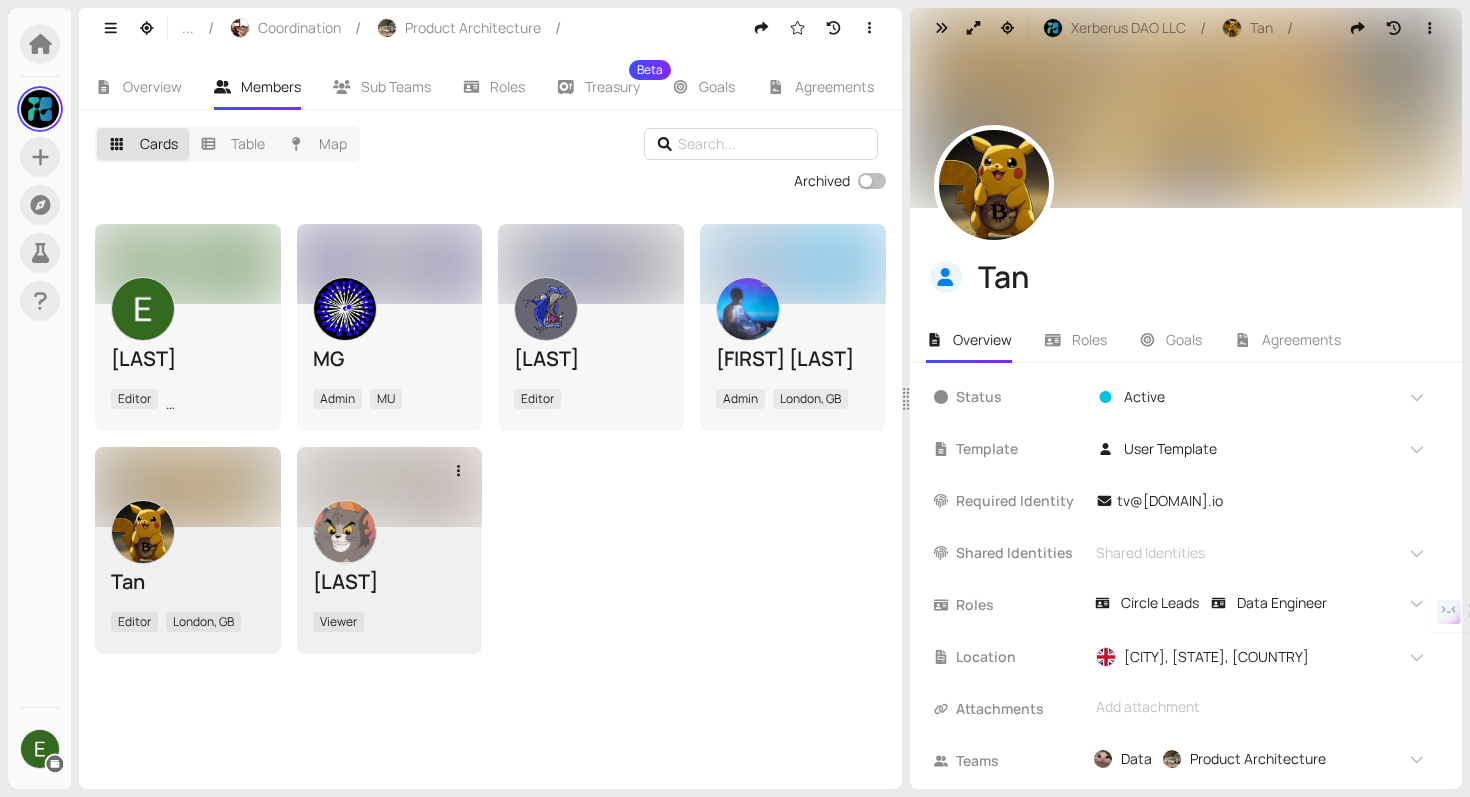 click at bounding box center [345, 532] 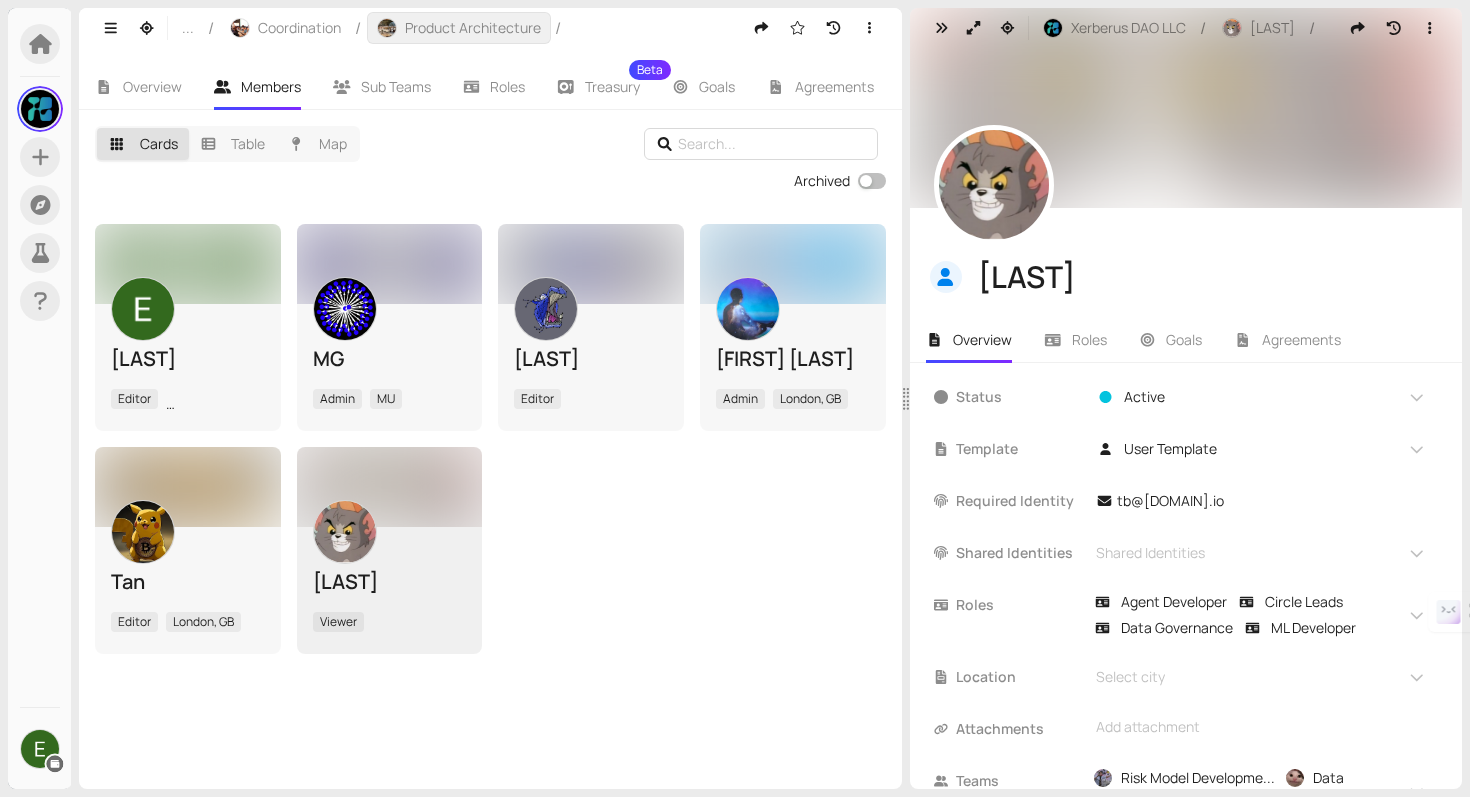 click on "Product Architecture" at bounding box center (473, 28) 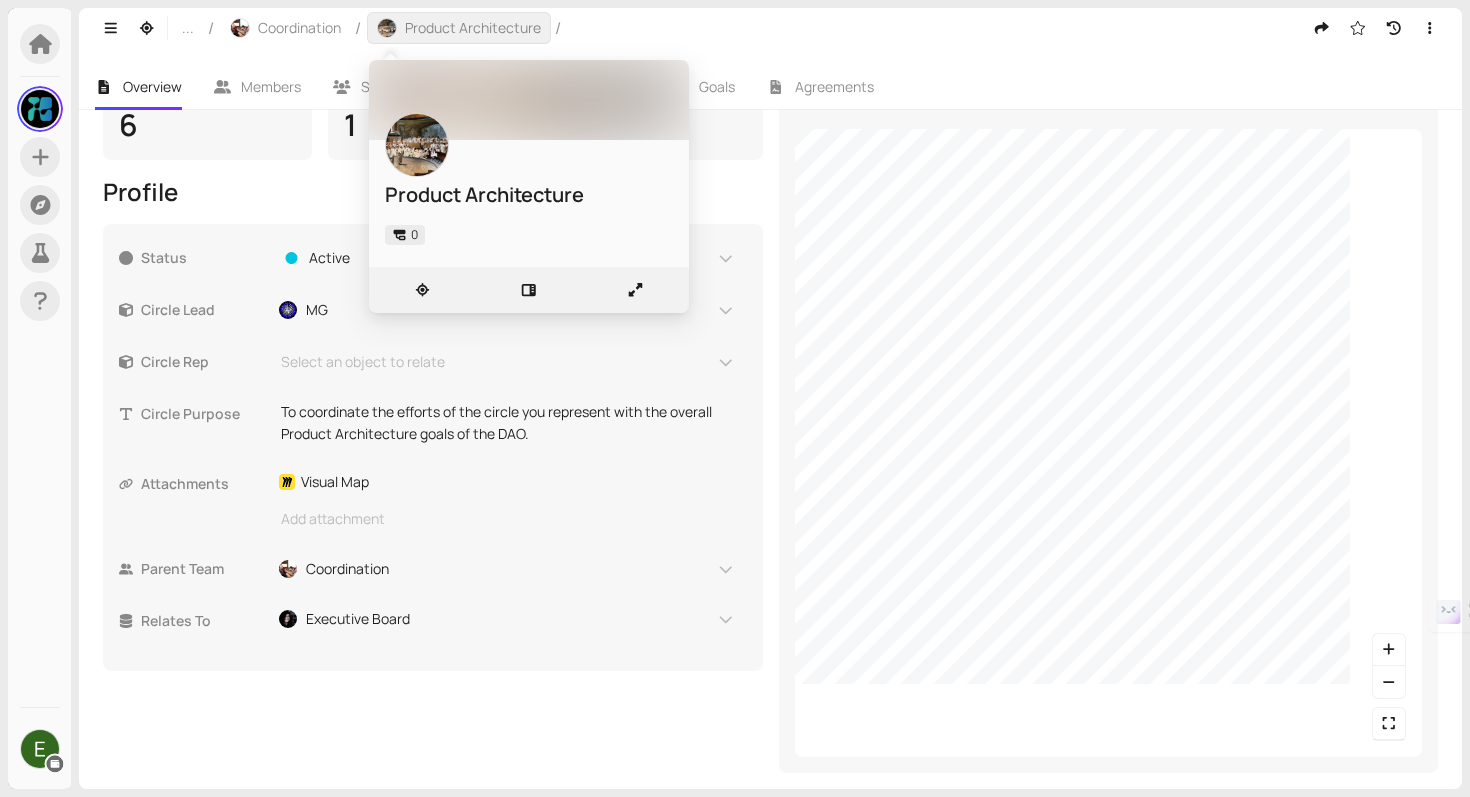 scroll, scrollTop: 378, scrollLeft: 0, axis: vertical 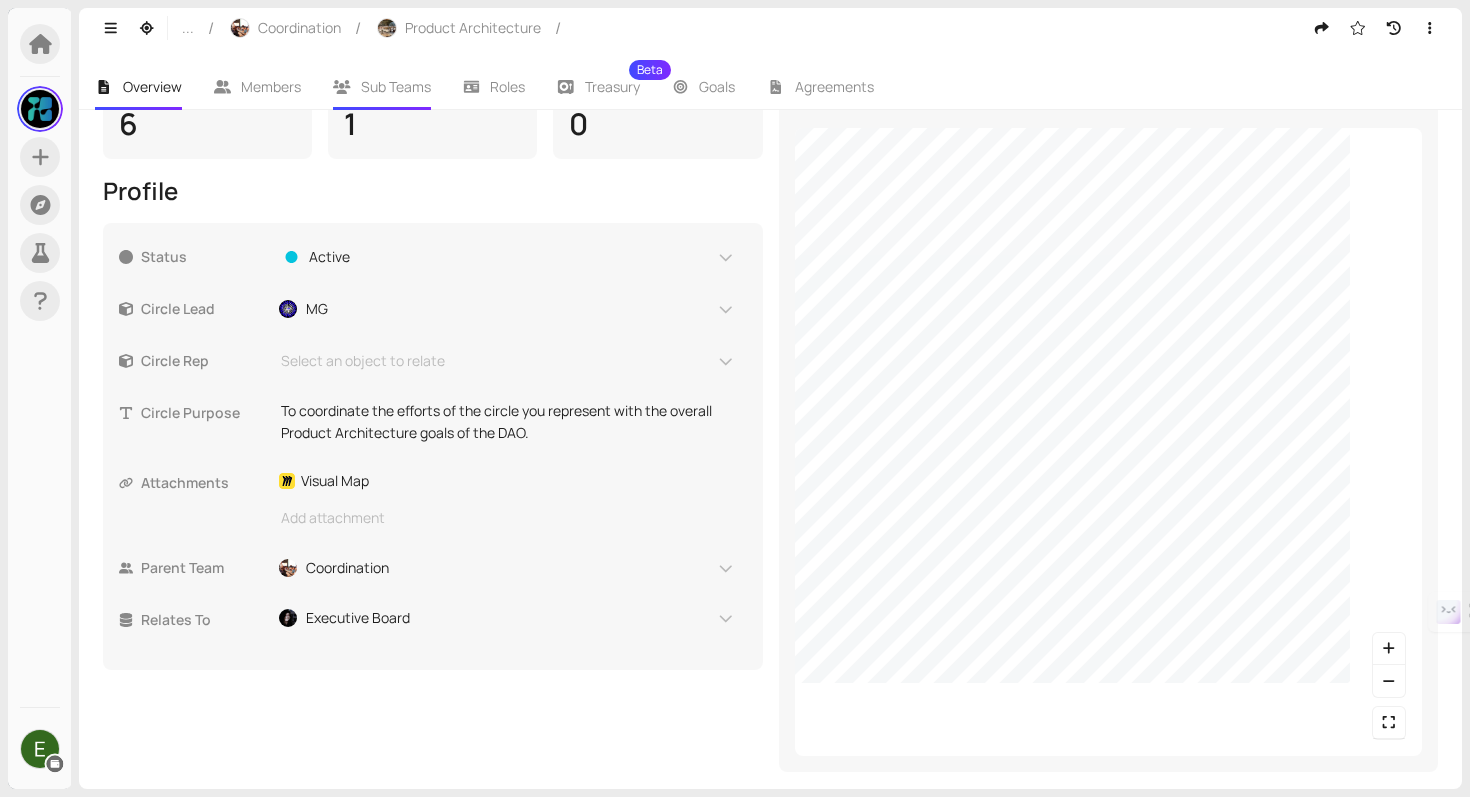 click on "Sub Teams" at bounding box center (396, 86) 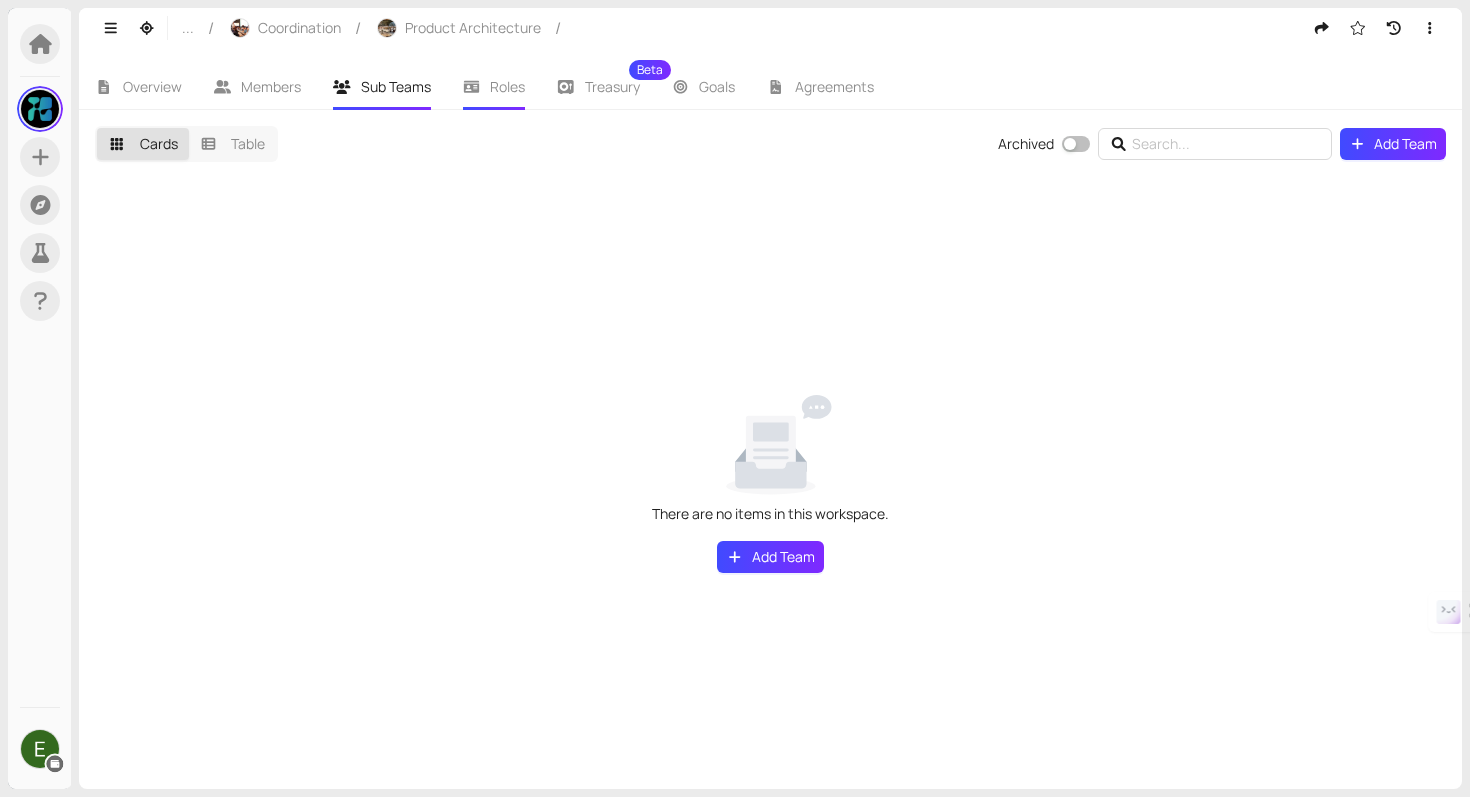 click on "Roles" at bounding box center (494, 87) 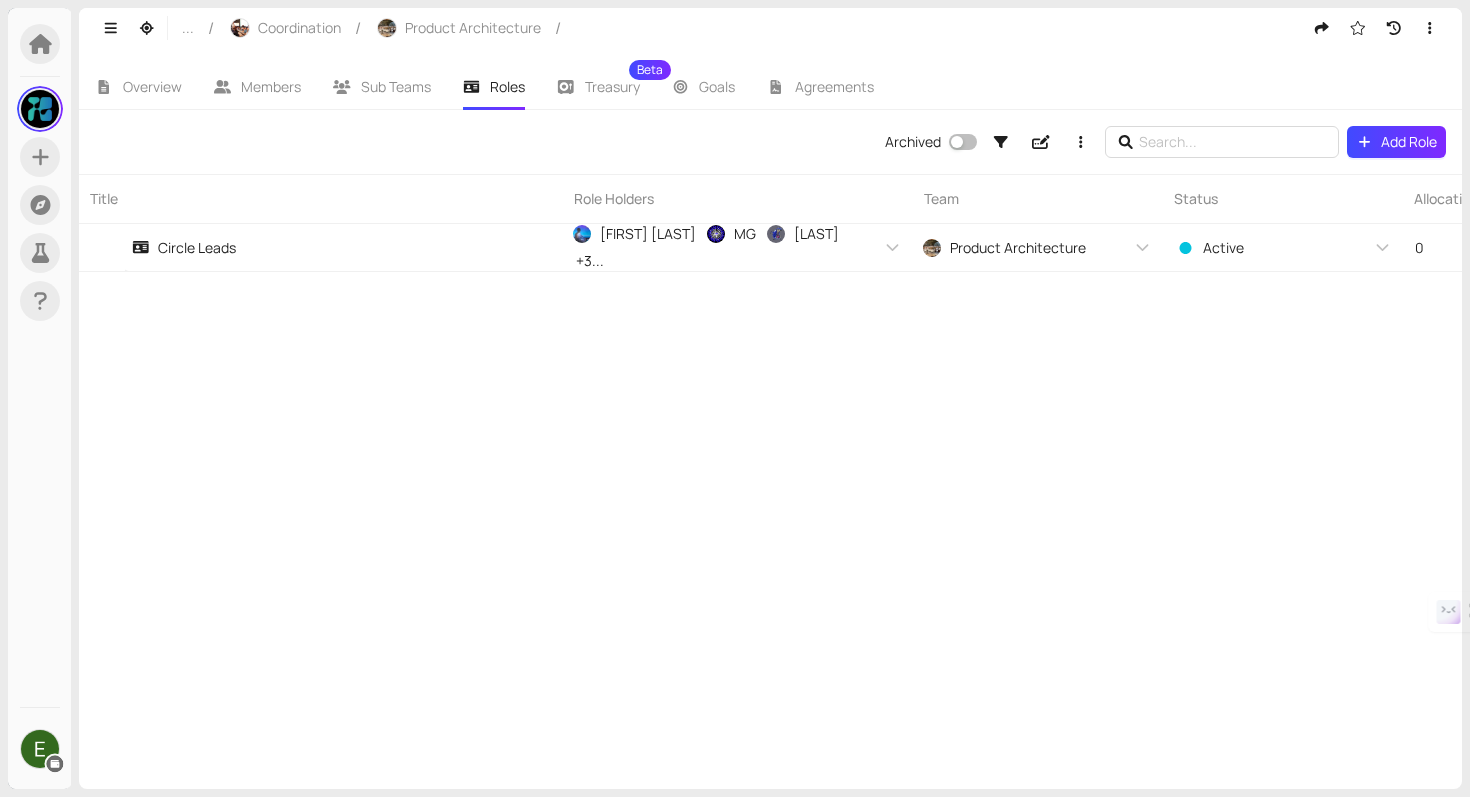 click on "Archived Add Role Title Role Holders Team Status Allocation Template Circle Leads Simon Peters MG Noach Evan Tan Tomas +  3  ... Product Architecture Active 0 Role Template Discard Save" at bounding box center [770, 449] 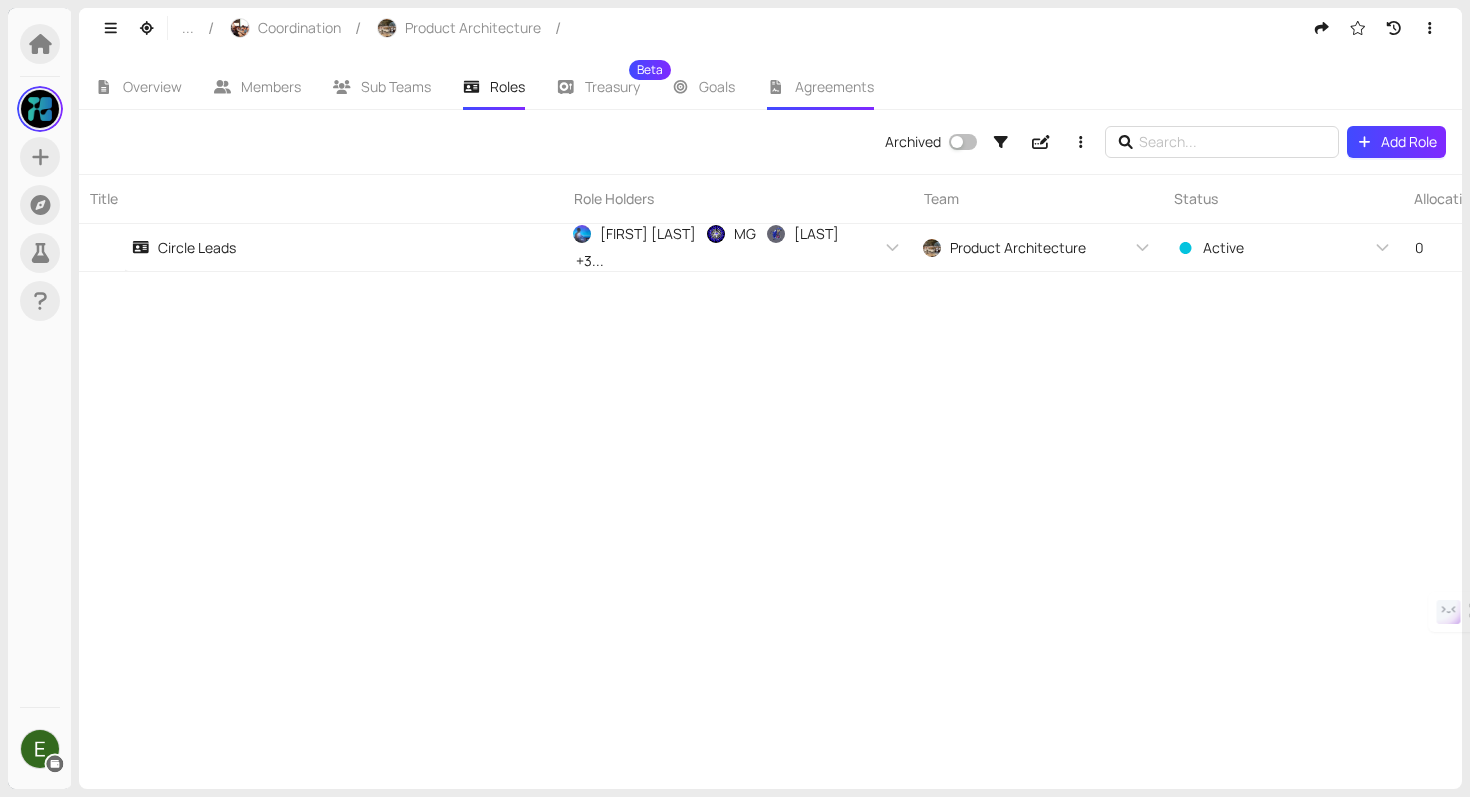 click on "Agreements" at bounding box center (820, 87) 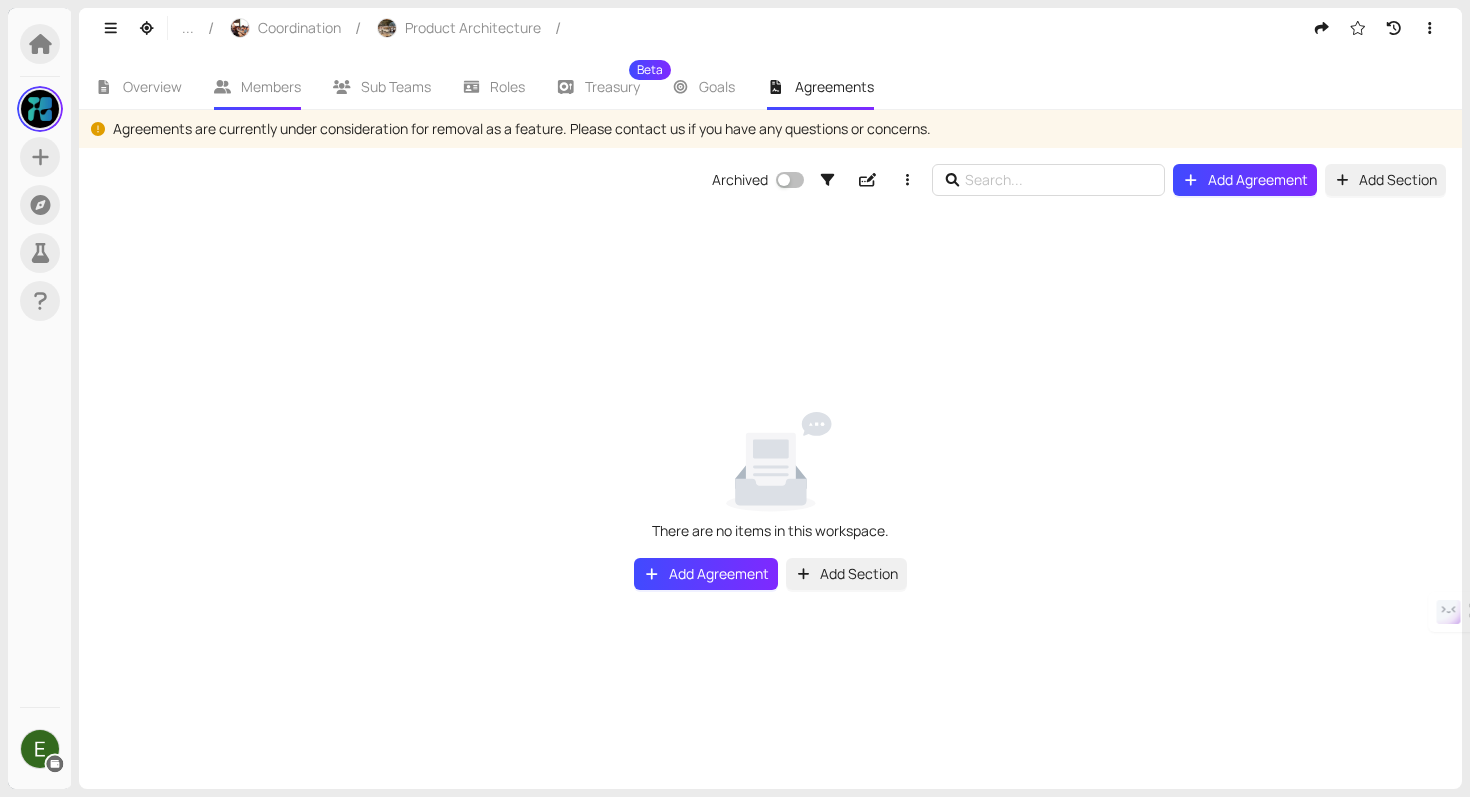 click on "Members" at bounding box center [271, 86] 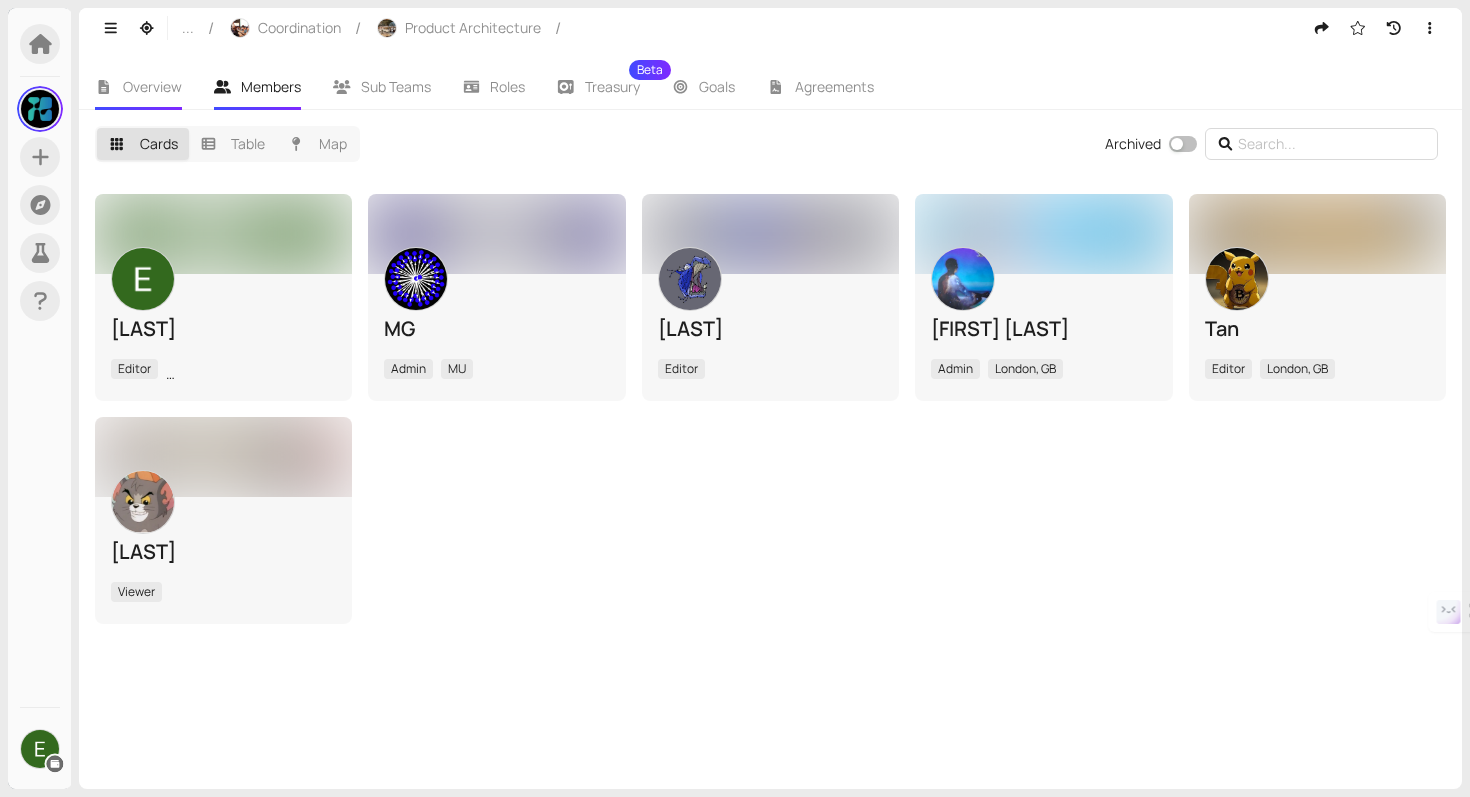 click on "Overview" at bounding box center (138, 87) 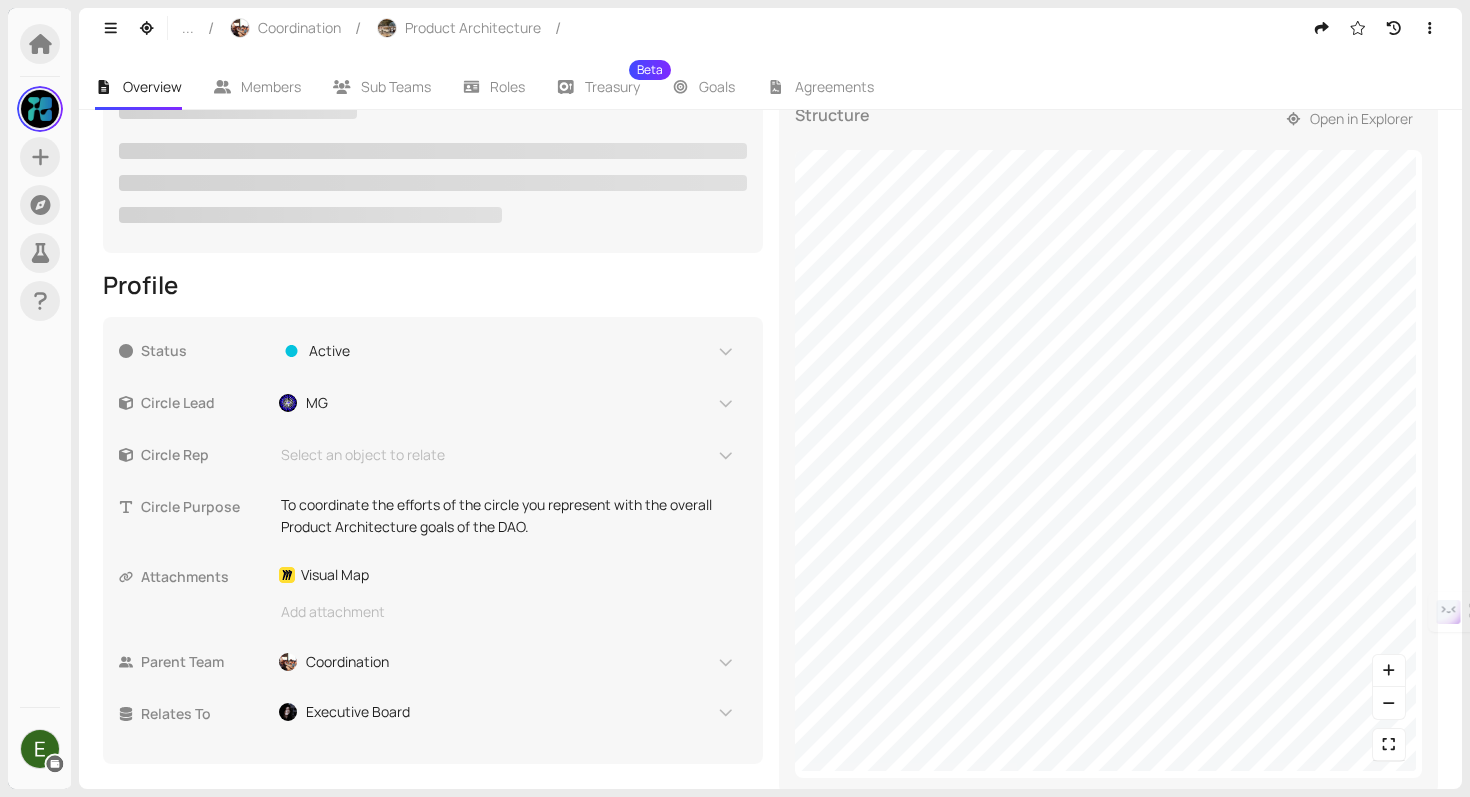 scroll, scrollTop: 378, scrollLeft: 0, axis: vertical 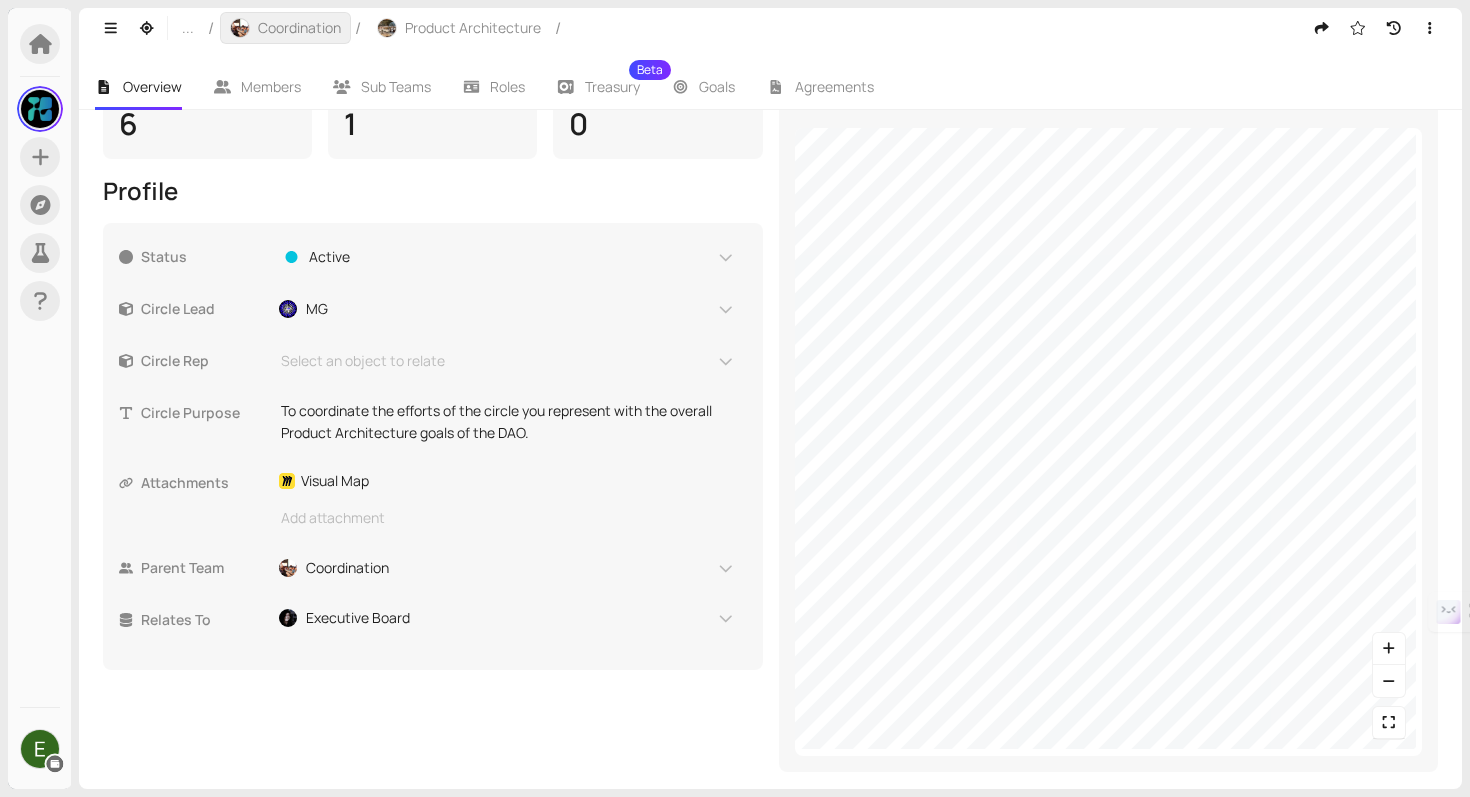 click on "Coordination" at bounding box center [299, 28] 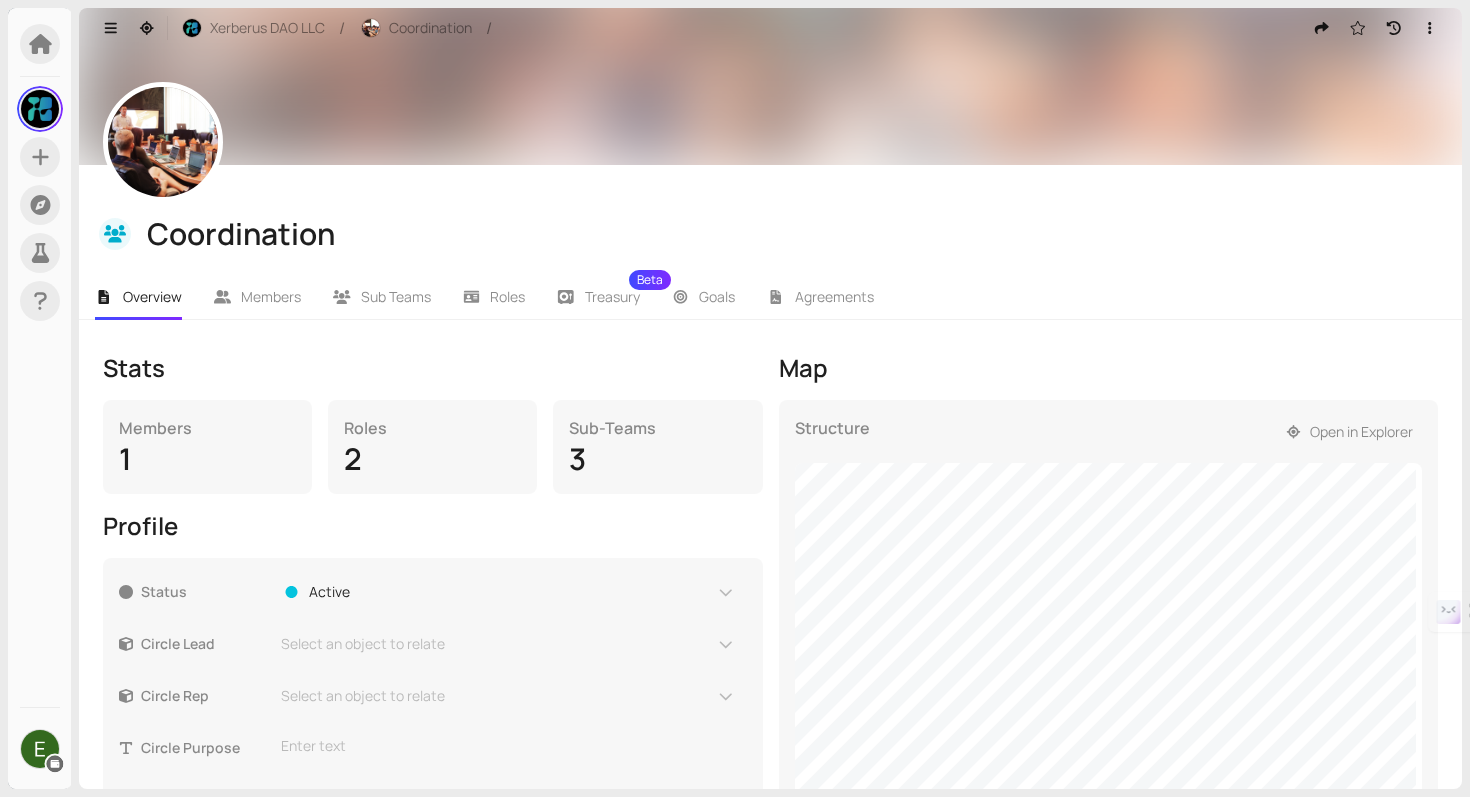 scroll, scrollTop: 0, scrollLeft: 0, axis: both 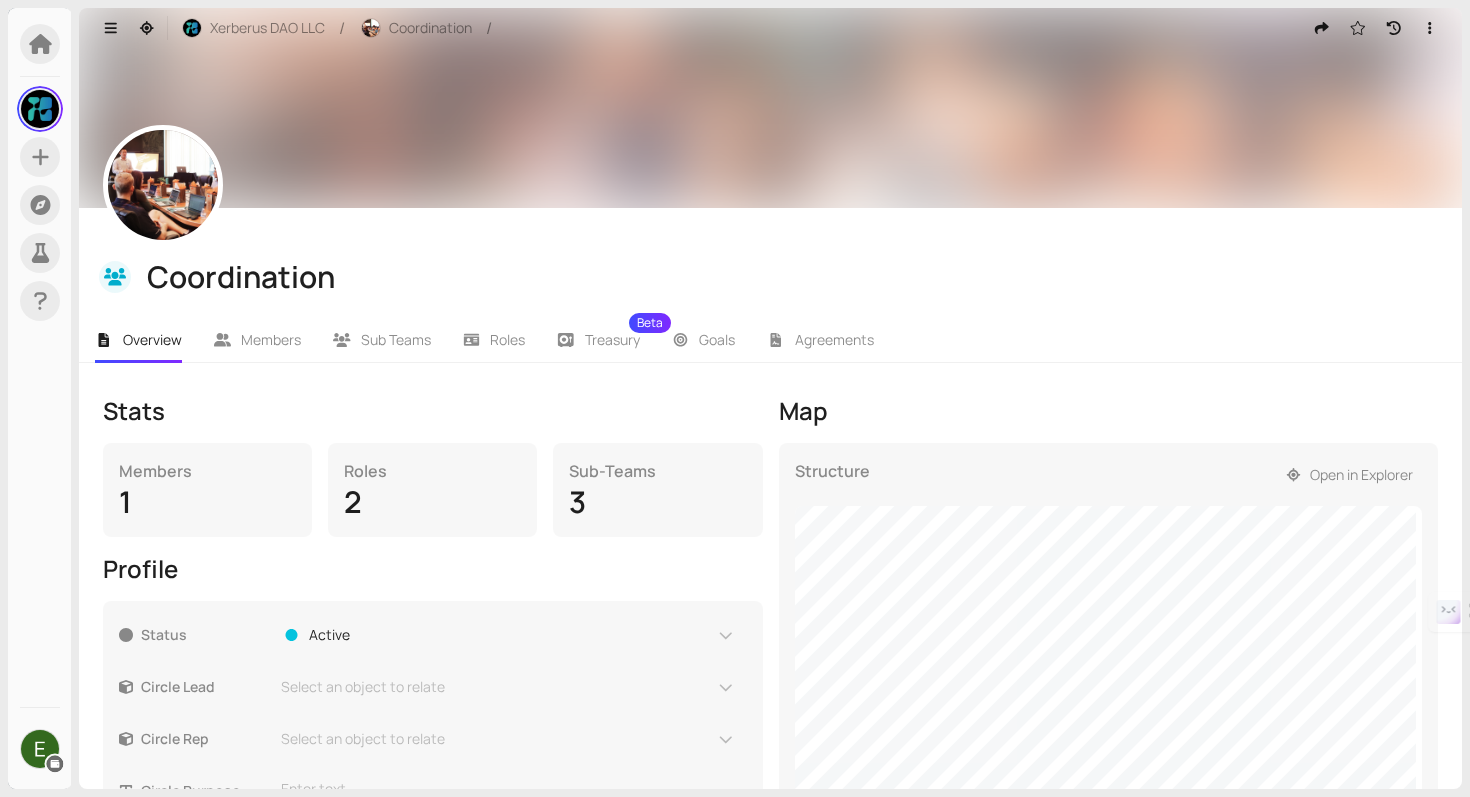 click on "Search Explore Xerberus DAO LLC My Profile My Teams Constitutional Committee Settings Connect Wallet Xerberus DAO LLC / Coordination / Coordination Overview Members Sub Teams Roles Treasury Beta Goals Agreements Stats Members 1 Roles 2 Sub-Teams 3 Profile Status Active Circle Lead  Select an object to relate Circle Rep  Select an object to relate Circle Purpose  Enter text This textbox supports   markdown  and  ":" emojis. Attachments Add attachment Parent Team Xerberus DAO LLC Relates To DAO Development Risk Model Developme... DApp Development  Node Development Map Structure Open in Explorer" at bounding box center (735, 398) 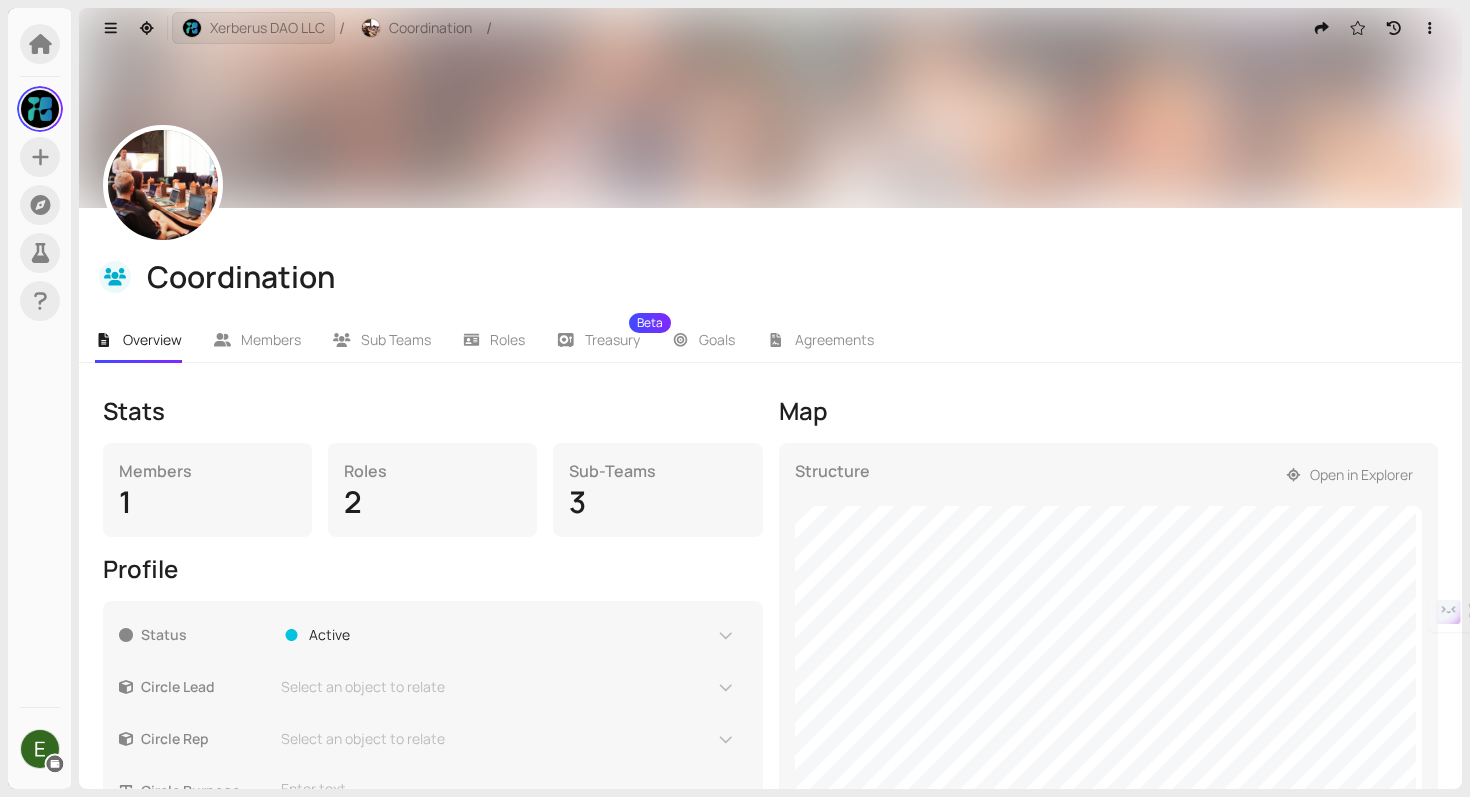 click on "Xerberus DAO LLC" at bounding box center [267, 28] 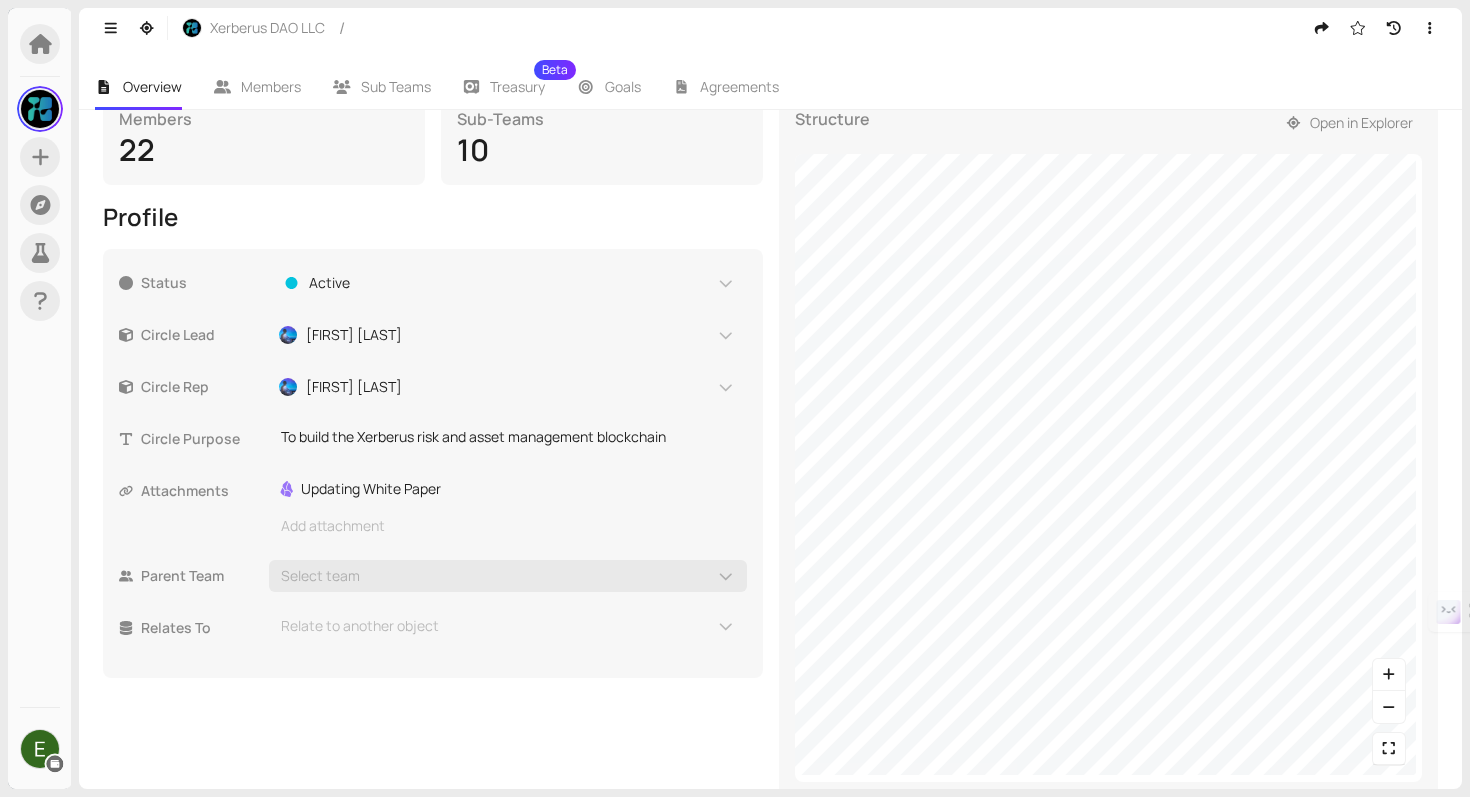 scroll, scrollTop: 378, scrollLeft: 0, axis: vertical 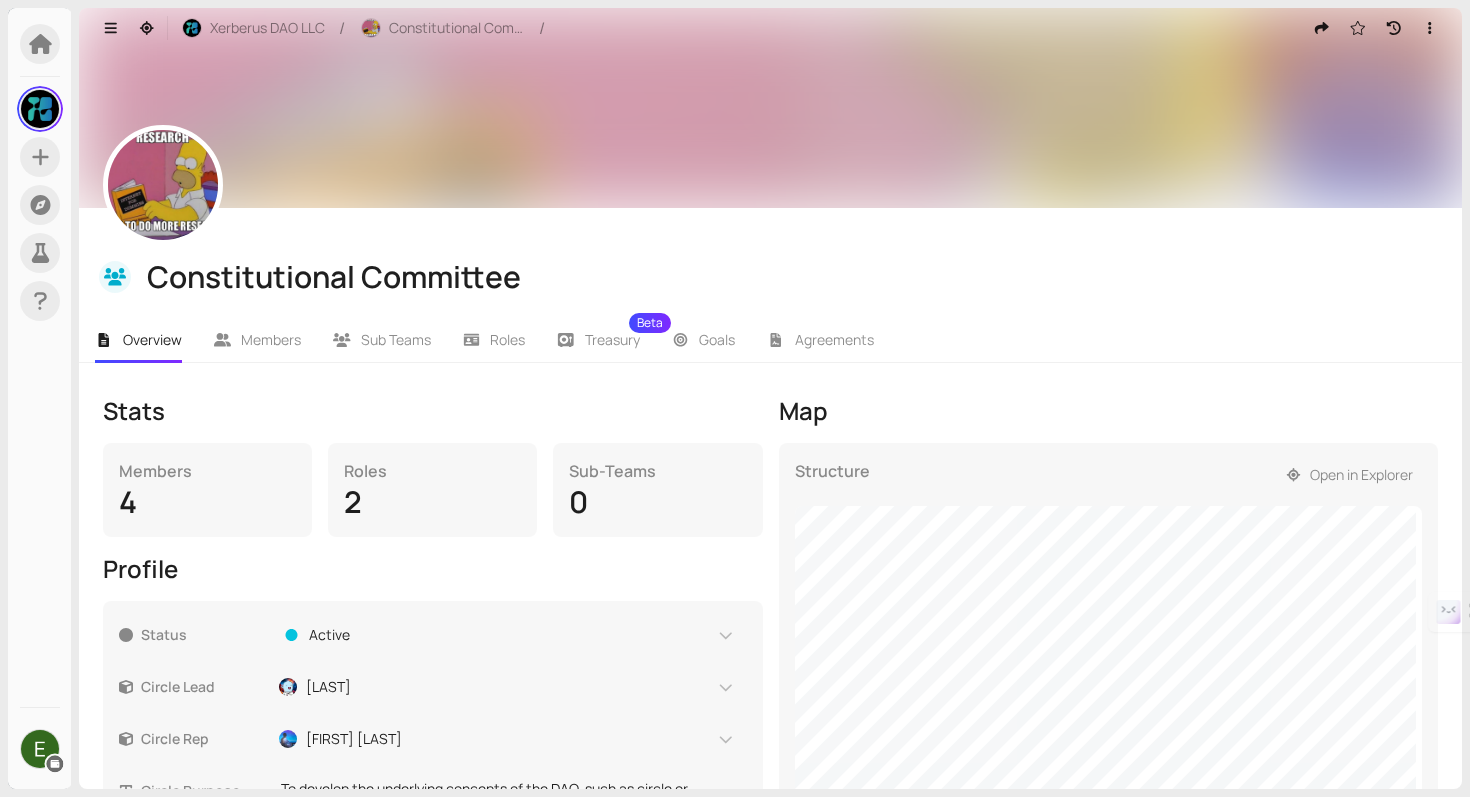 click on "Map" at bounding box center [1109, 411] 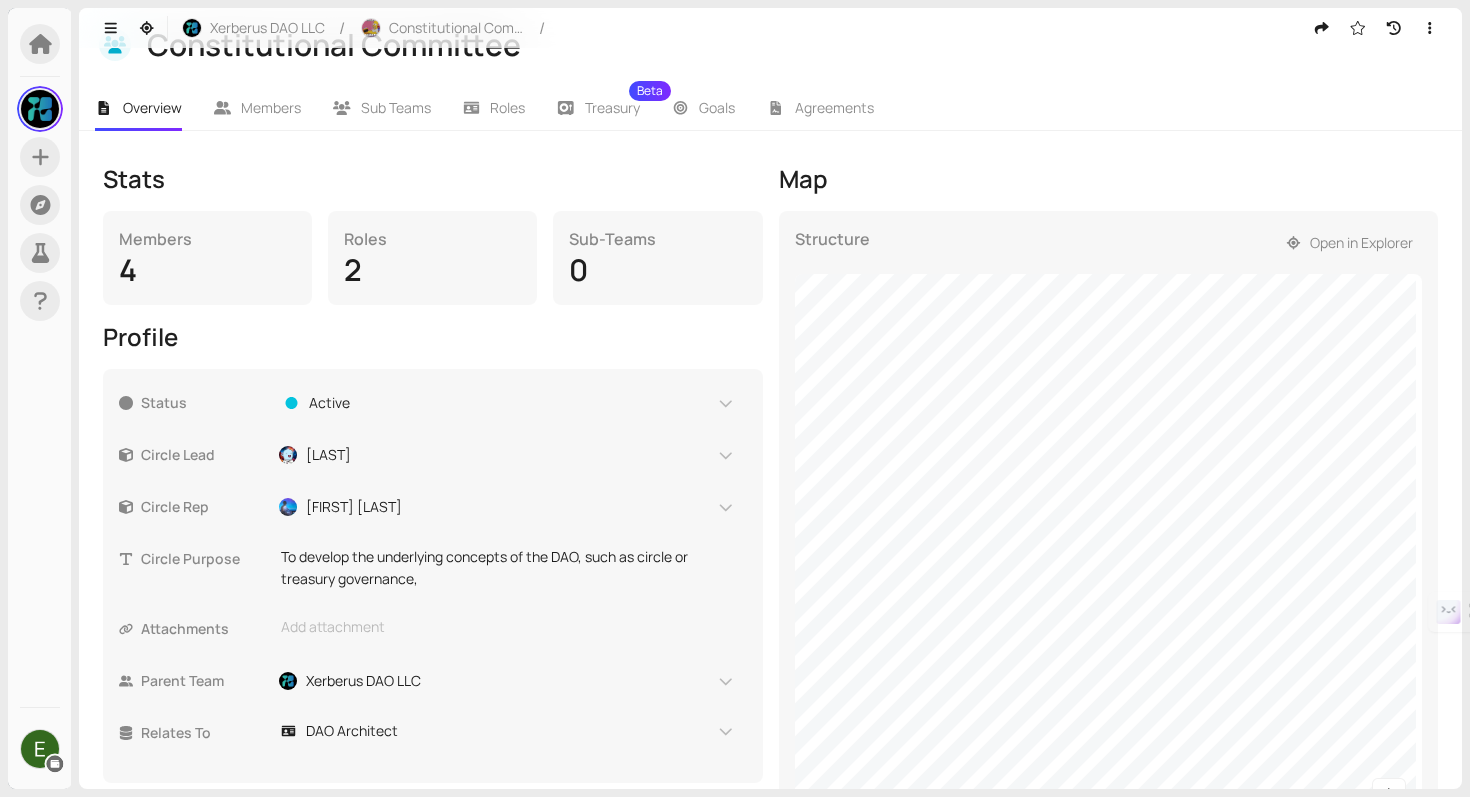 scroll, scrollTop: 233, scrollLeft: 0, axis: vertical 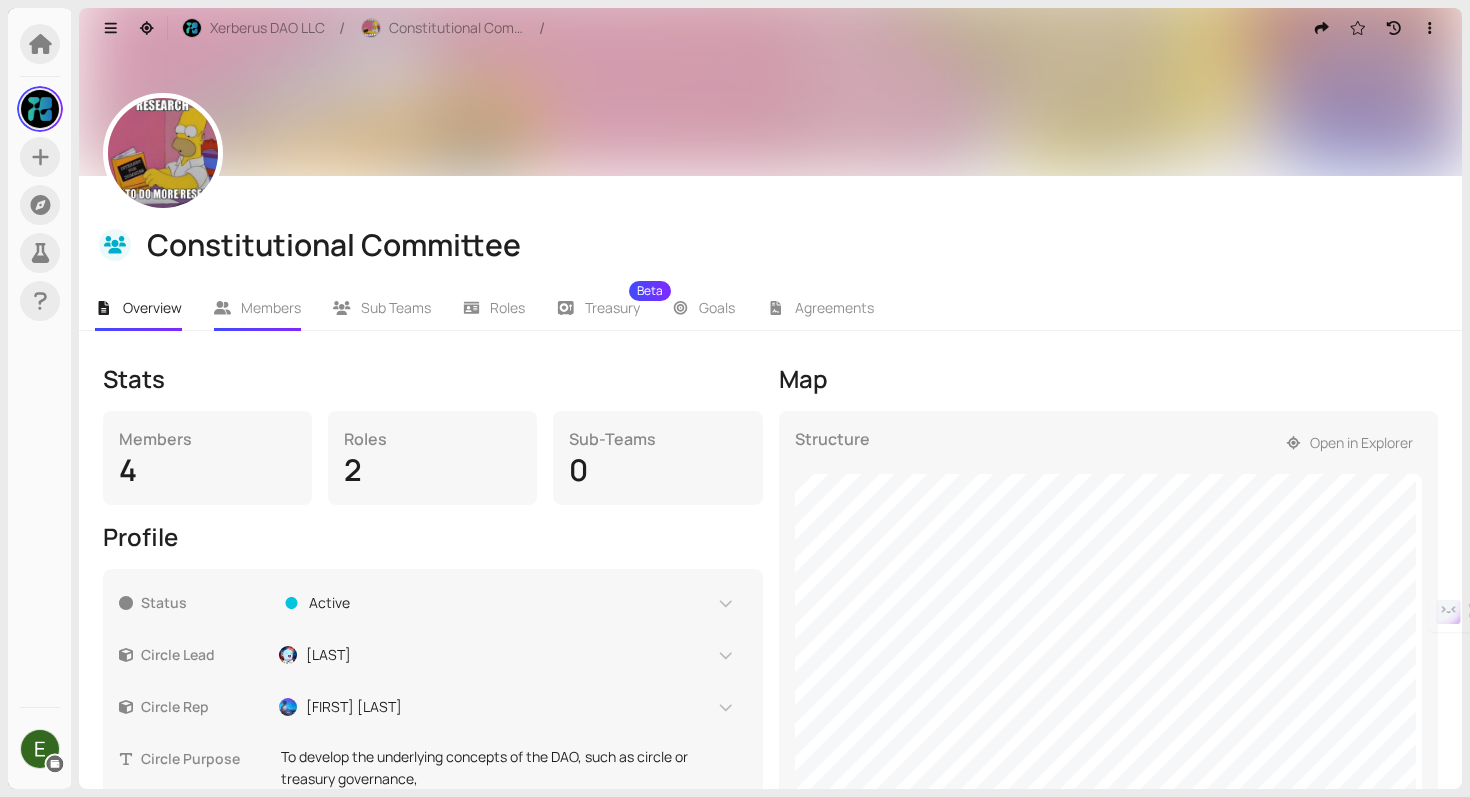 click on "Members" at bounding box center (258, 308) 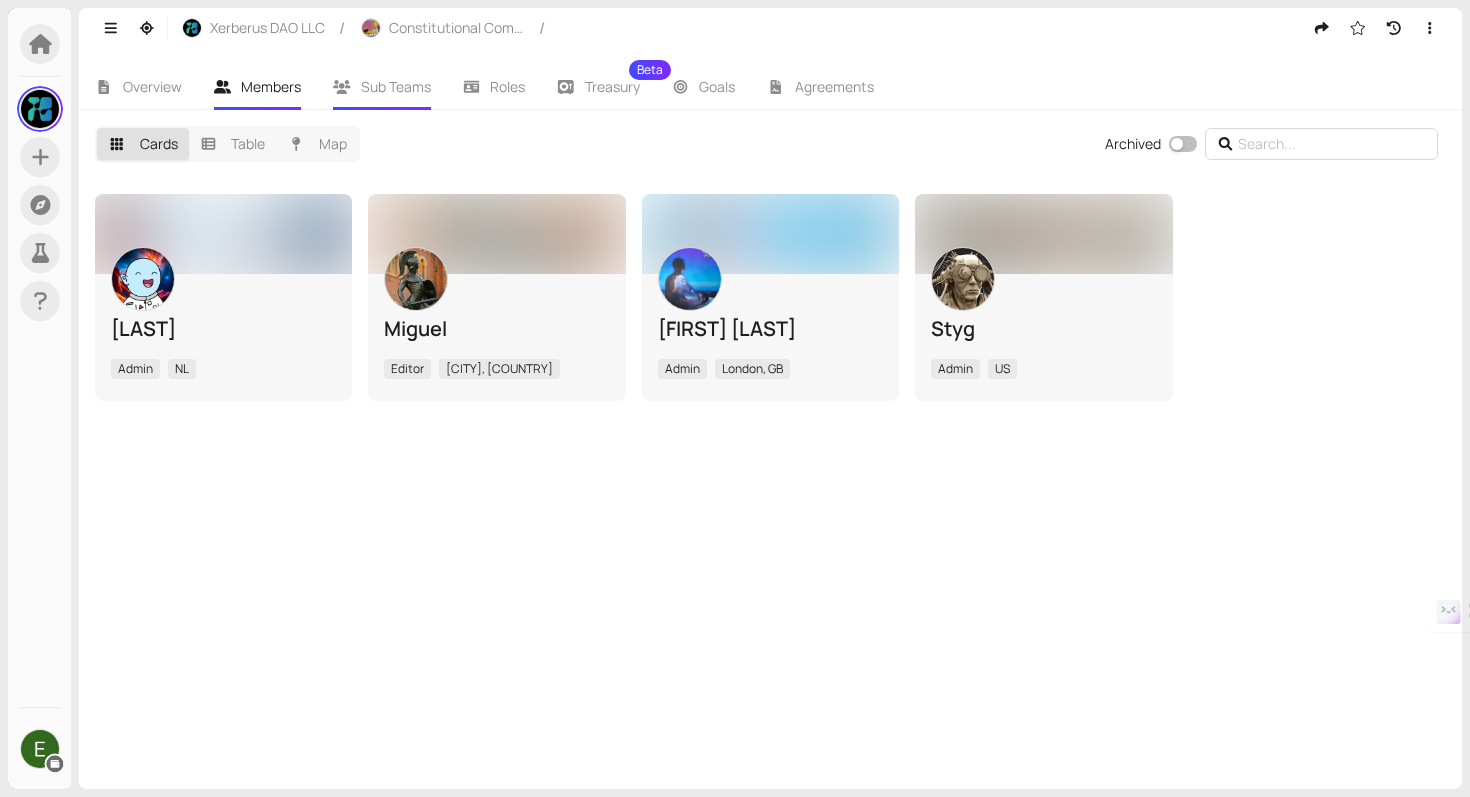 click on "Sub Teams" at bounding box center [396, 86] 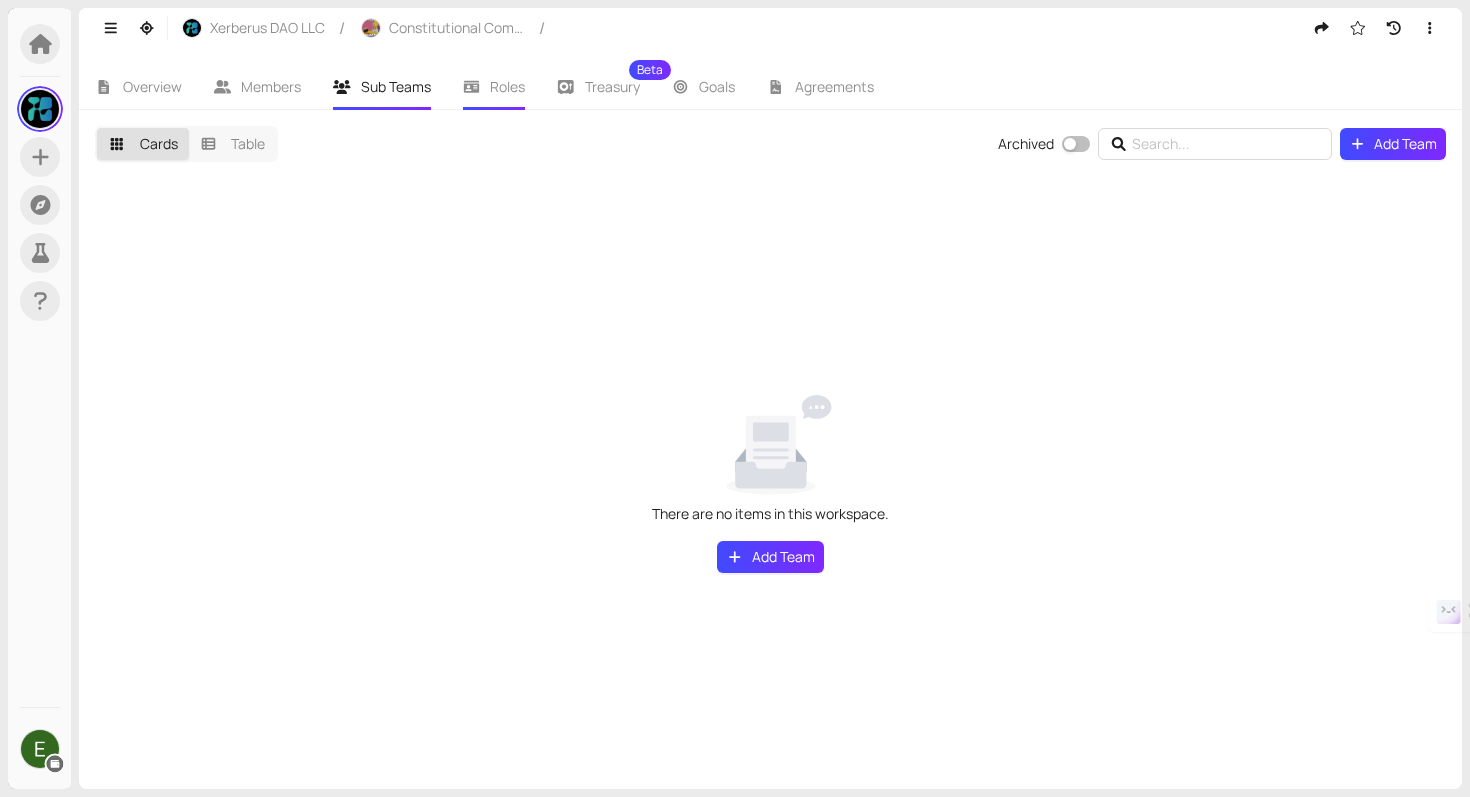 click on "Roles" at bounding box center (494, 87) 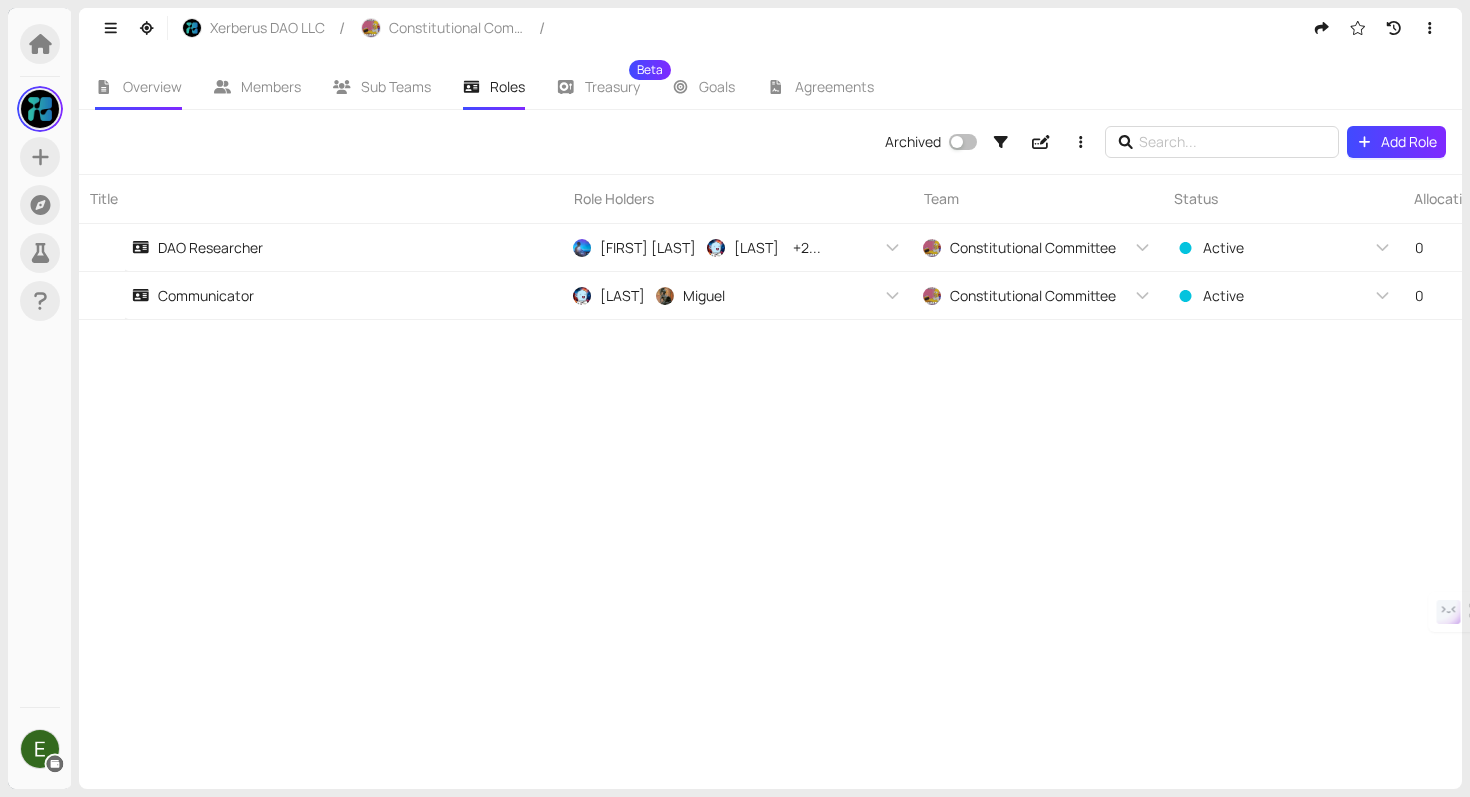 click on "Overview" at bounding box center [138, 87] 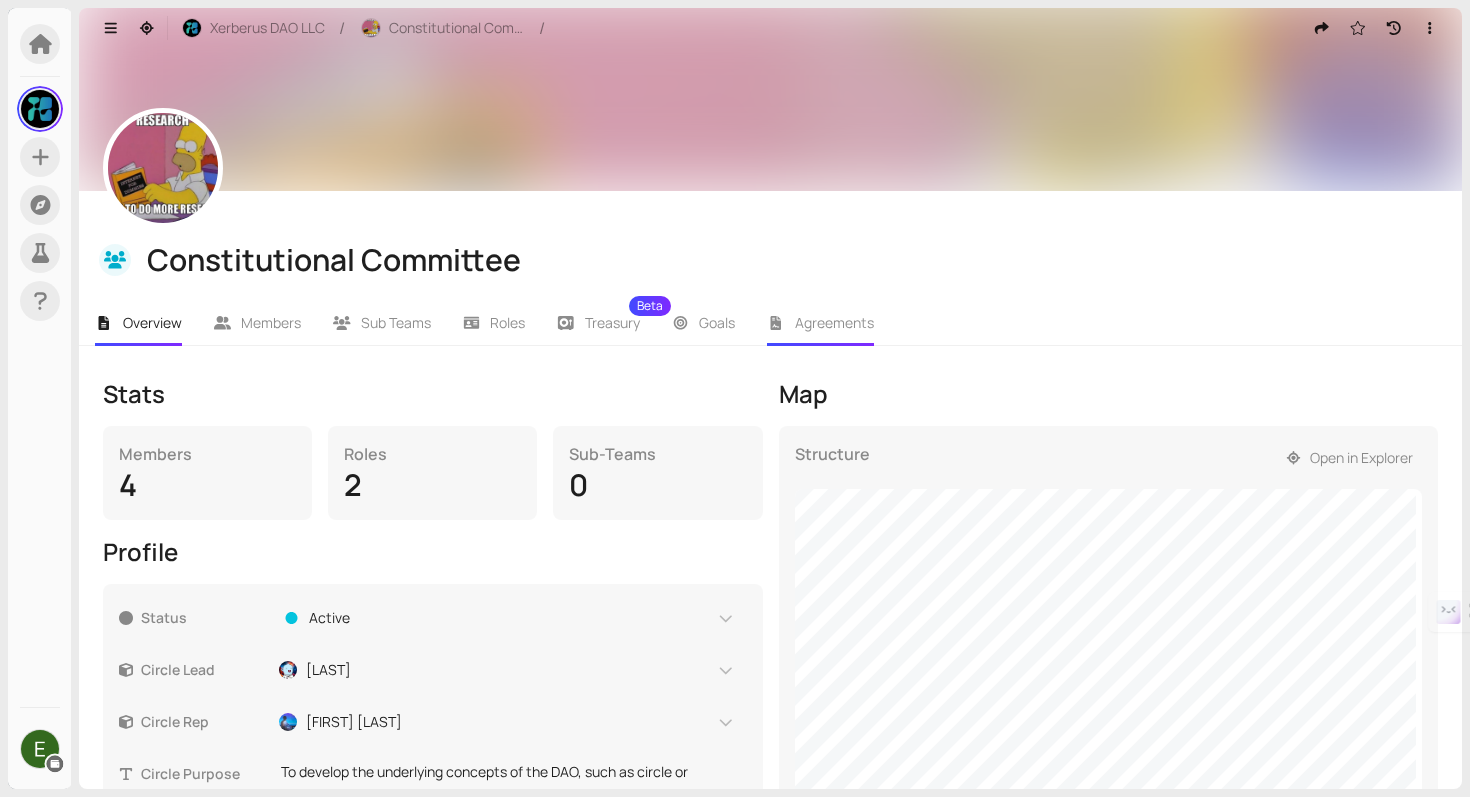 scroll, scrollTop: 0, scrollLeft: 0, axis: both 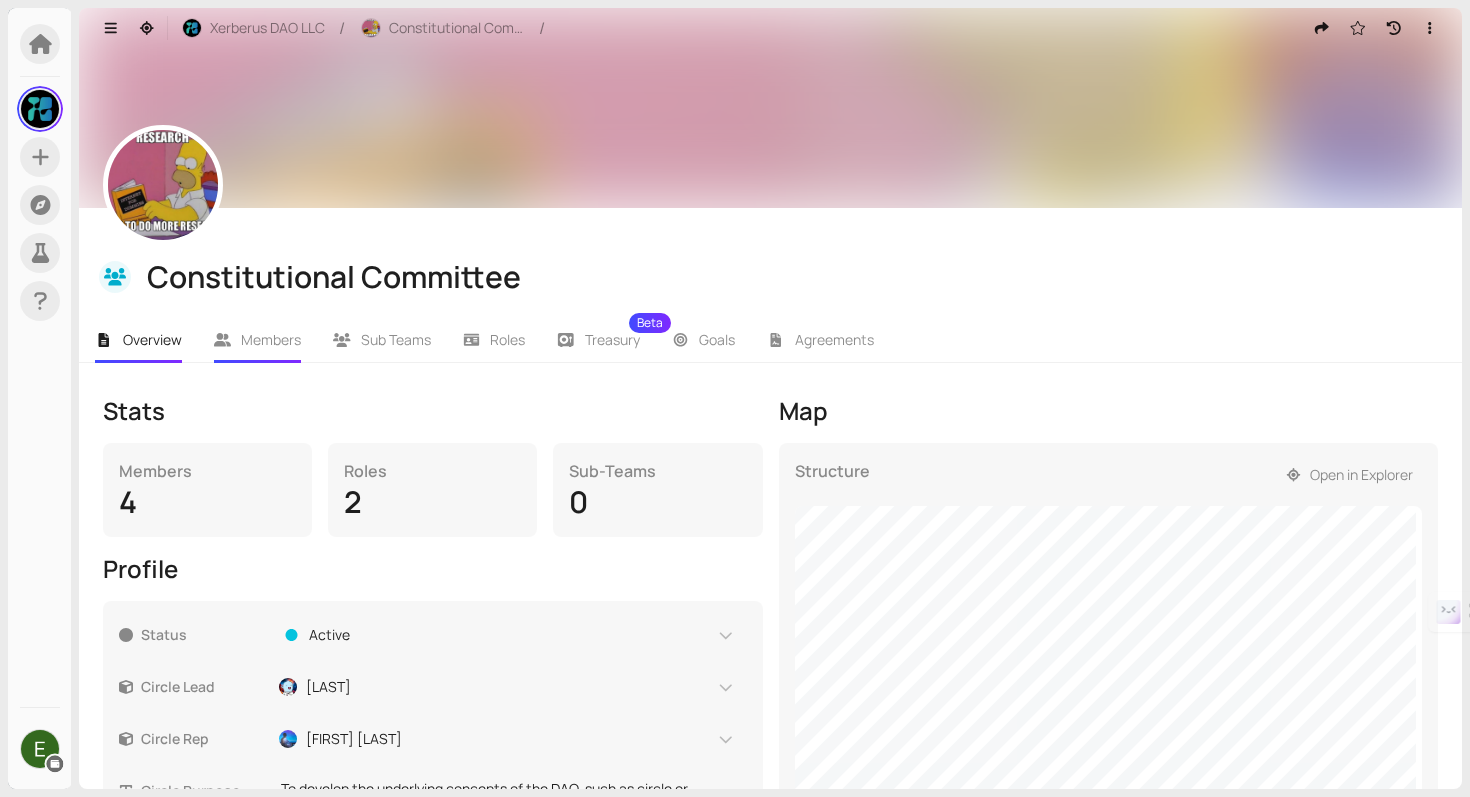 click on "Members" at bounding box center [271, 339] 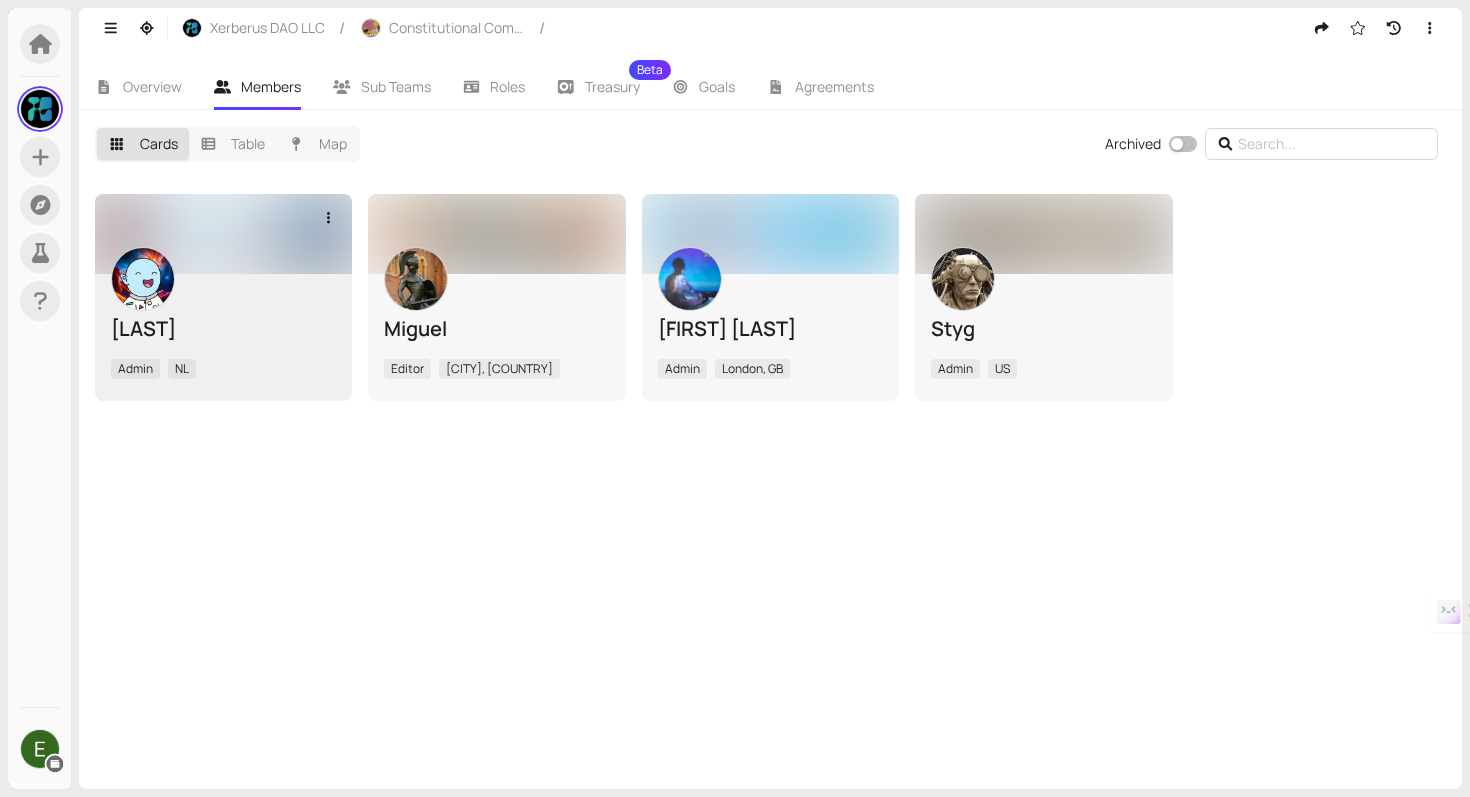 click at bounding box center [223, 234] 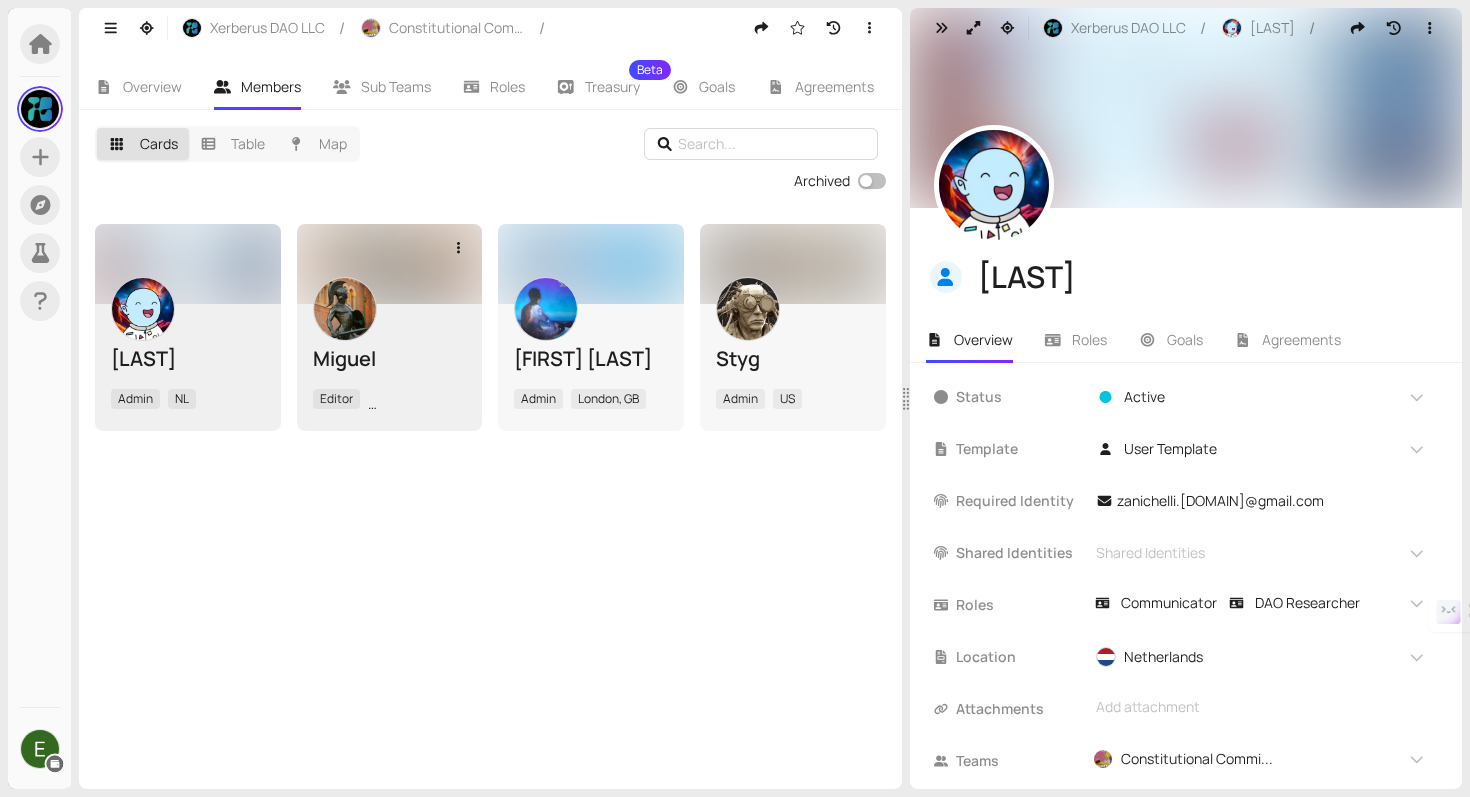 click at bounding box center (345, 309) 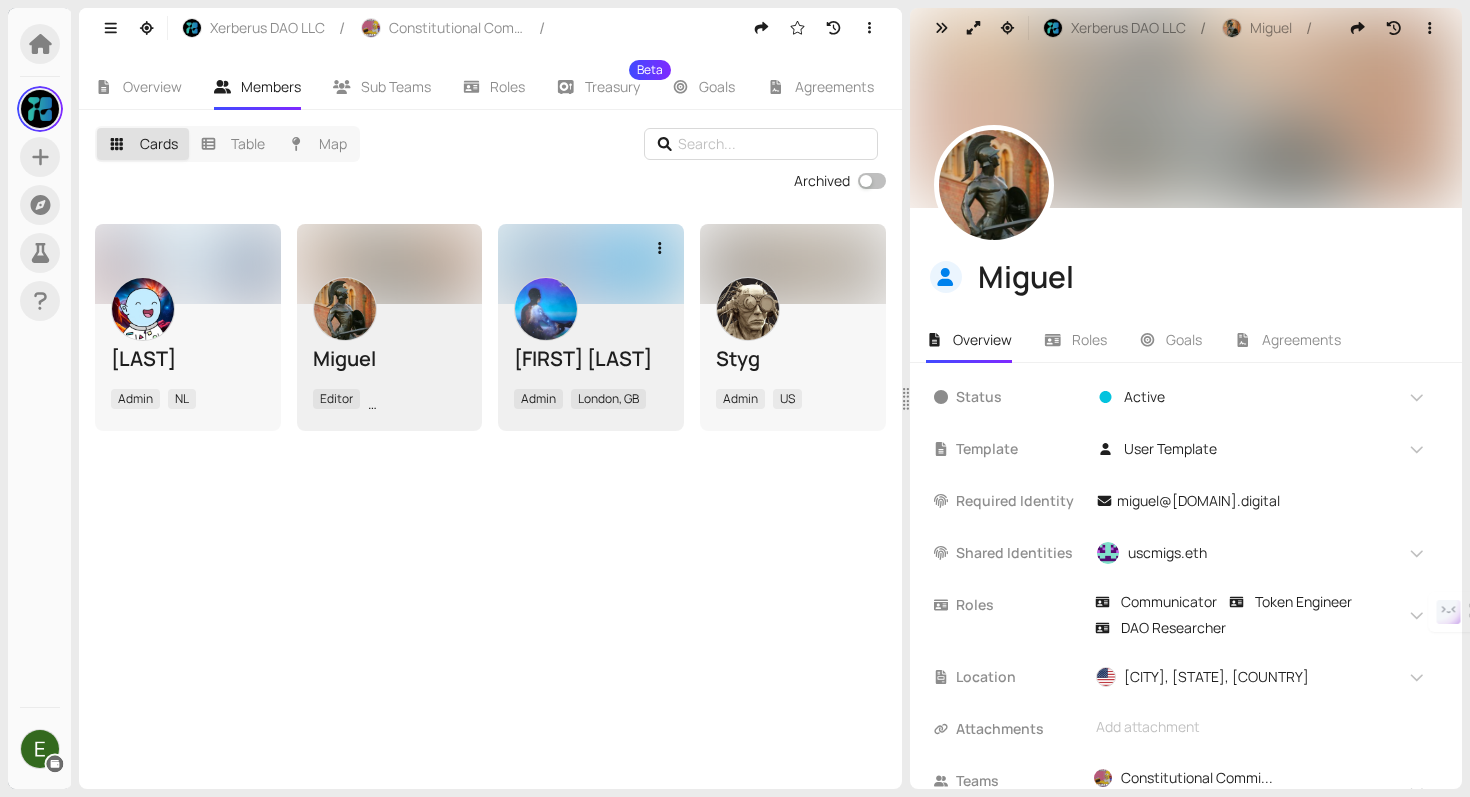 click on "Simon Peters Admin [CITY], [COUNTRY]" at bounding box center (591, 367) 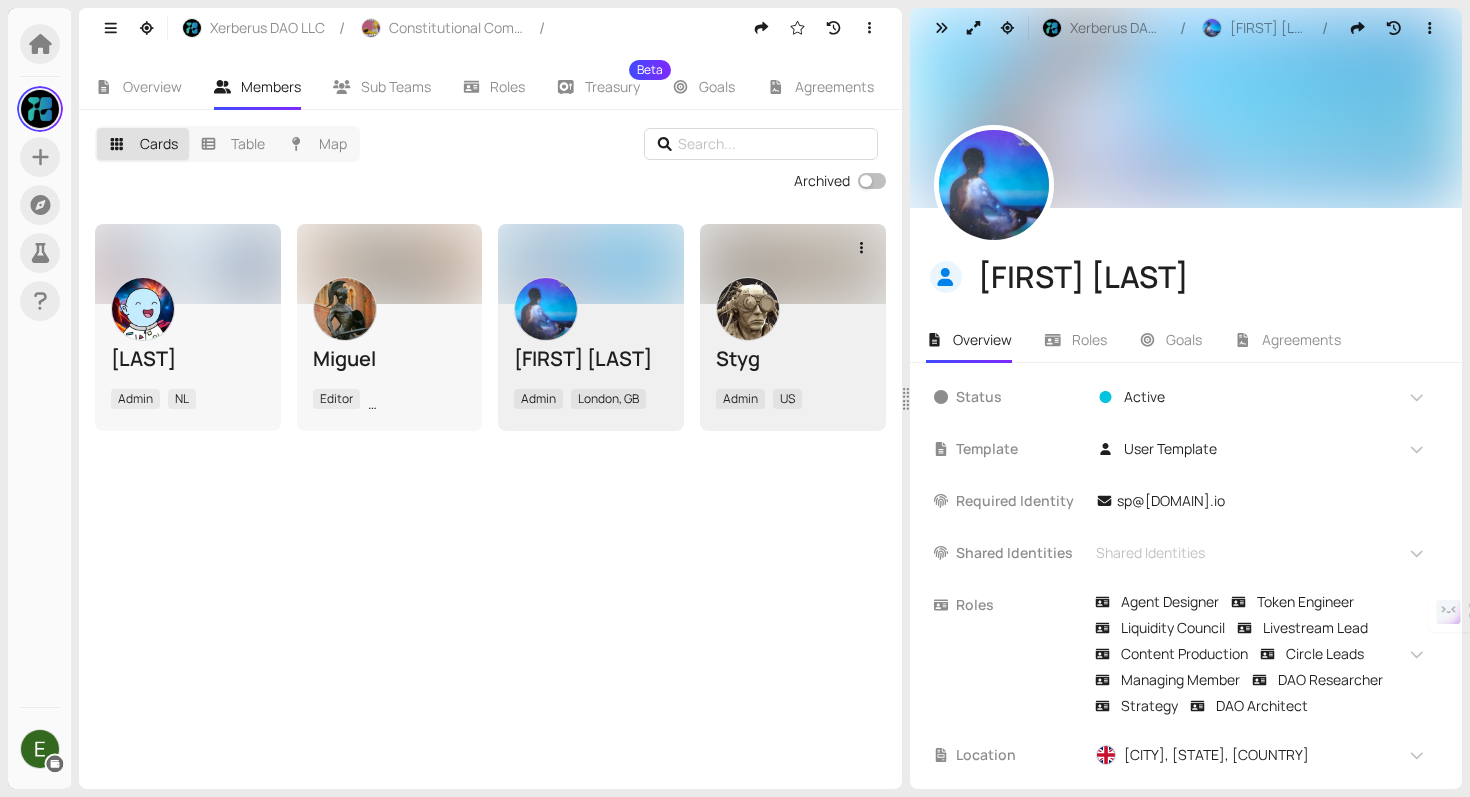 click on "Styg Admin US" at bounding box center [793, 367] 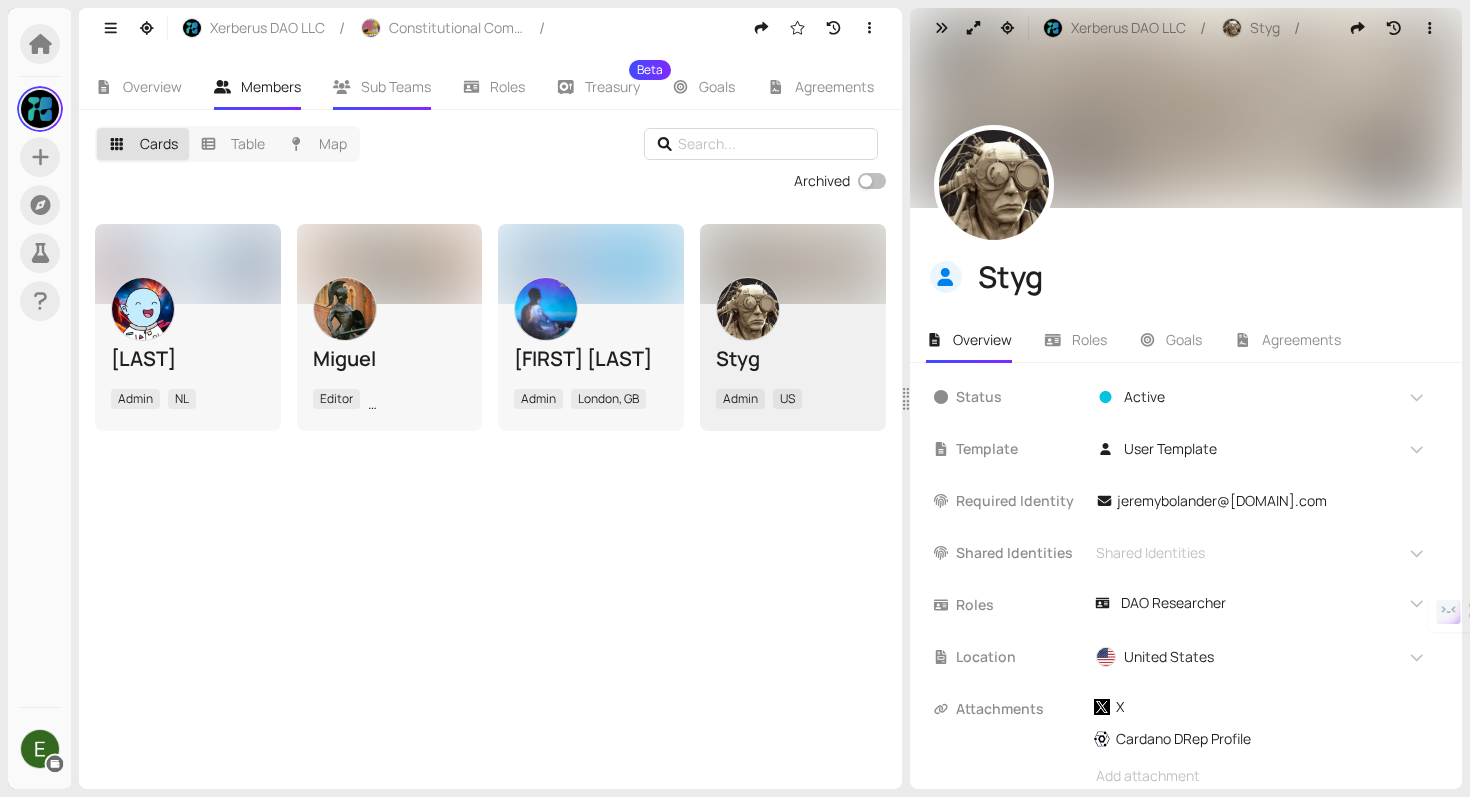click on "Sub Teams" at bounding box center [382, 87] 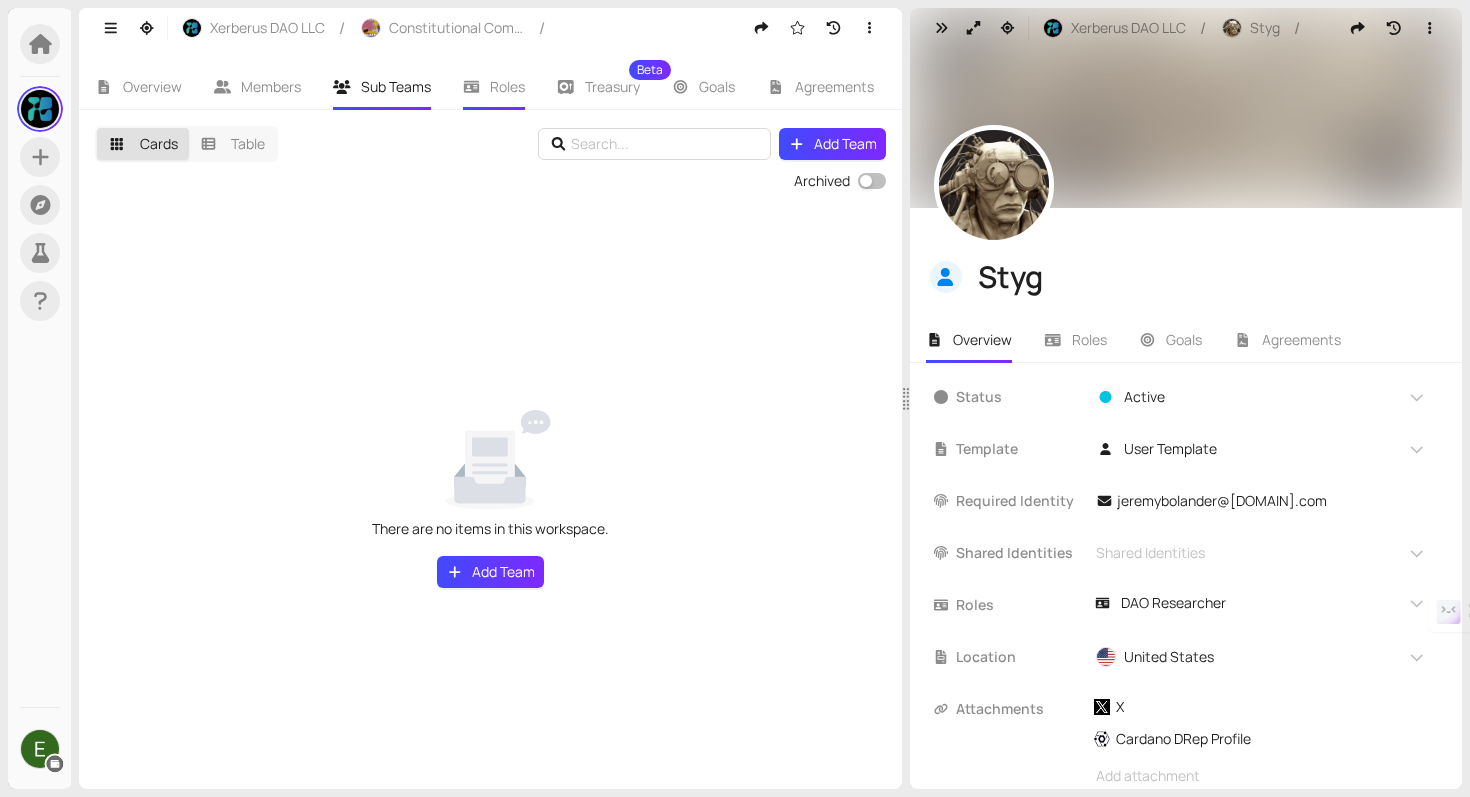 click on "Roles" at bounding box center (494, 87) 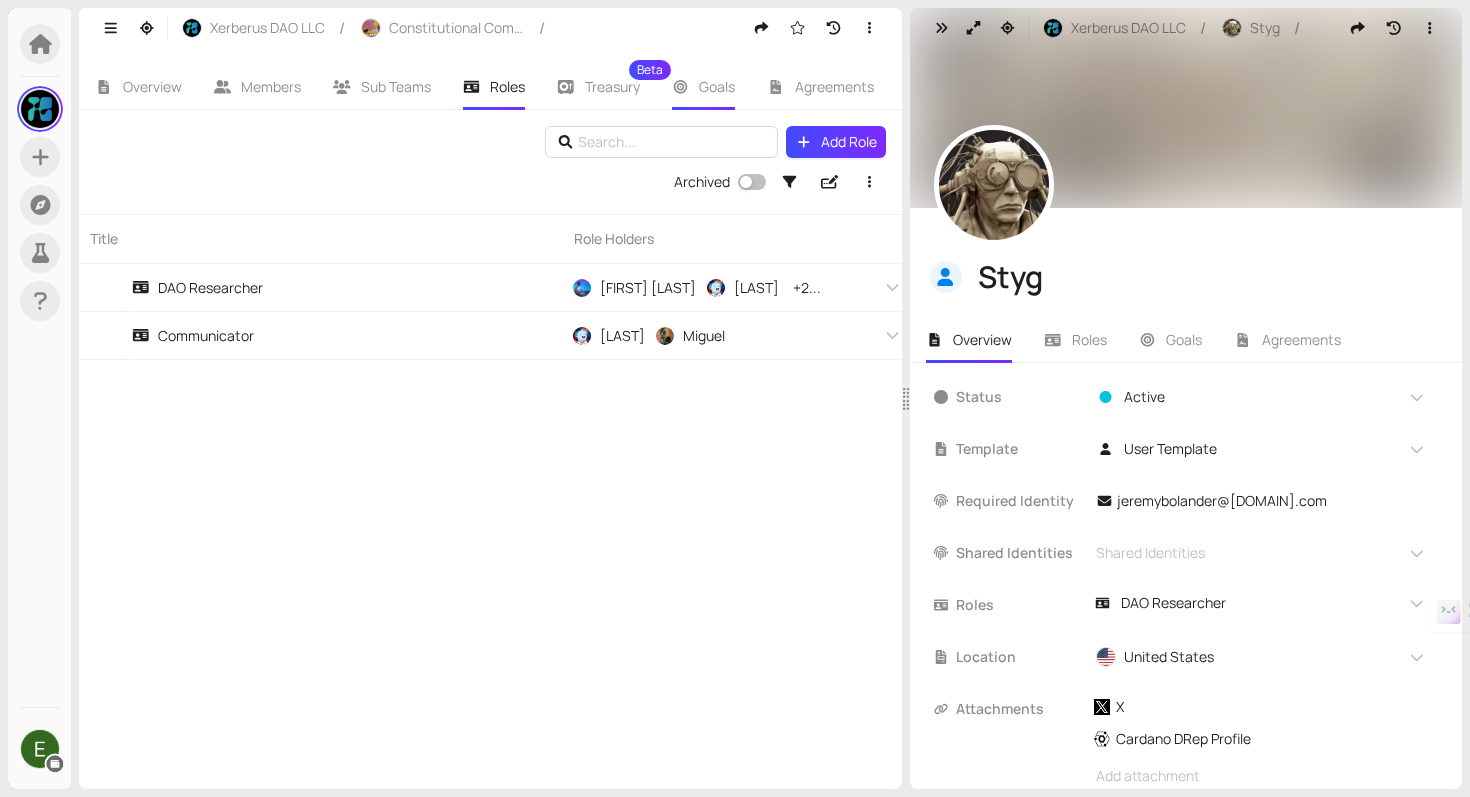 click on "Goals" at bounding box center [717, 86] 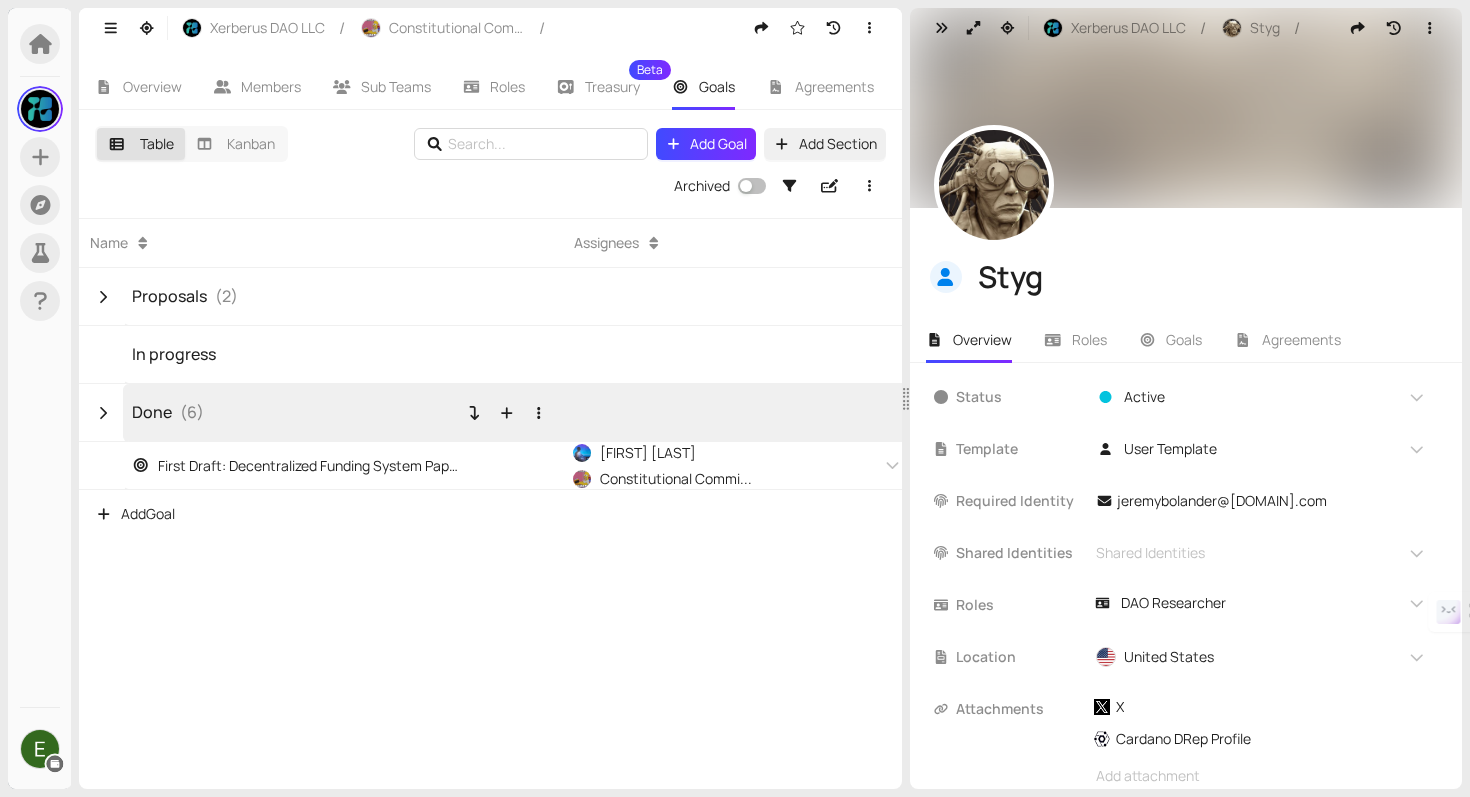click on "Done" at bounding box center (152, 412) 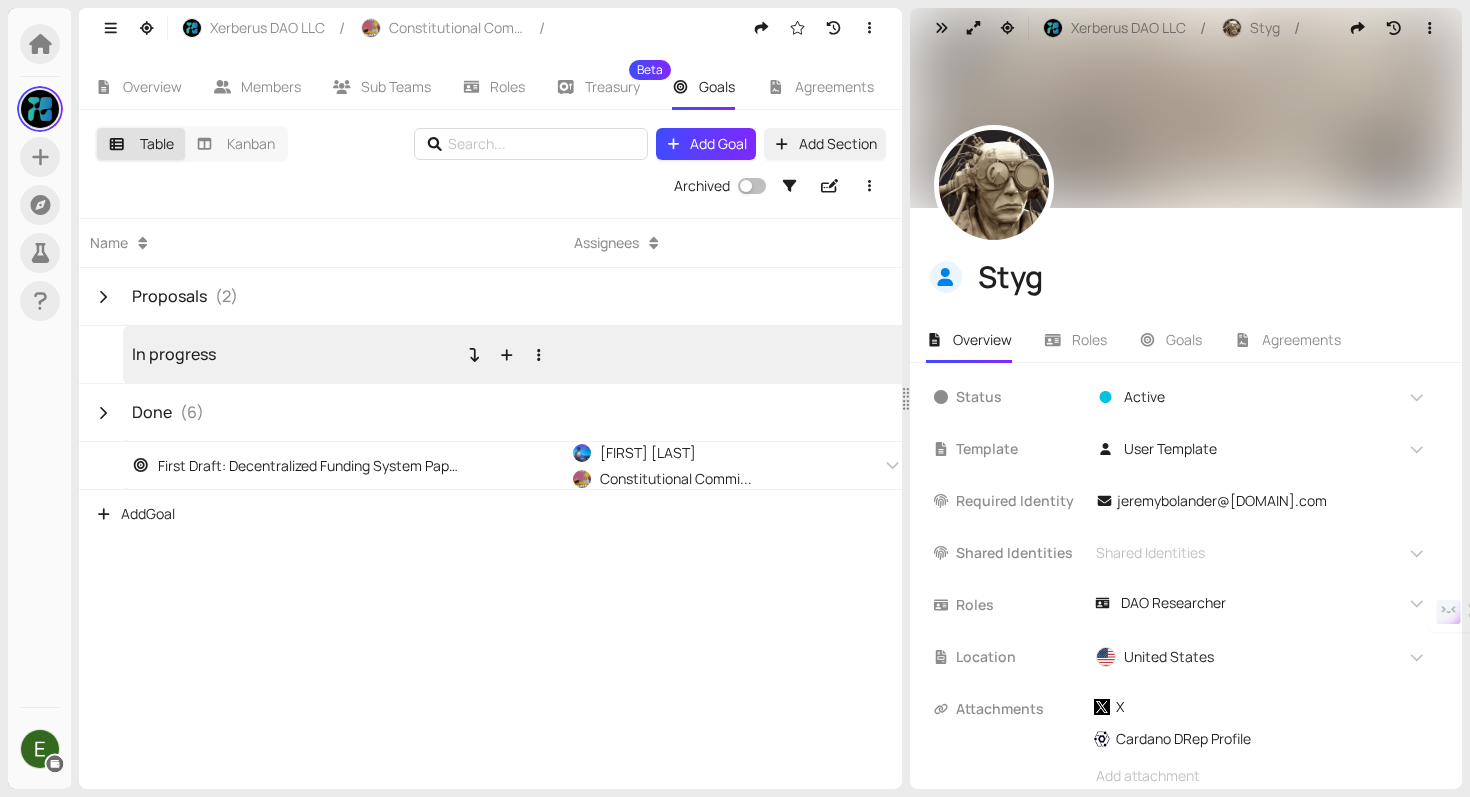 click on "In progress" at bounding box center [343, 354] 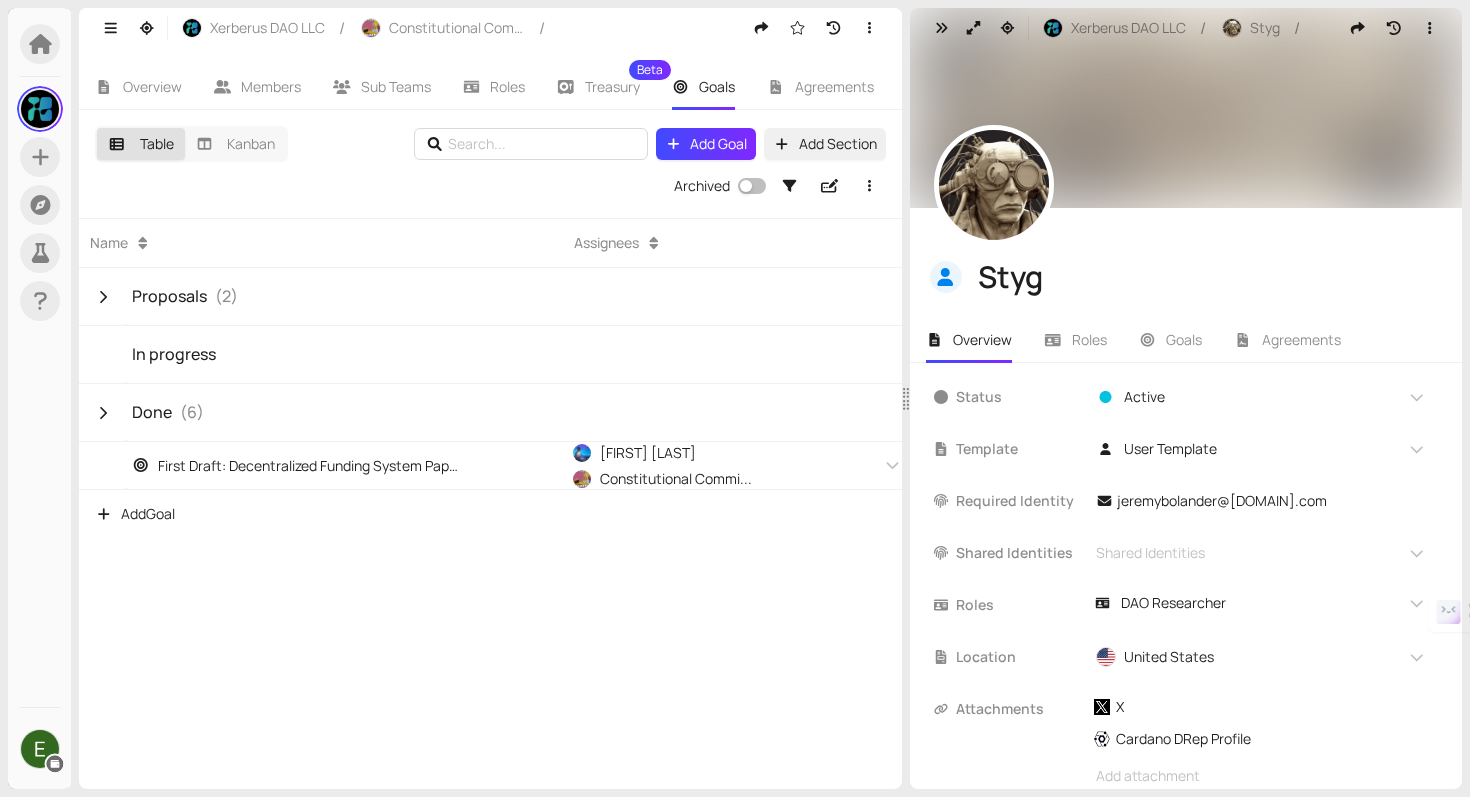 click at bounding box center (101, 297) 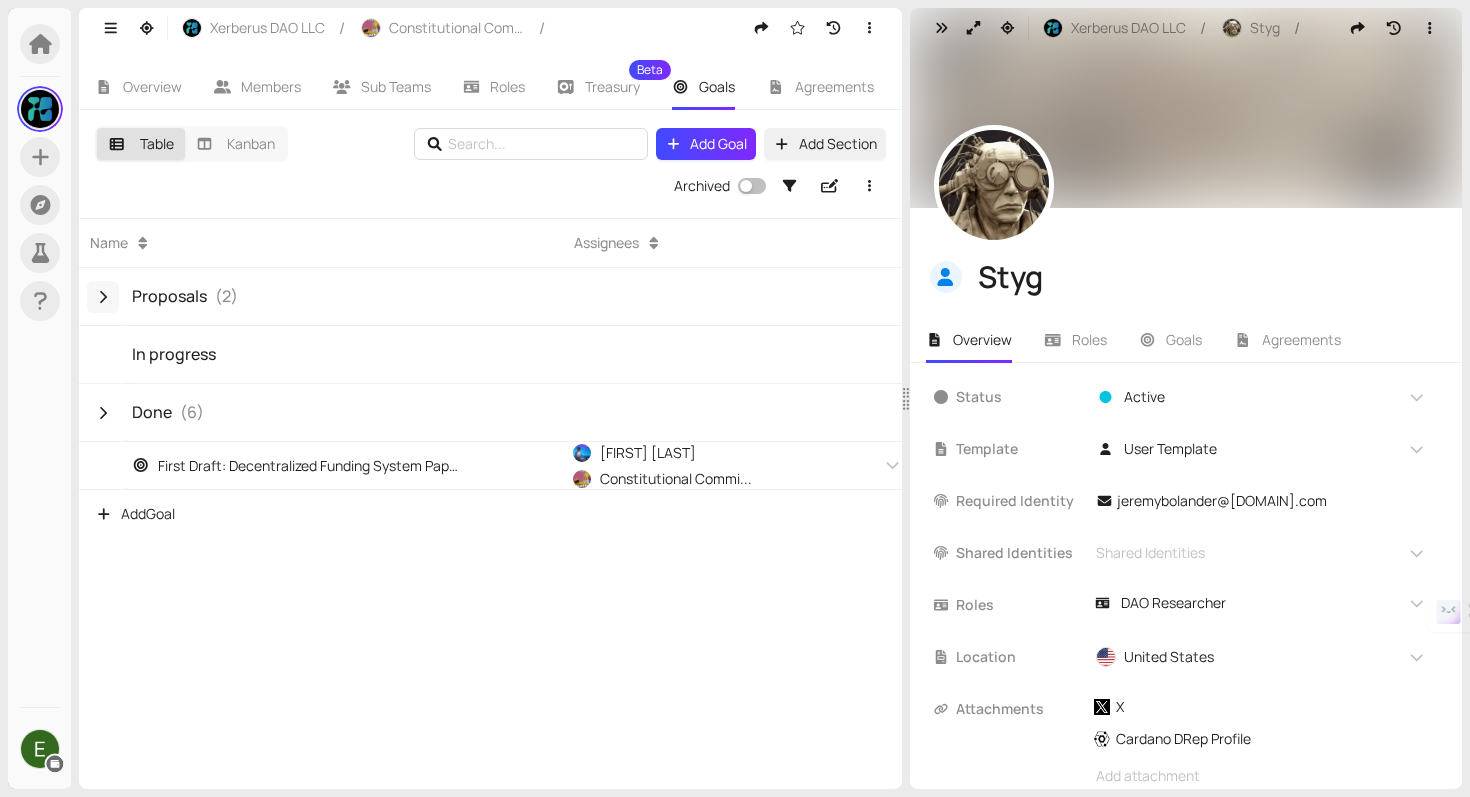 click at bounding box center (103, 297) 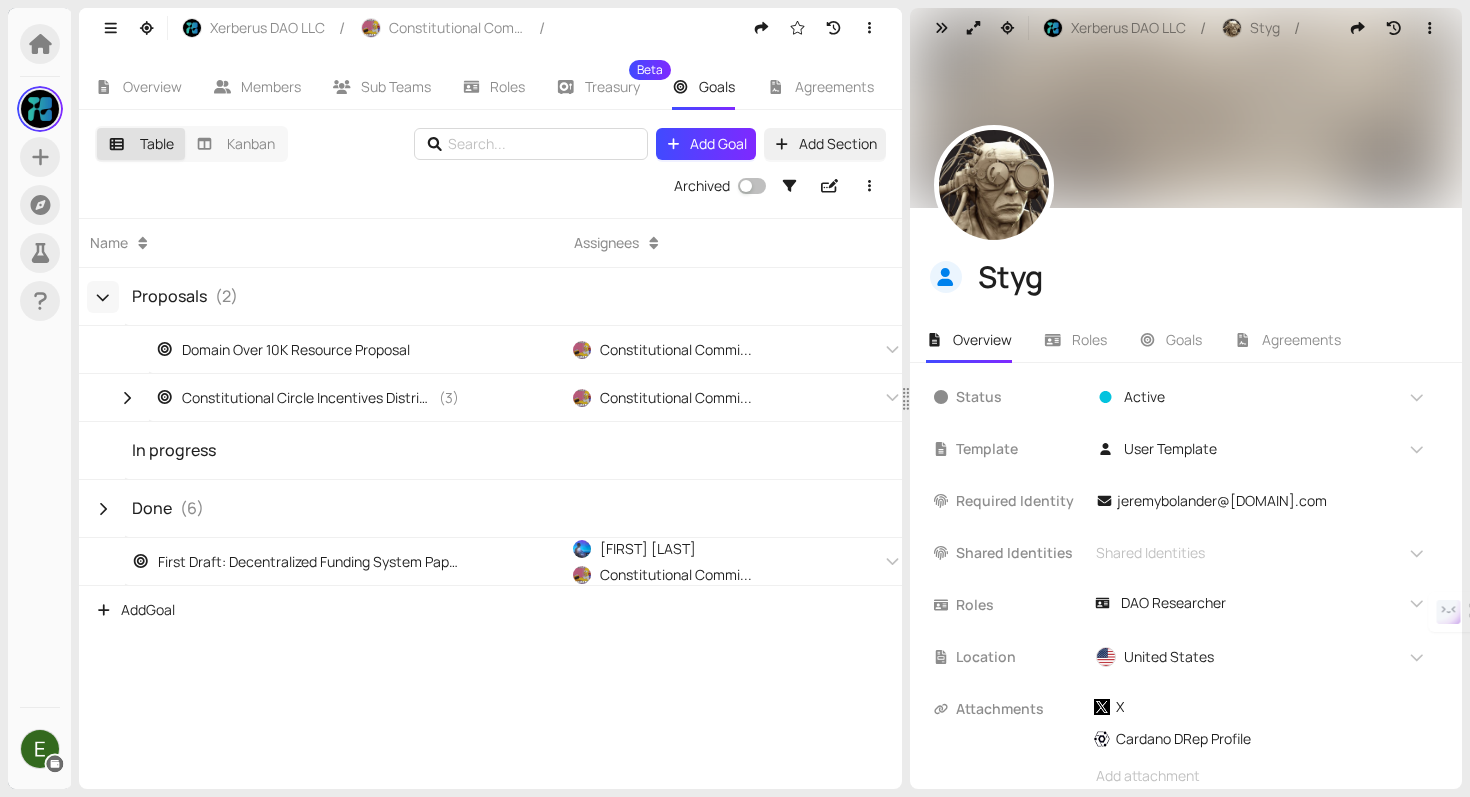 click at bounding box center (103, 297) 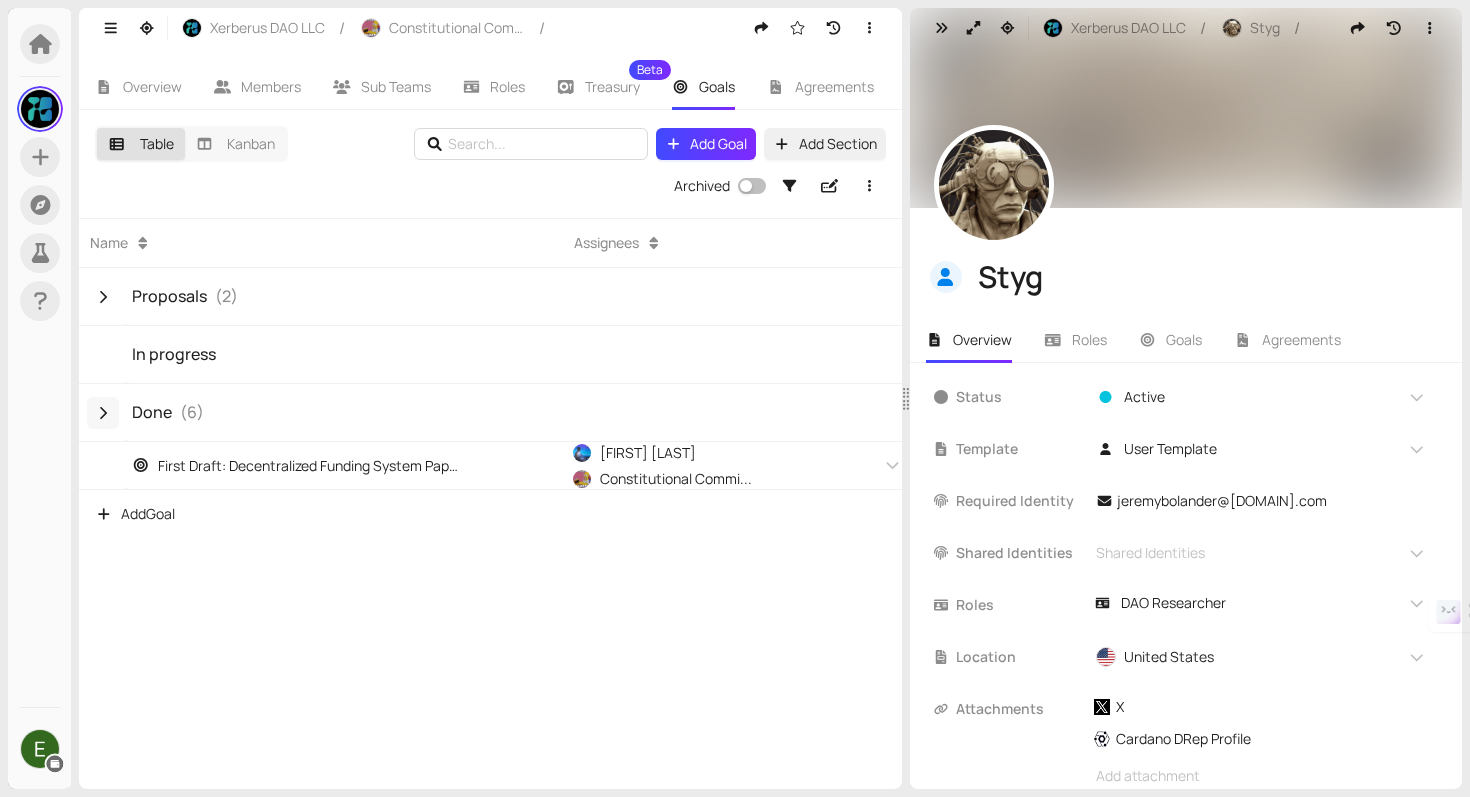 click 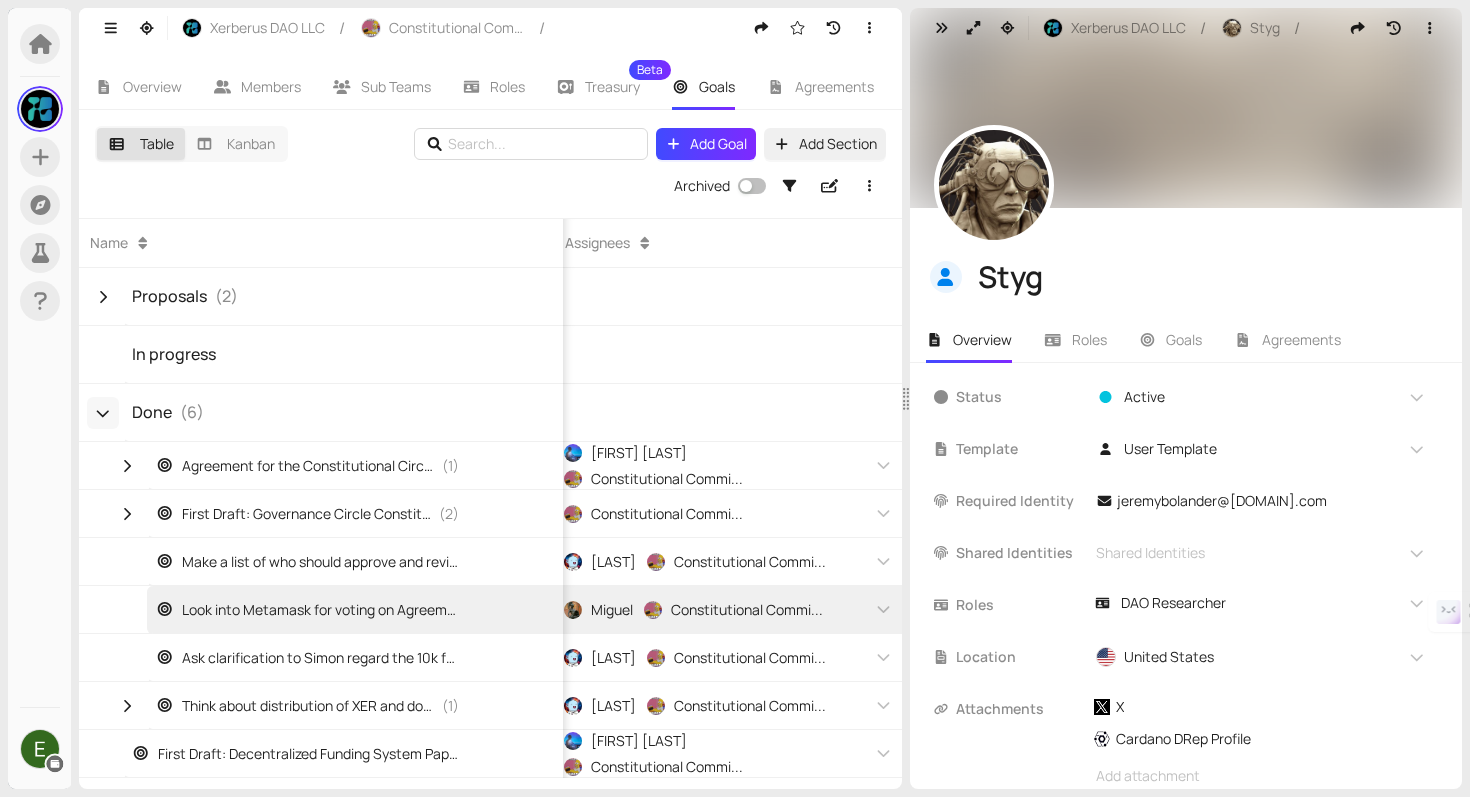 scroll, scrollTop: 0, scrollLeft: 0, axis: both 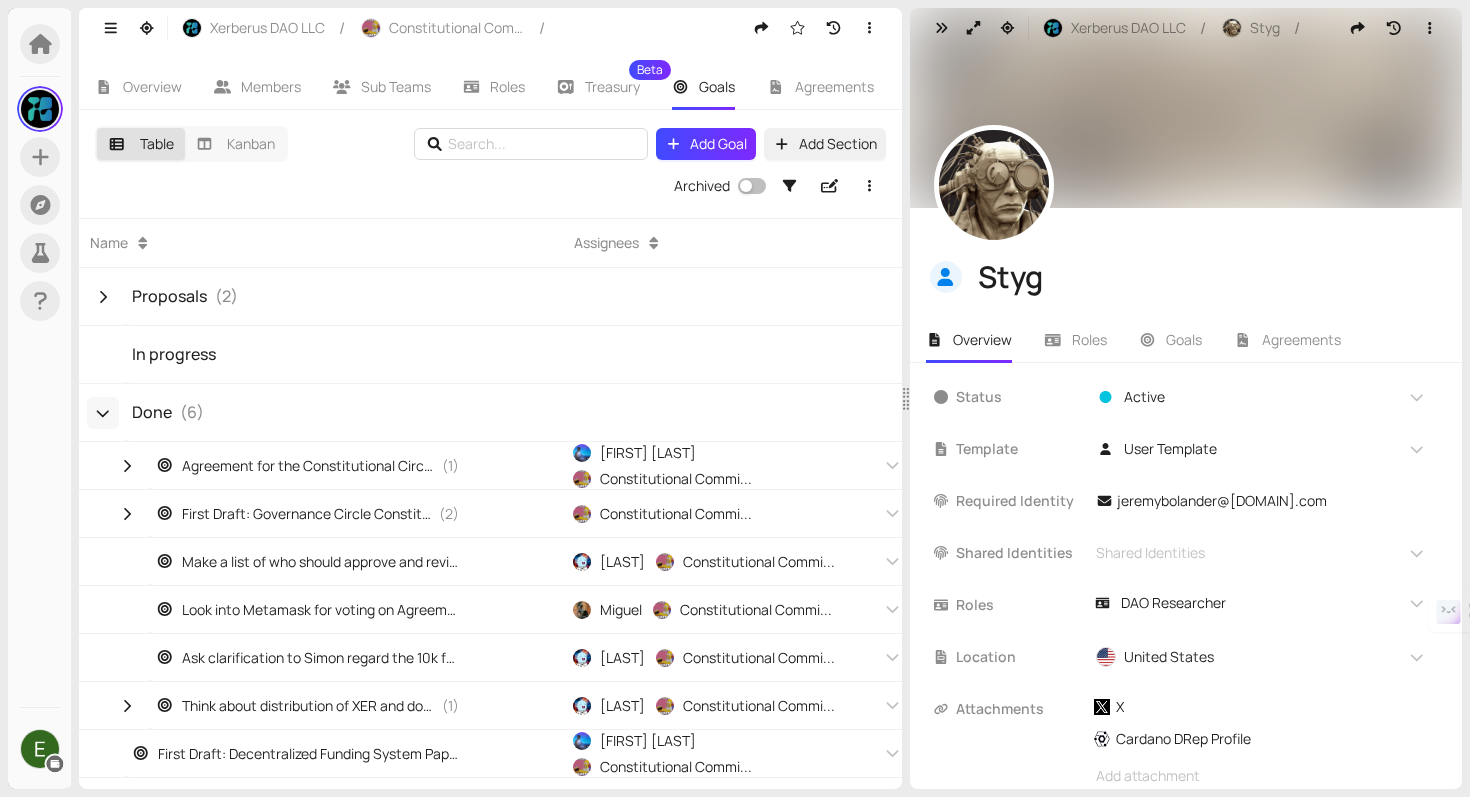 click at bounding box center (103, 413) 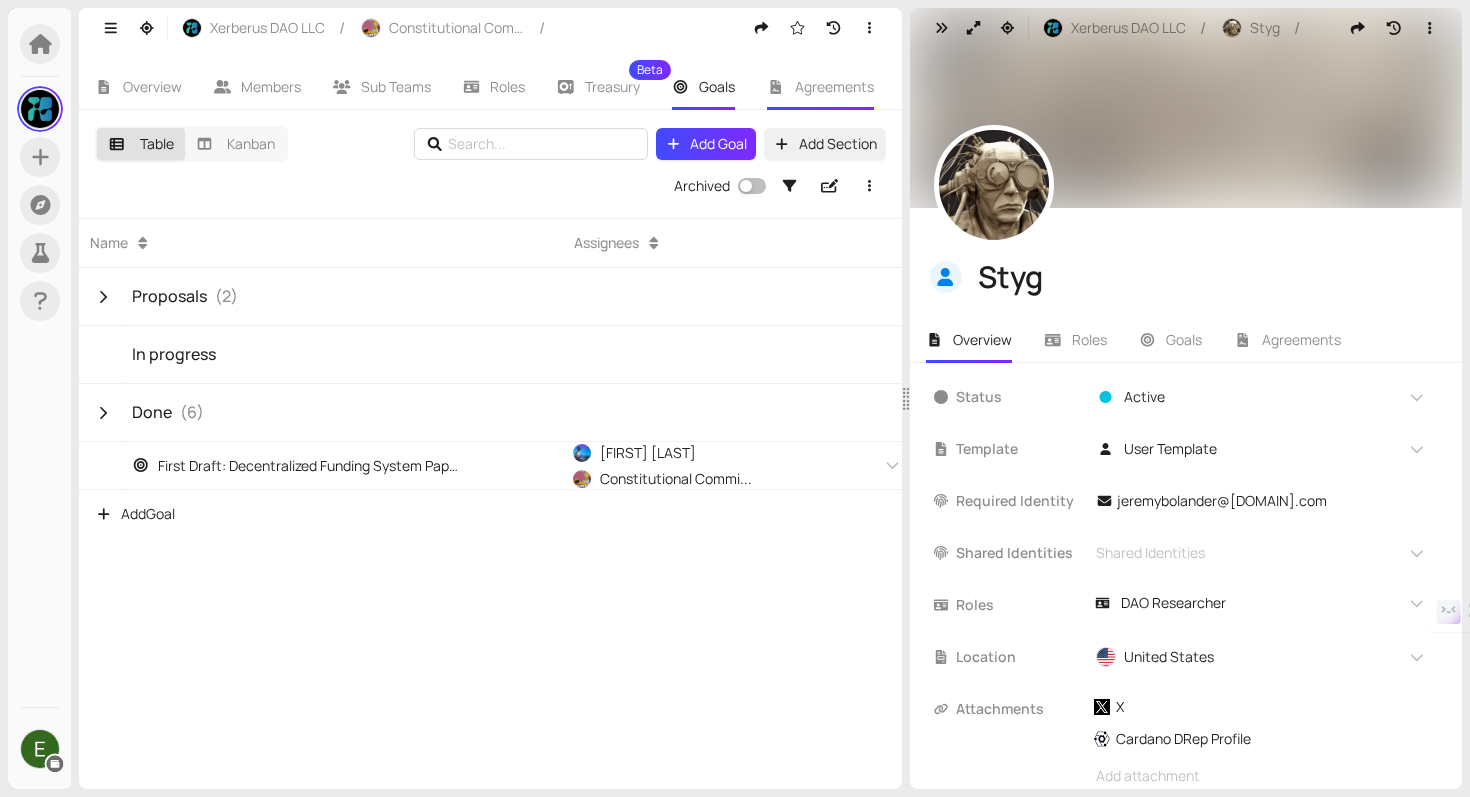 click on "Agreements" at bounding box center [820, 87] 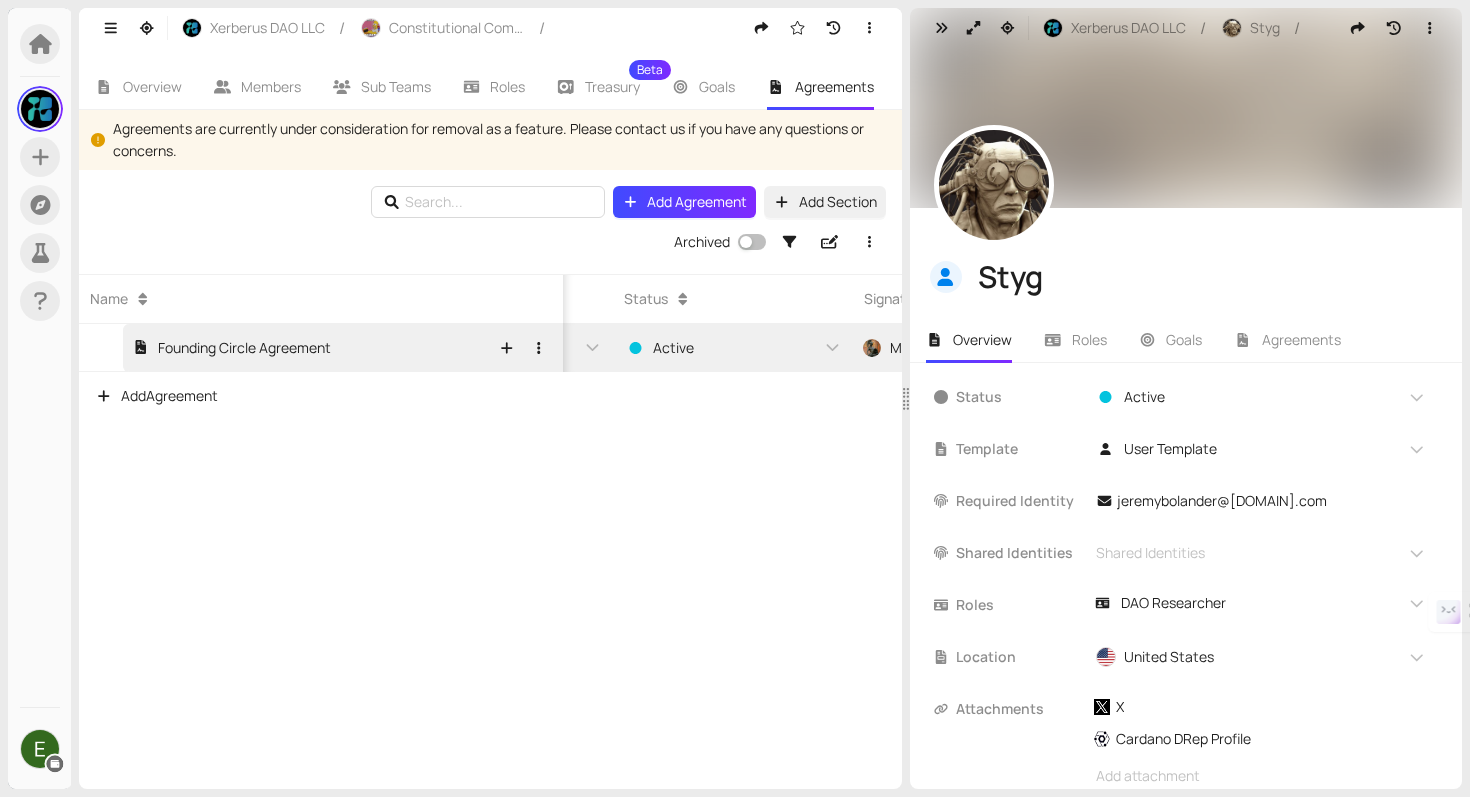 scroll, scrollTop: 0, scrollLeft: 0, axis: both 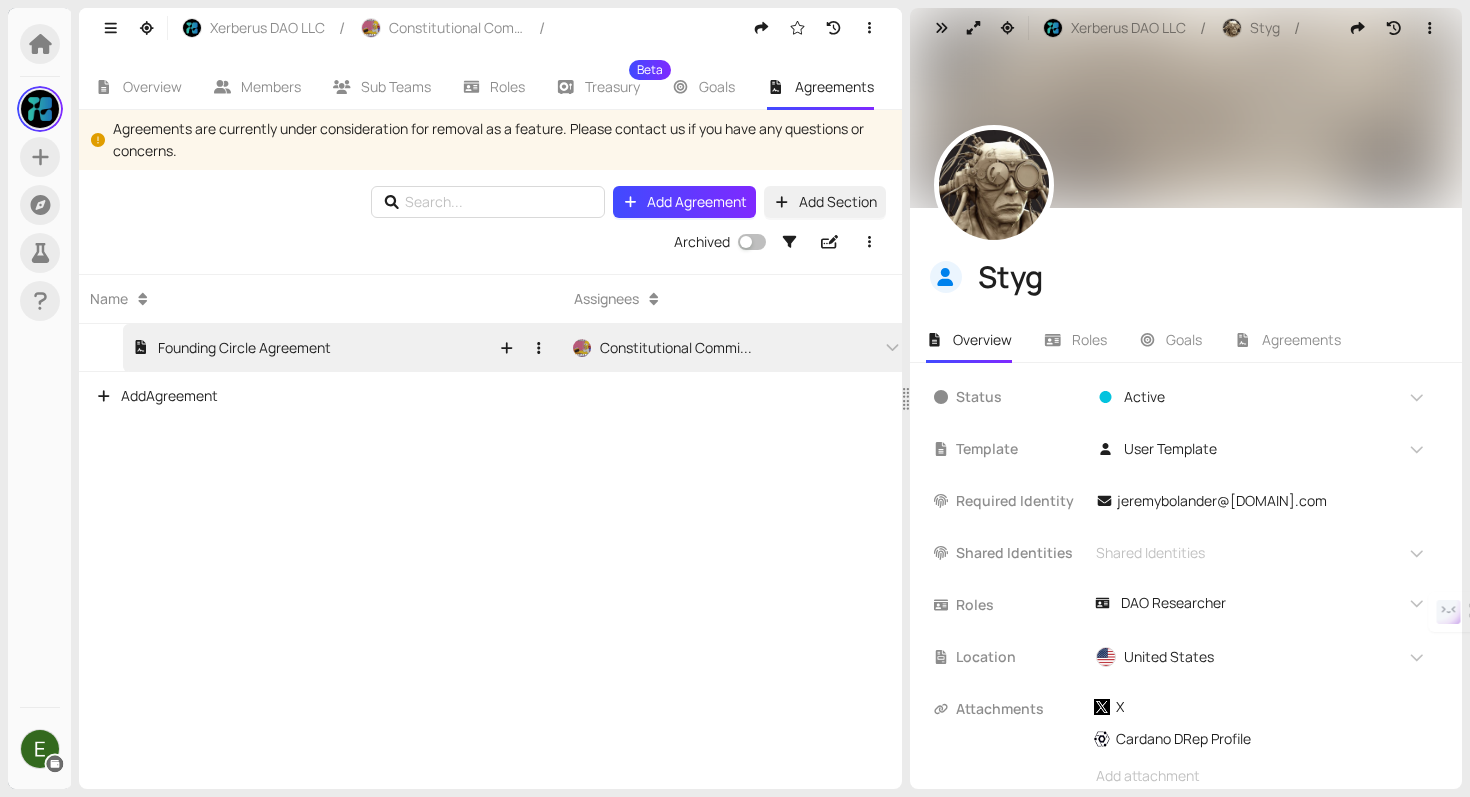 click on "Founding Circle Agreement" at bounding box center (231, 348) 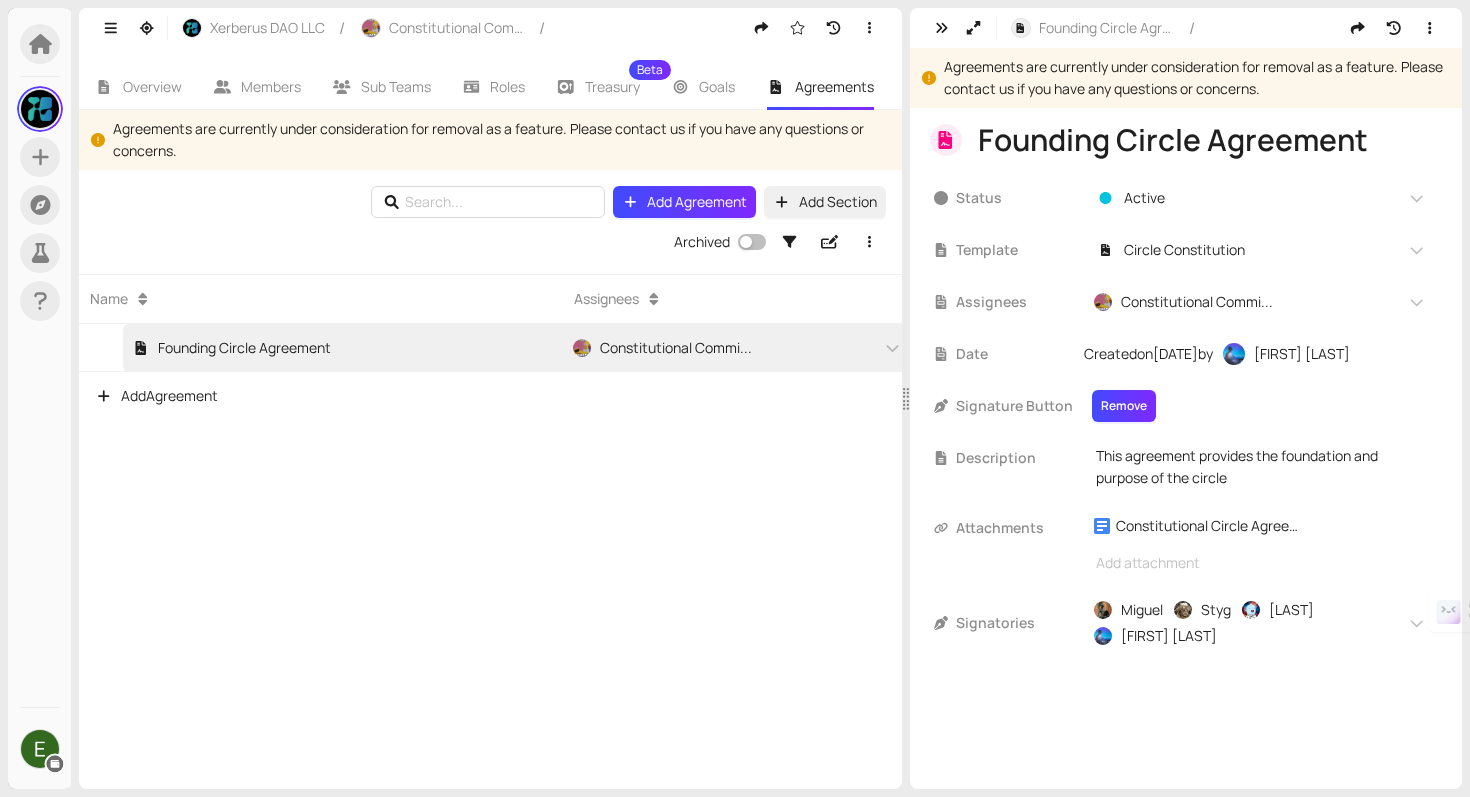 click on "Agreements are currently under consideration for removal as a feature. Please contact us if you have any questions or concerns." at bounding box center (490, 140) 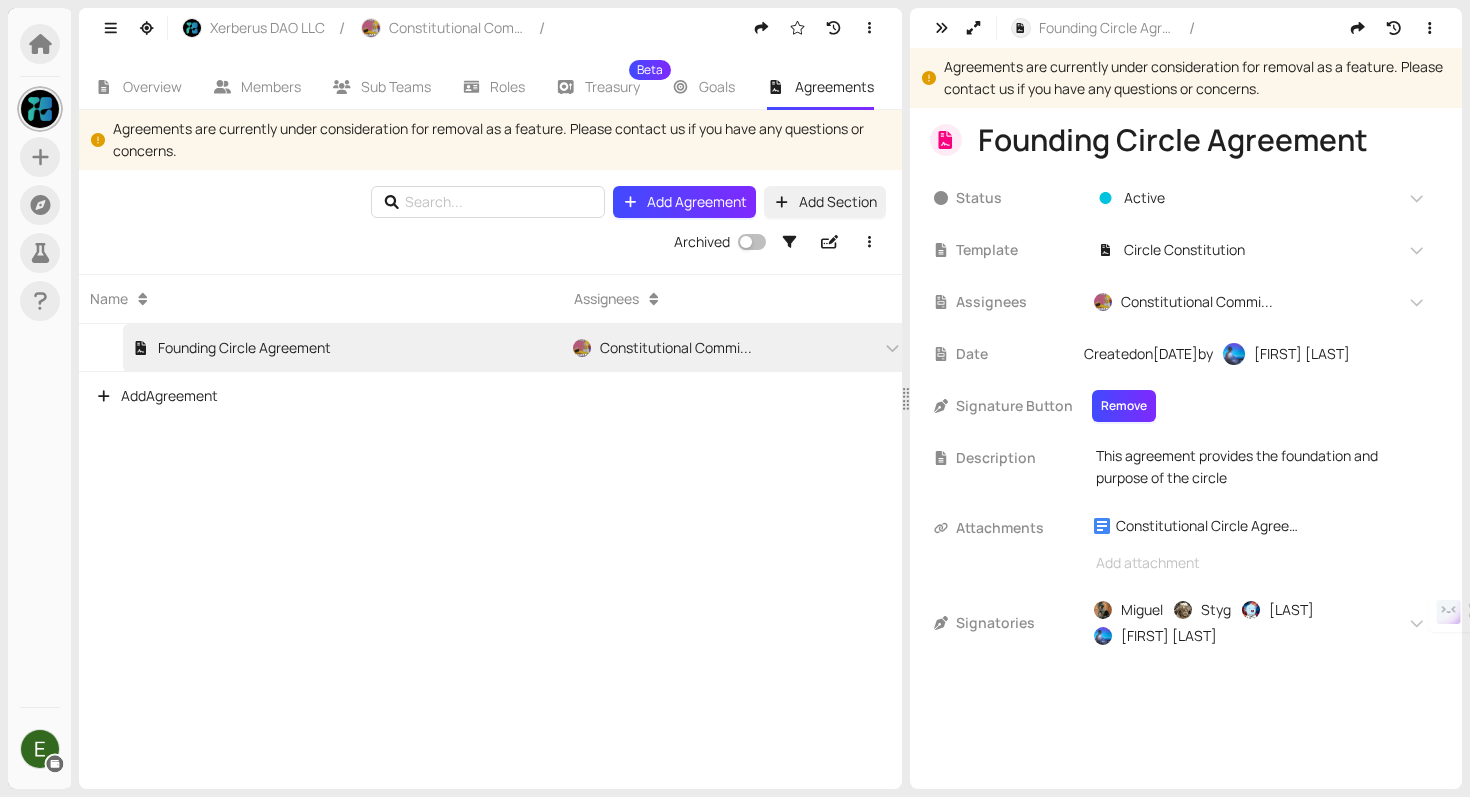 click at bounding box center [40, 109] 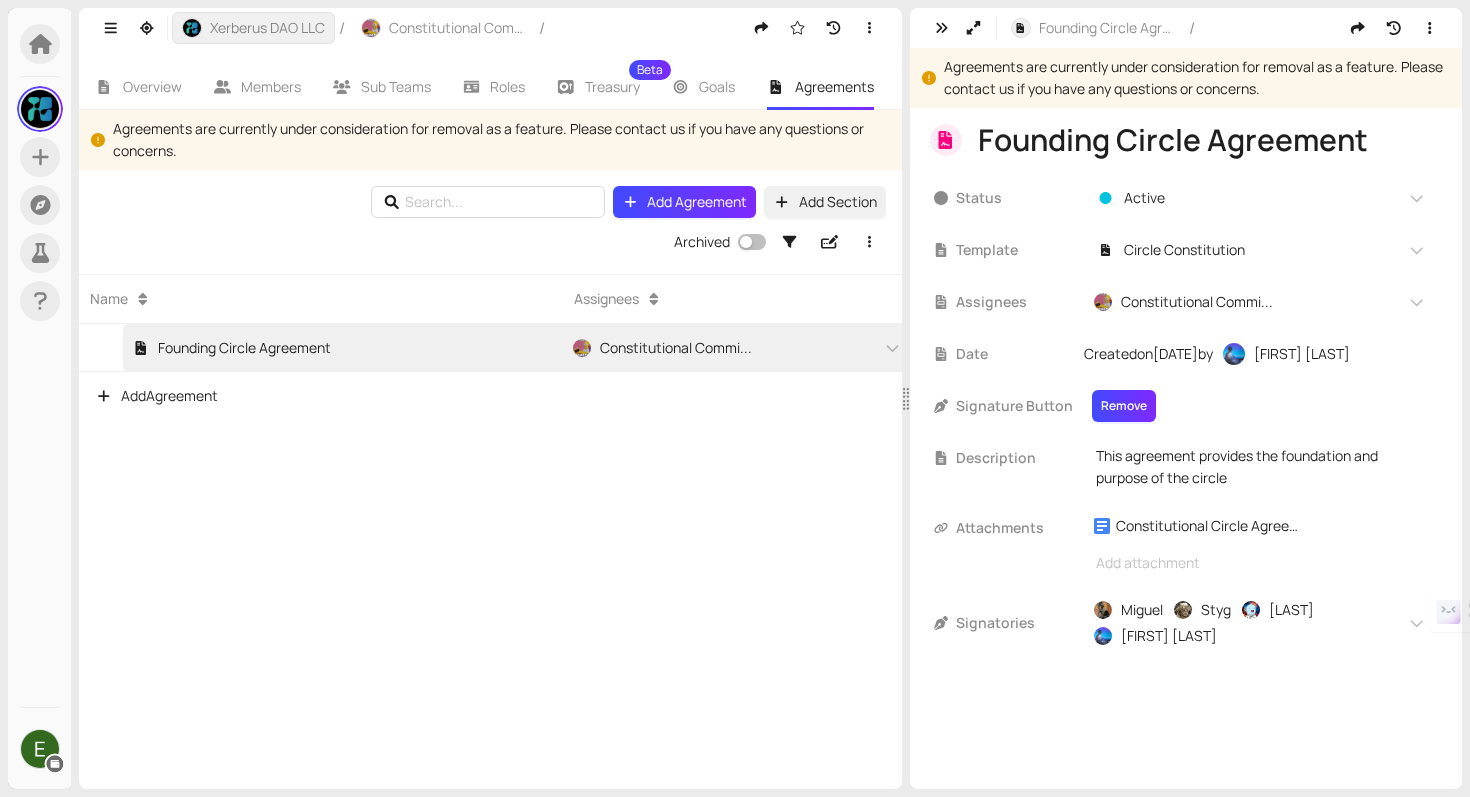 click on "Xerberus DAO LLC" at bounding box center (267, 28) 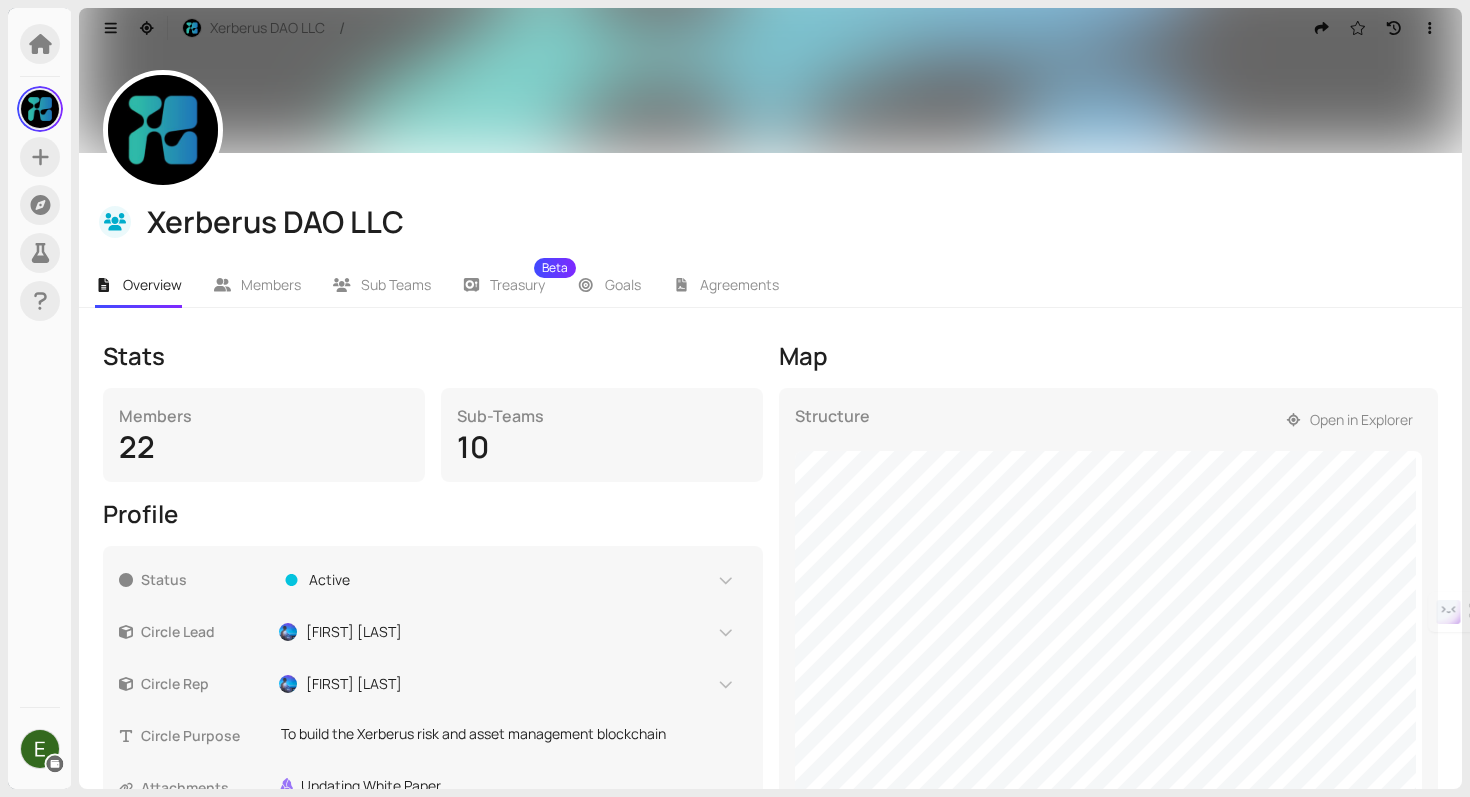 scroll, scrollTop: 0, scrollLeft: 0, axis: both 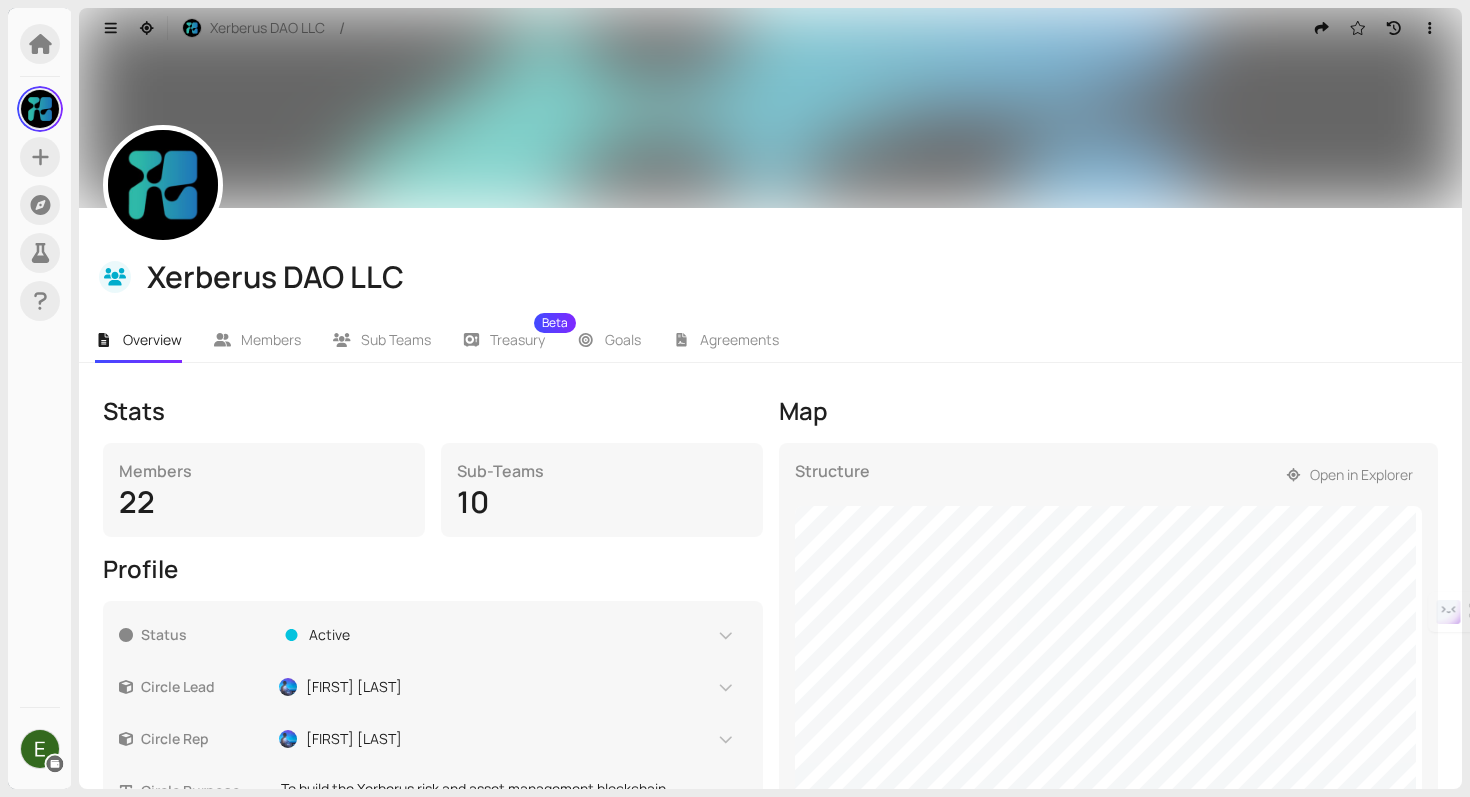click on "Structure Open in Explorer" at bounding box center (1109, 796) 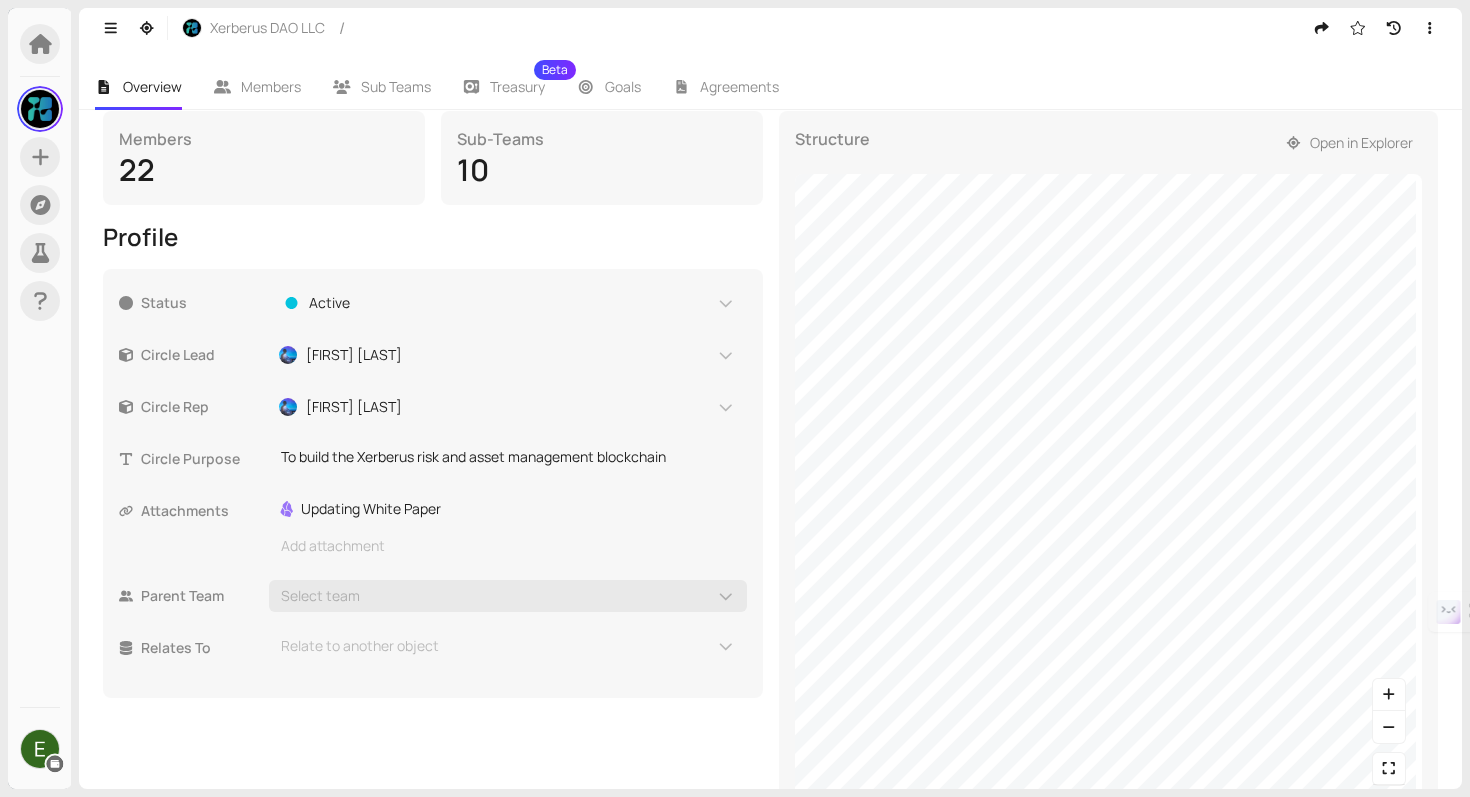 scroll, scrollTop: 378, scrollLeft: 0, axis: vertical 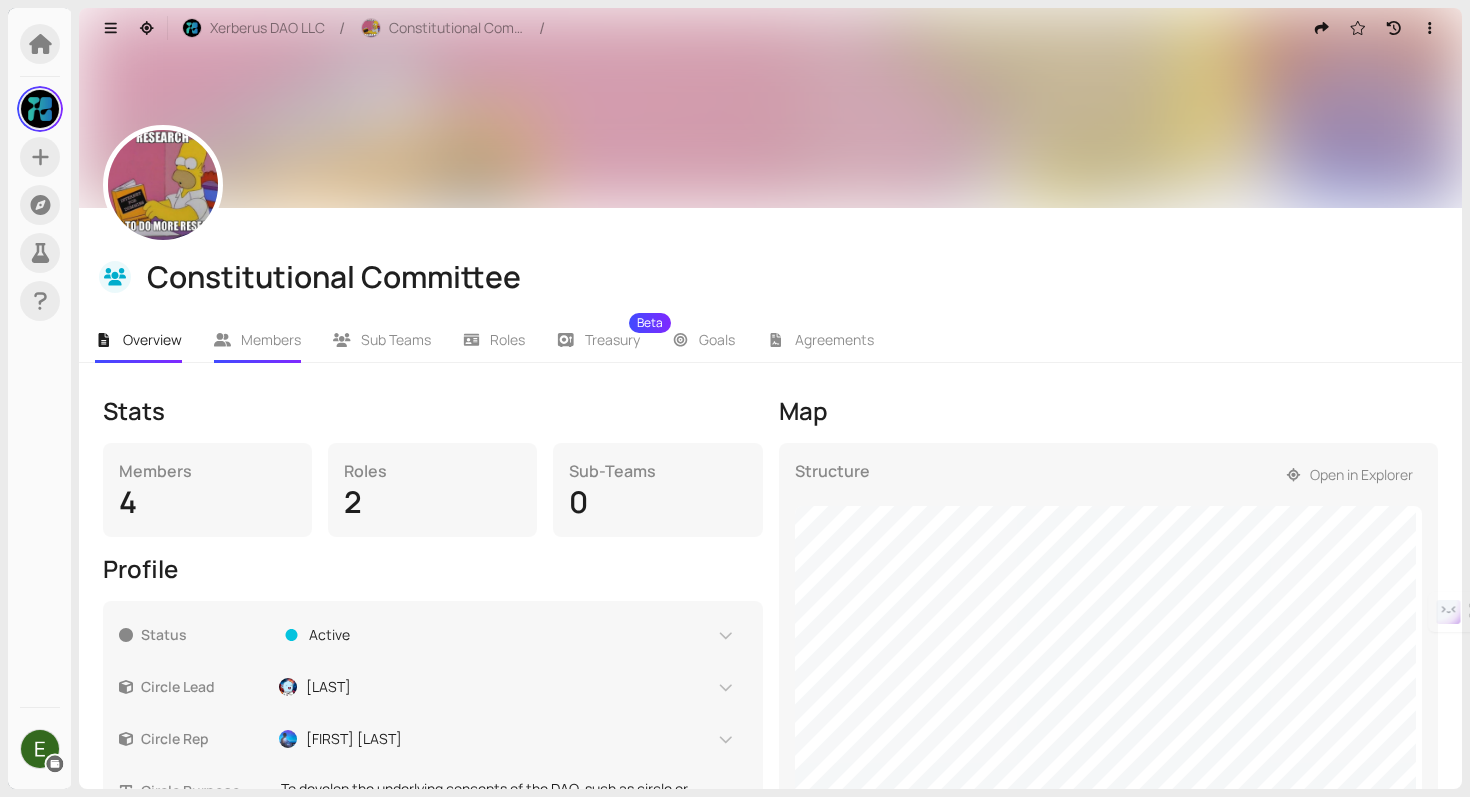click on "Members" at bounding box center (271, 339) 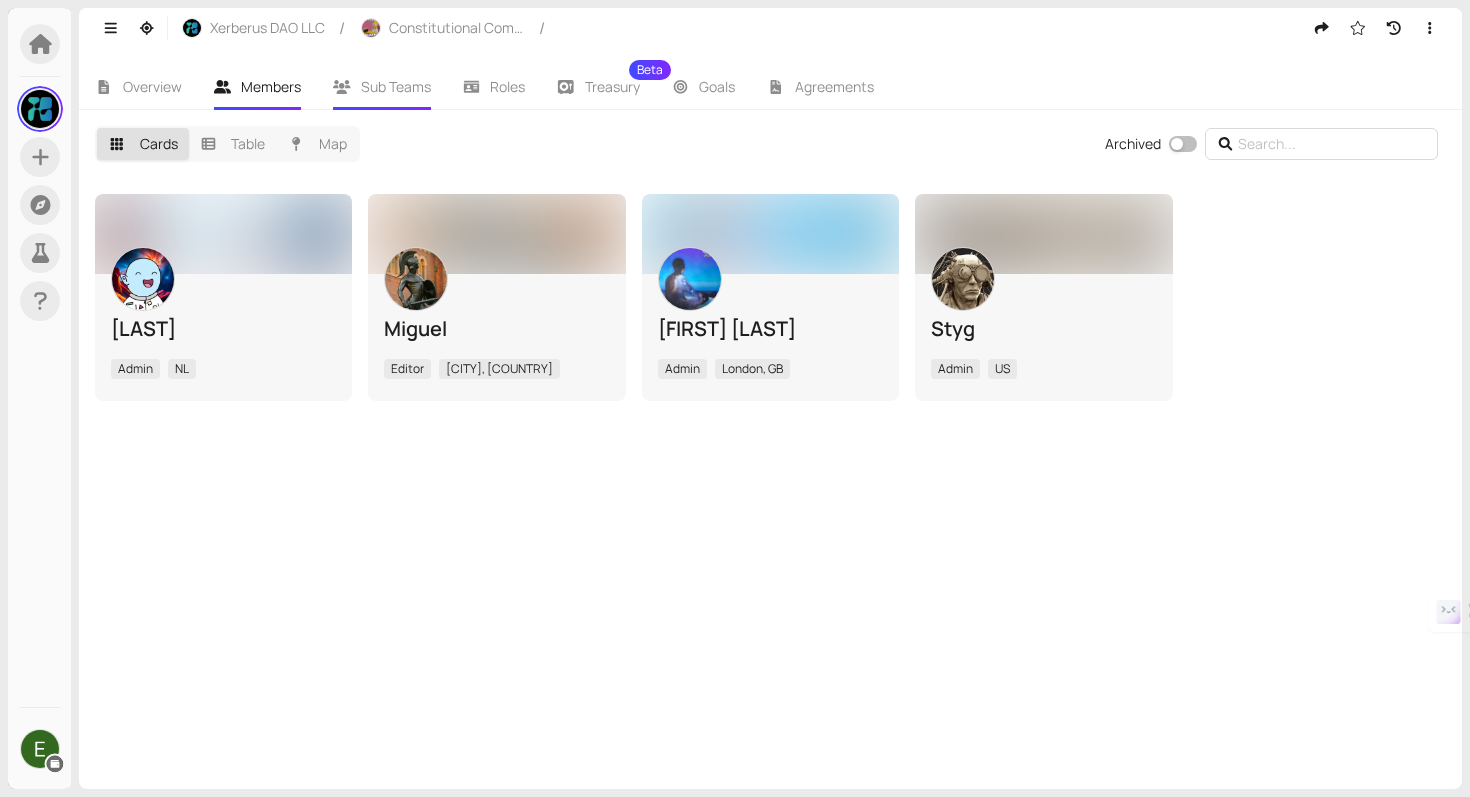 click on "Sub Teams" at bounding box center [396, 86] 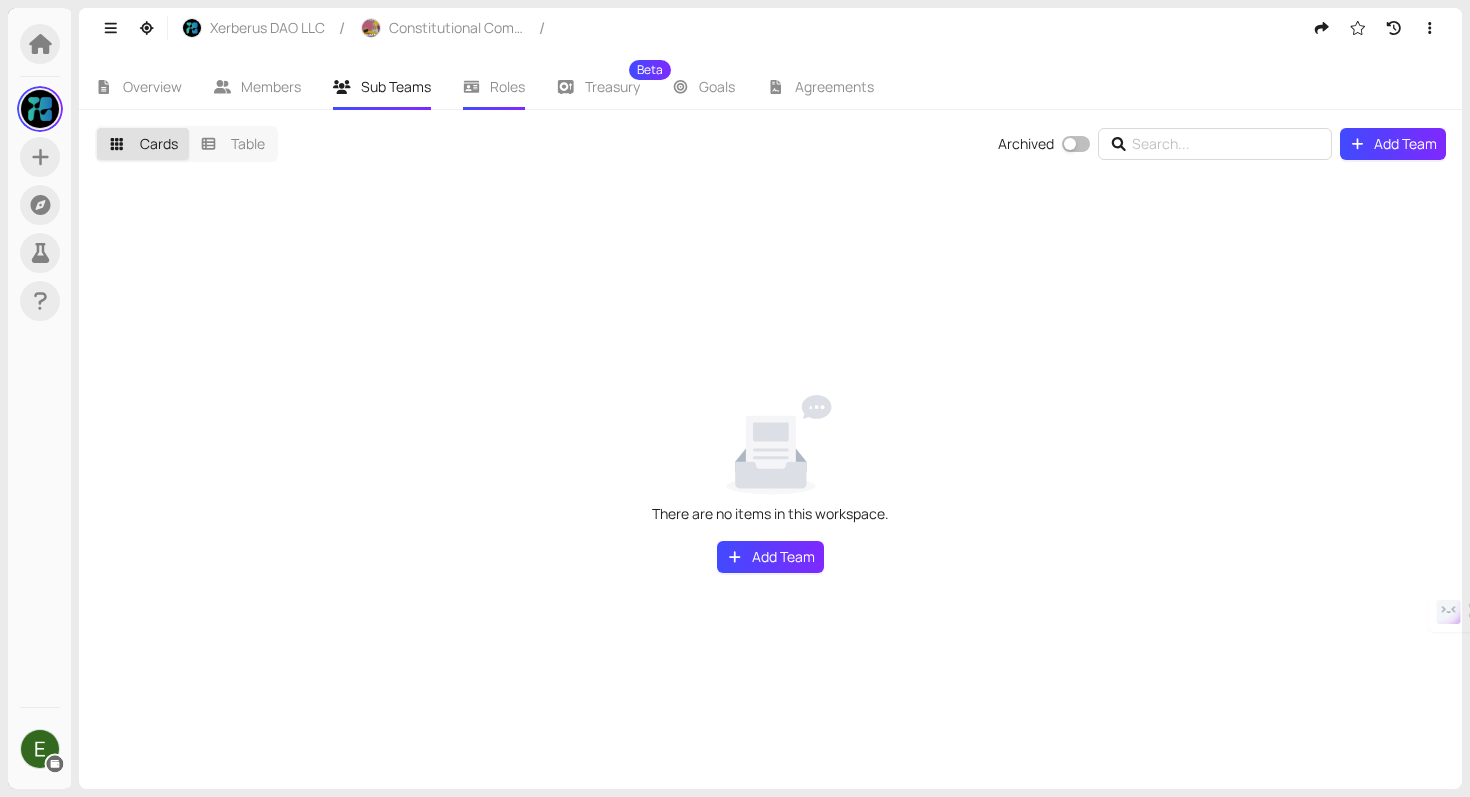 click 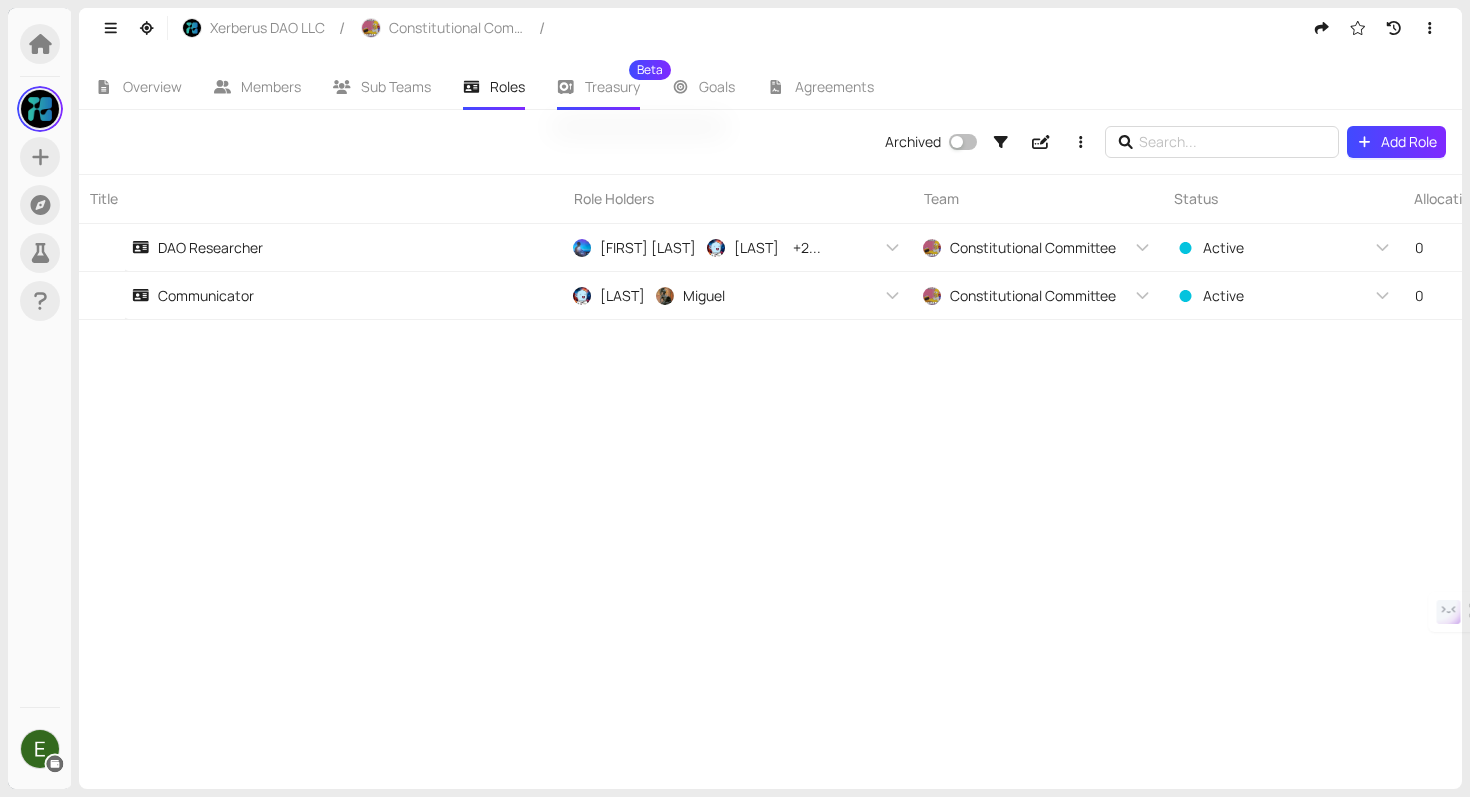 click on "Treasury Beta" at bounding box center [612, 87] 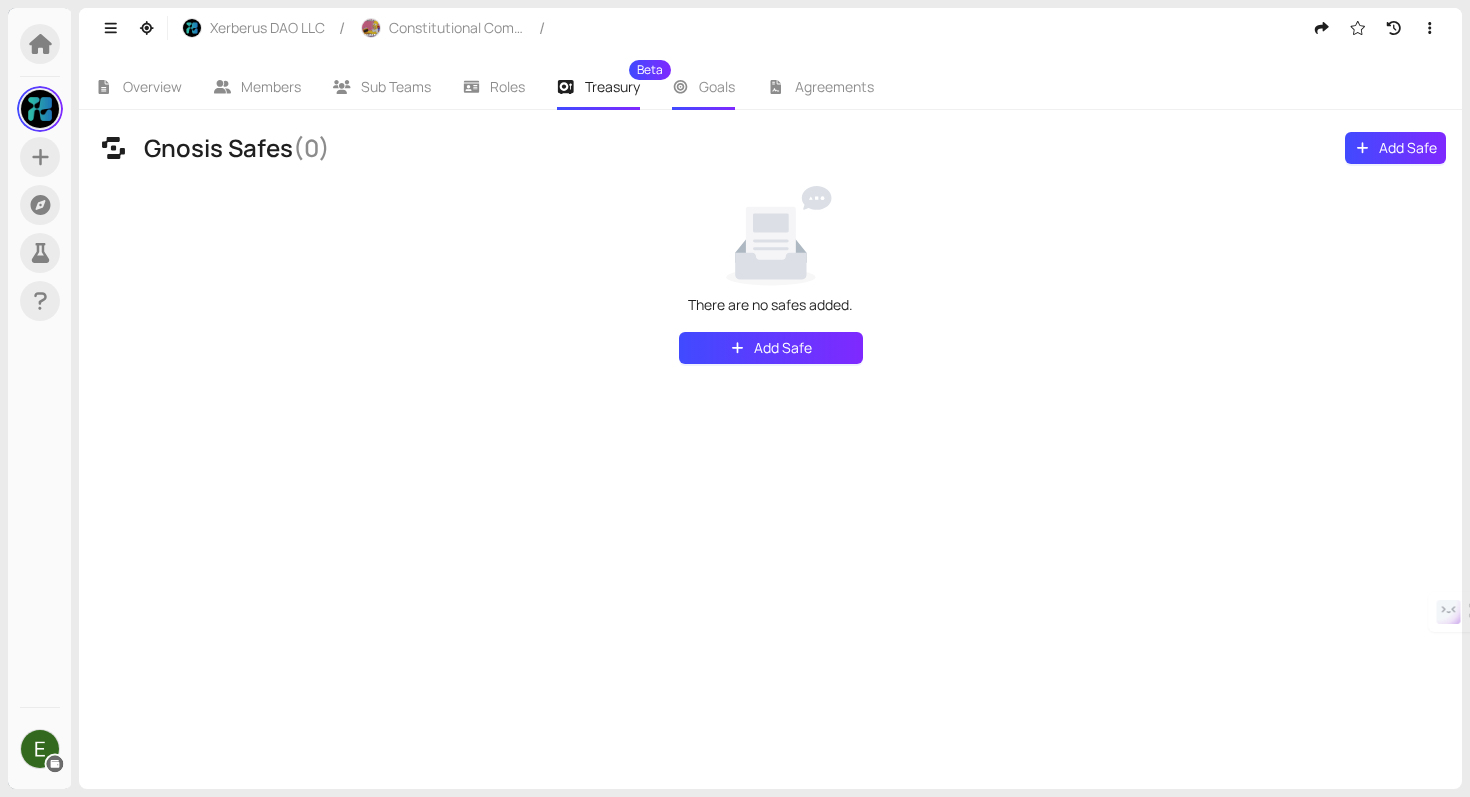 click on "Goals" at bounding box center [717, 86] 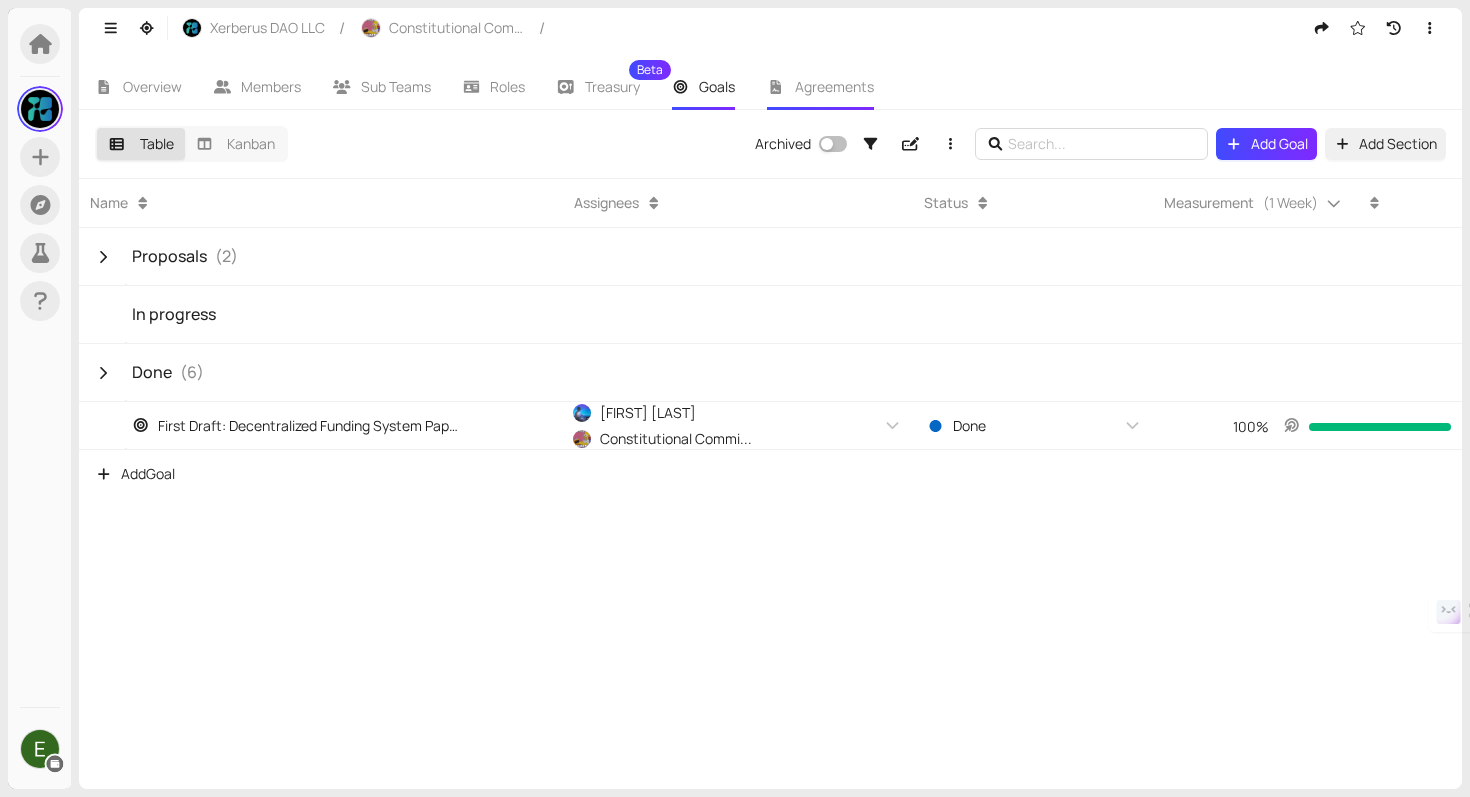 click on "Agreements" at bounding box center [834, 86] 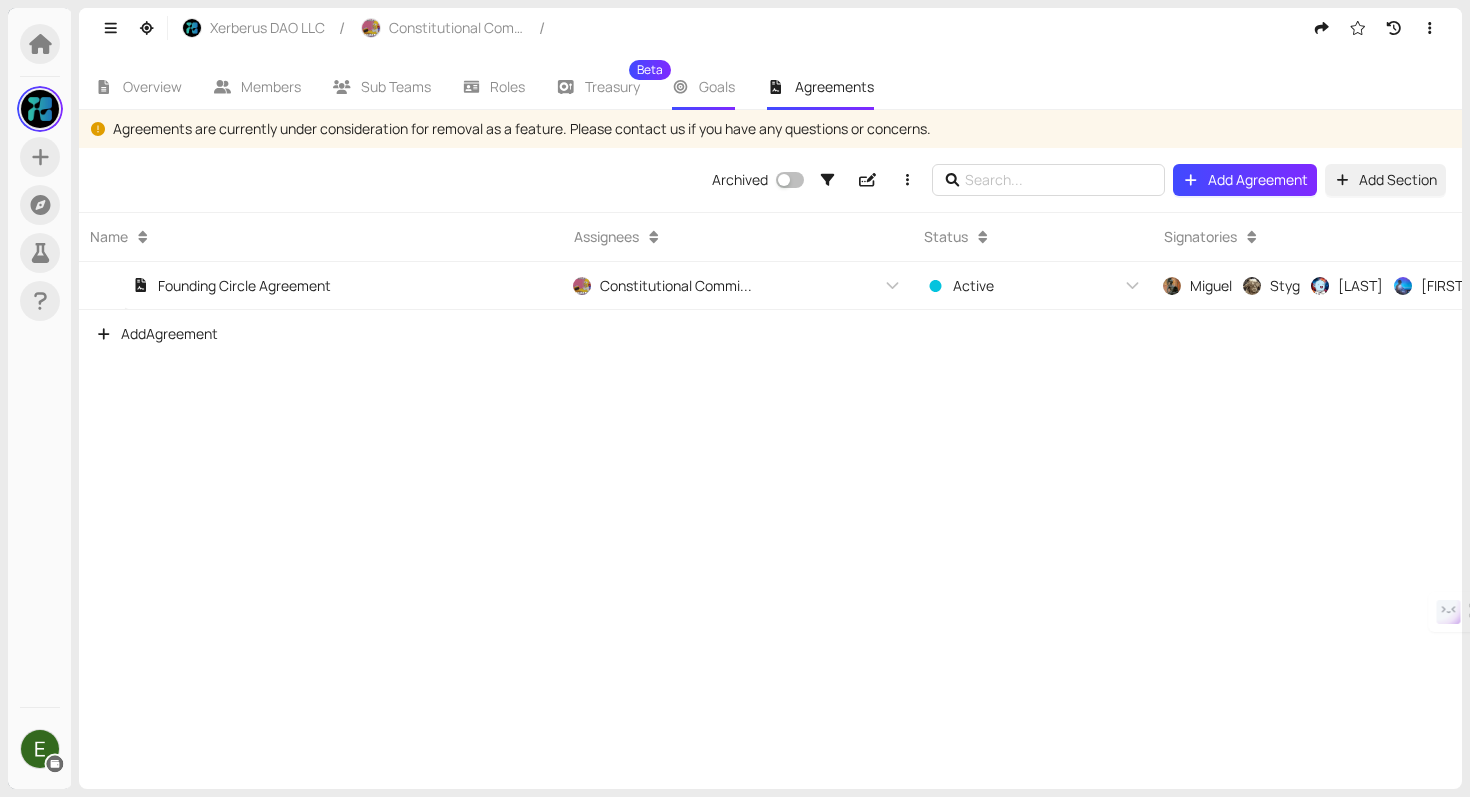 click on "Goals" at bounding box center (717, 86) 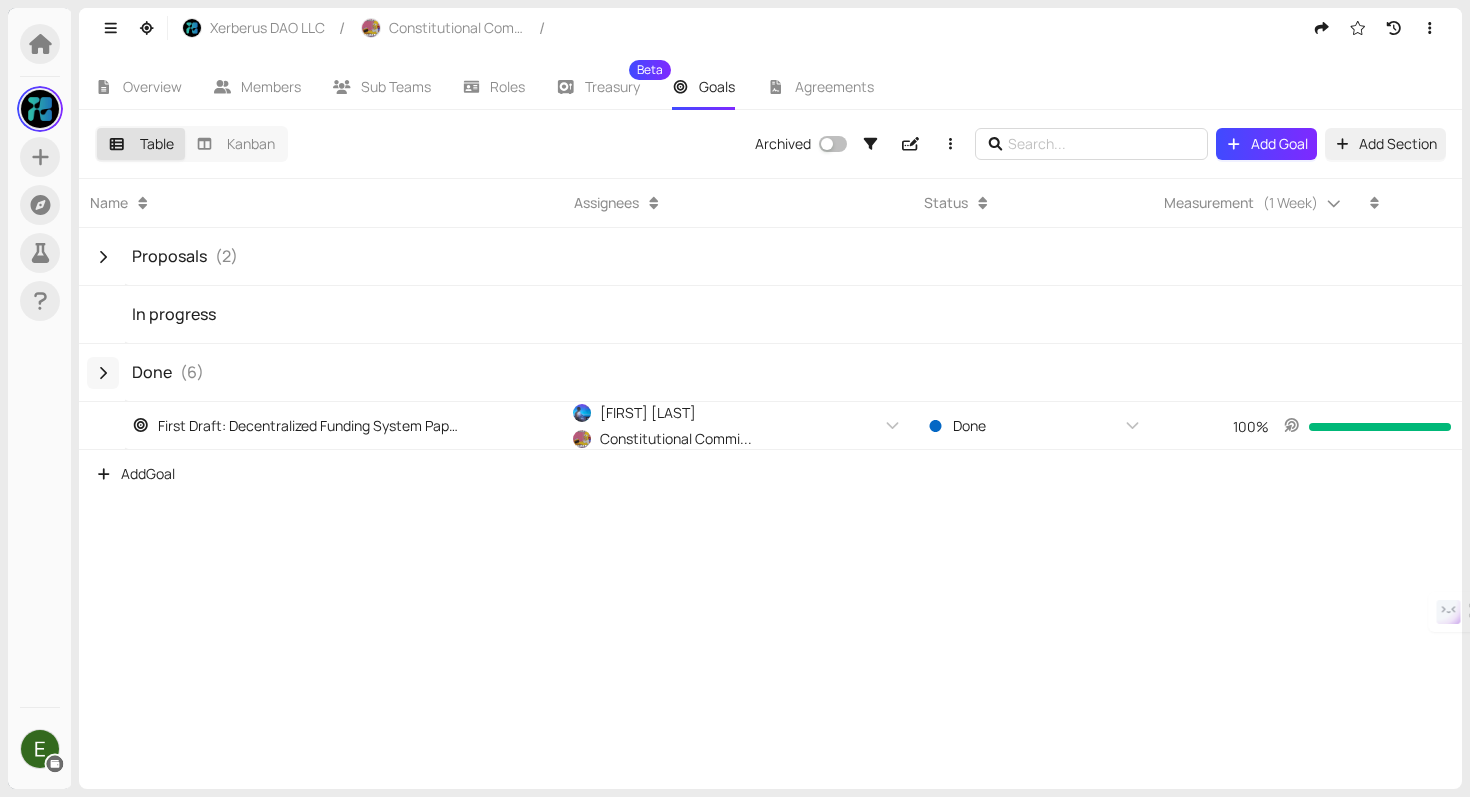 click 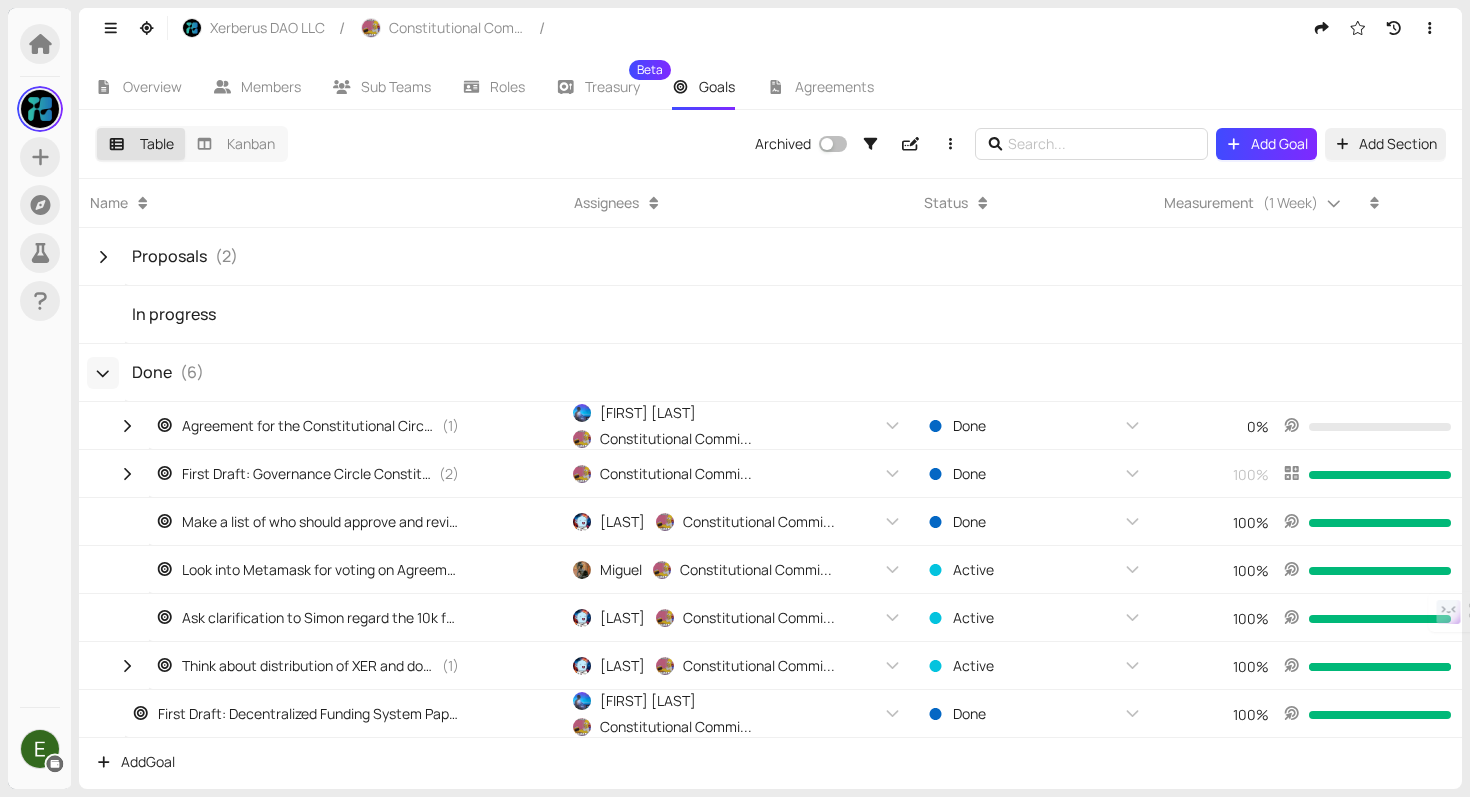 click 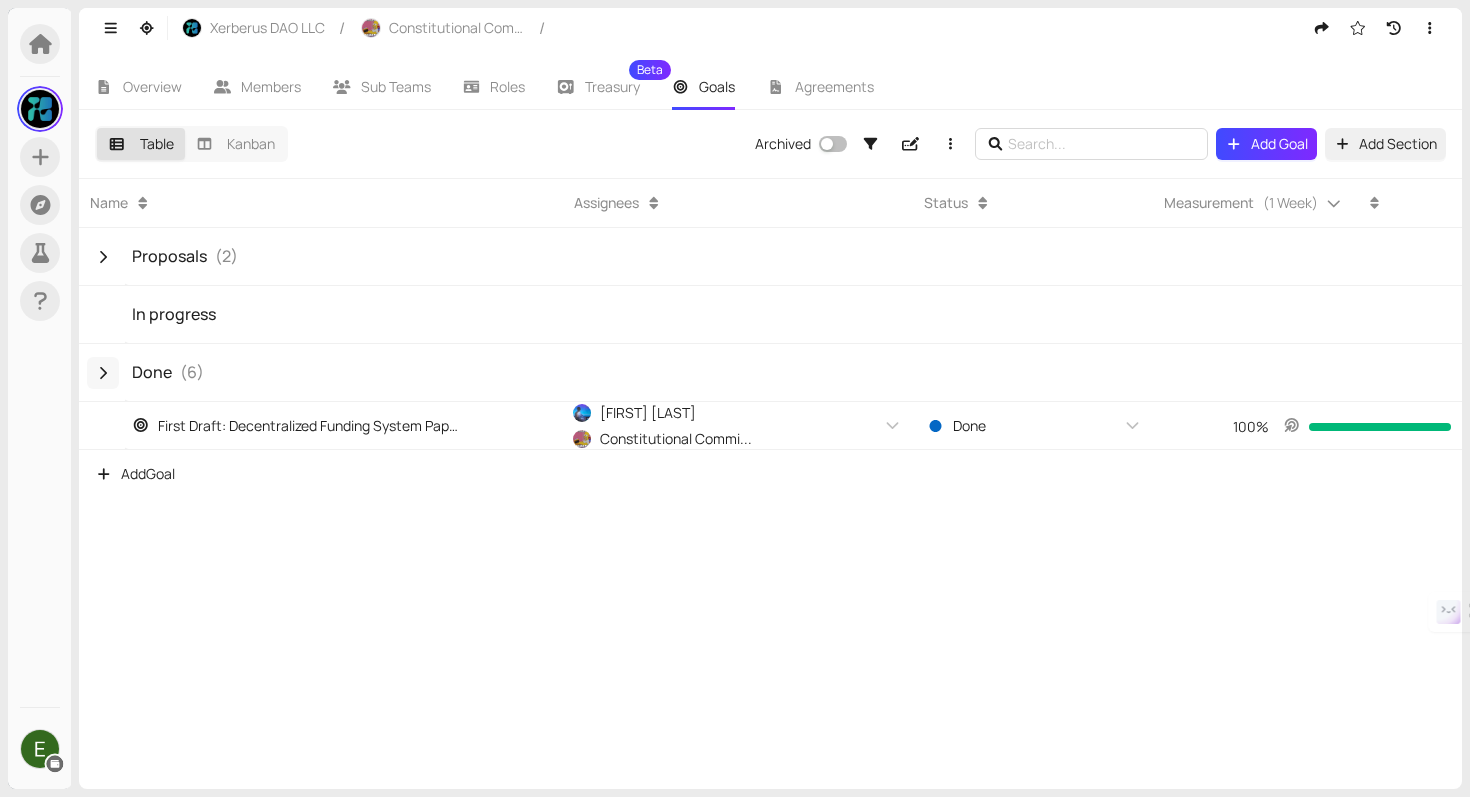 type 